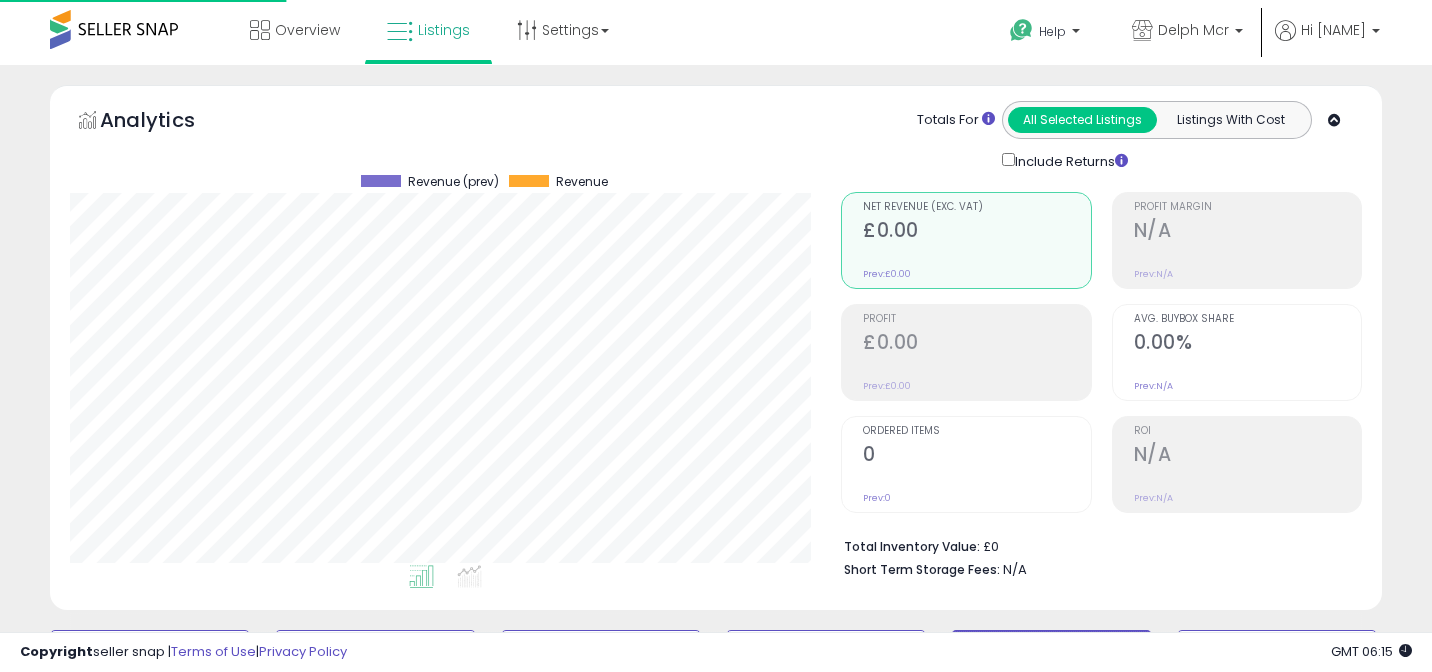 scroll, scrollTop: 2114, scrollLeft: 0, axis: vertical 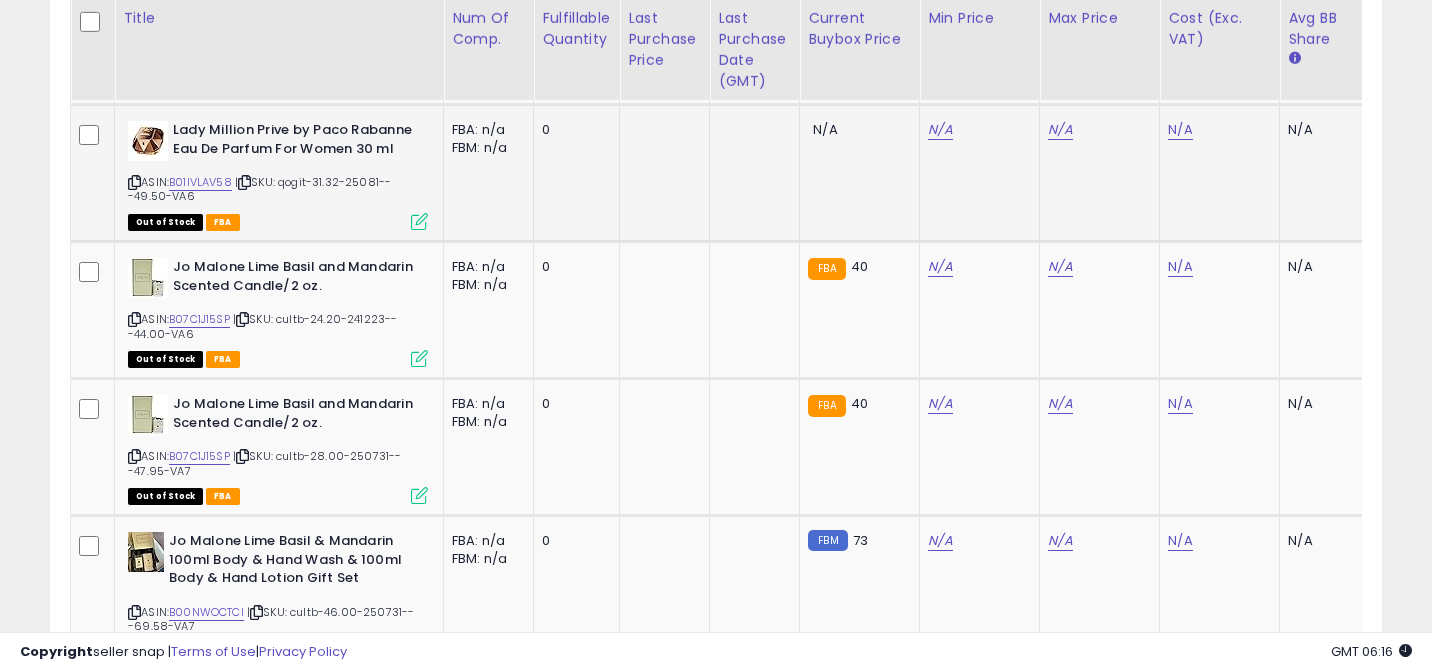 click at bounding box center [134, 182] 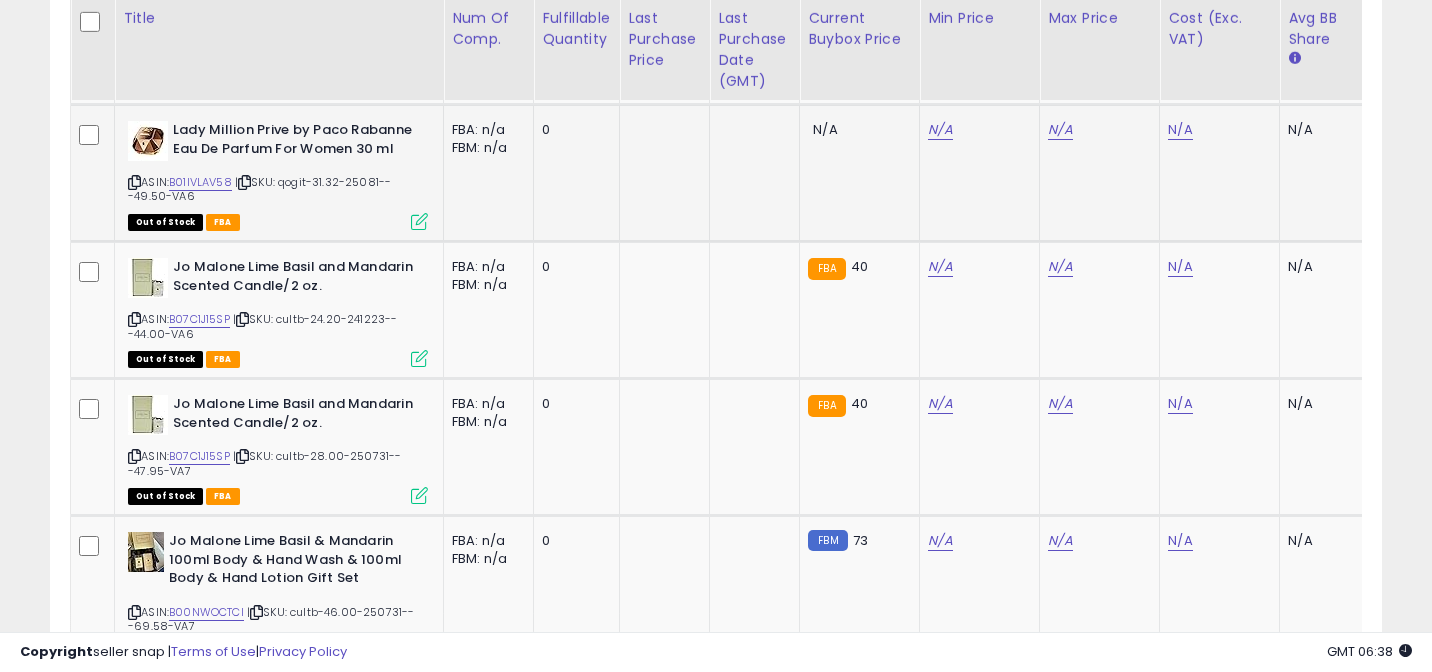click at bounding box center (244, 182) 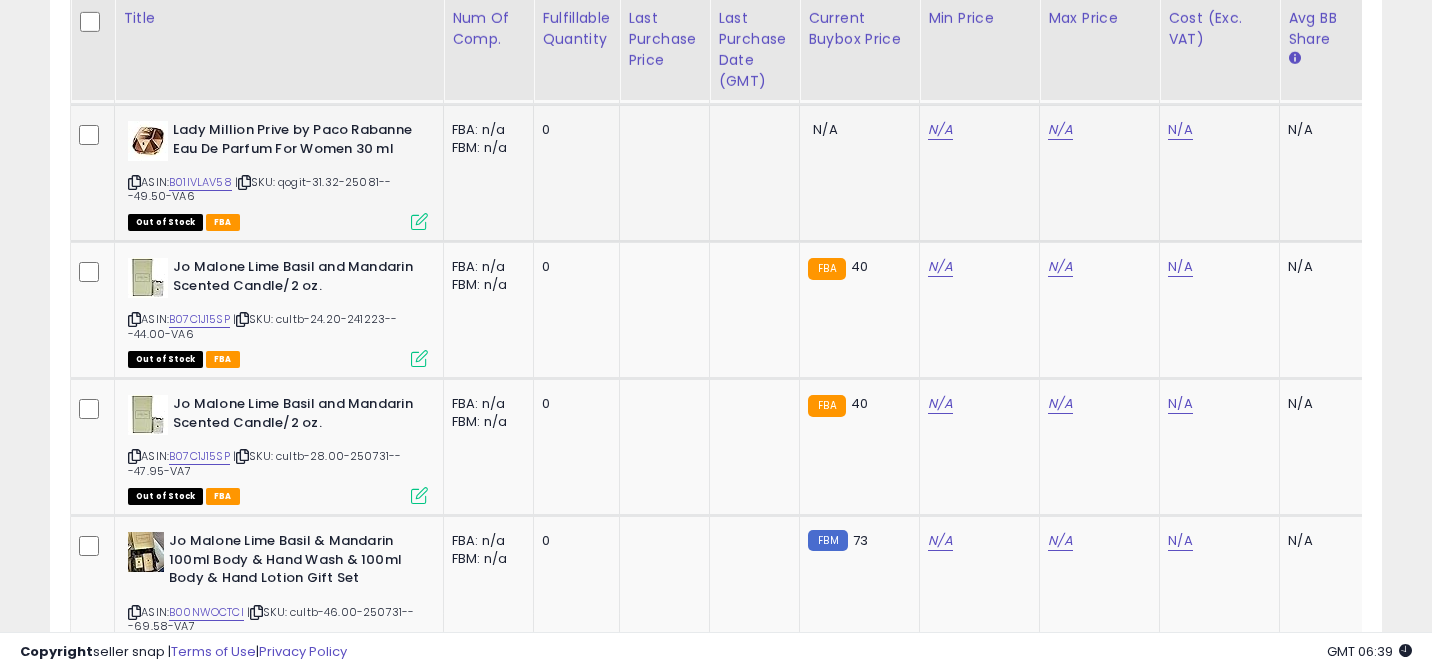 scroll, scrollTop: 0, scrollLeft: 101, axis: horizontal 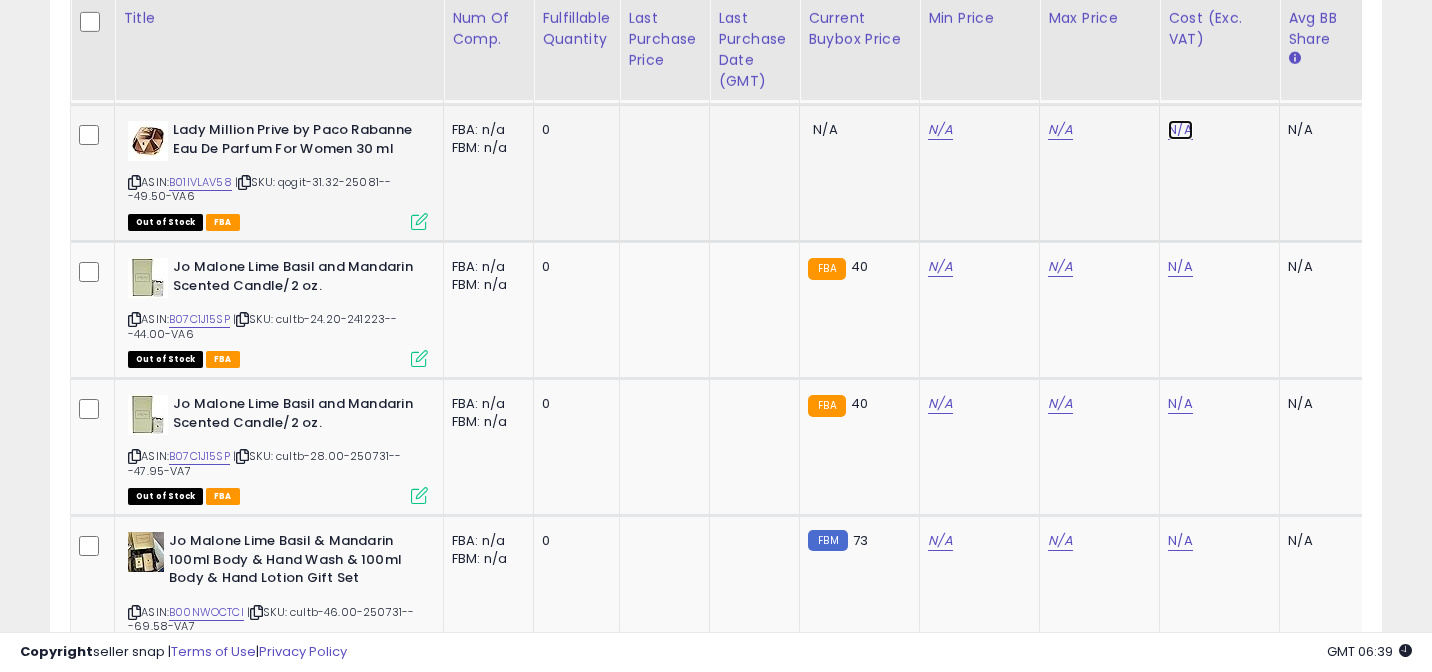 click on "N/A" at bounding box center (1180, -689) 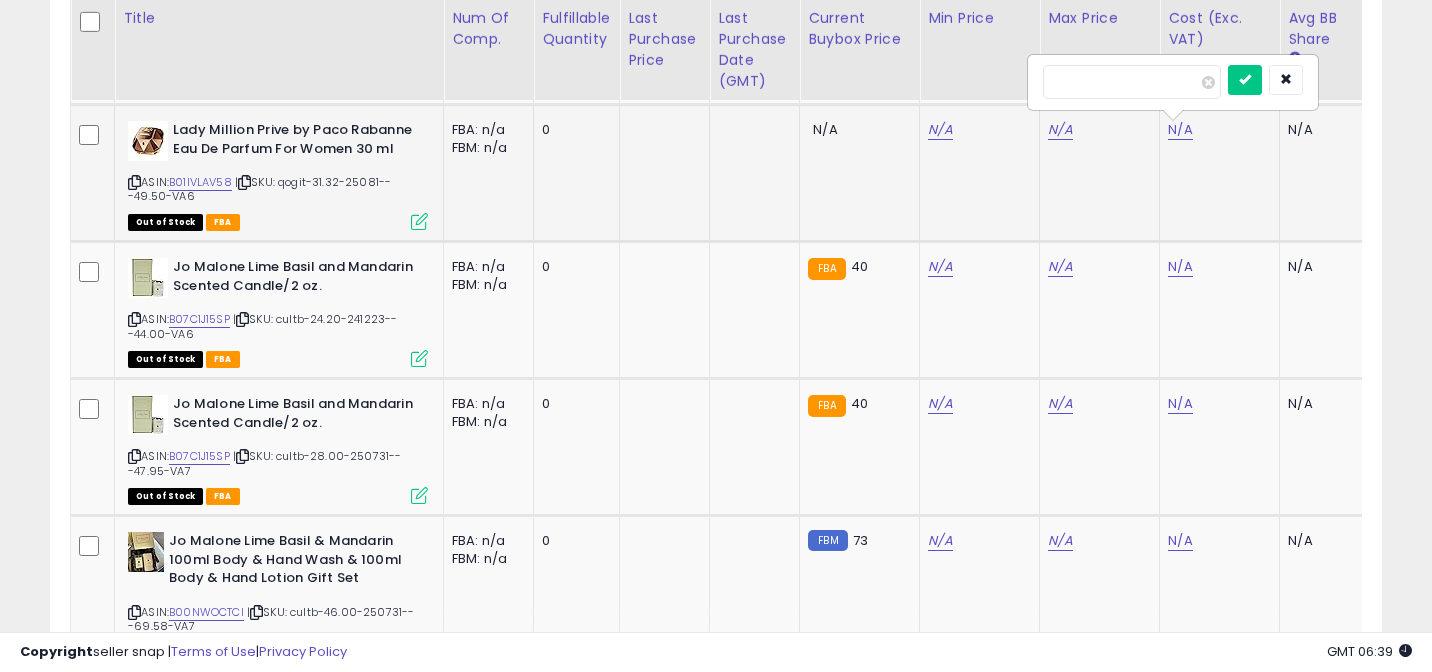 type on "****" 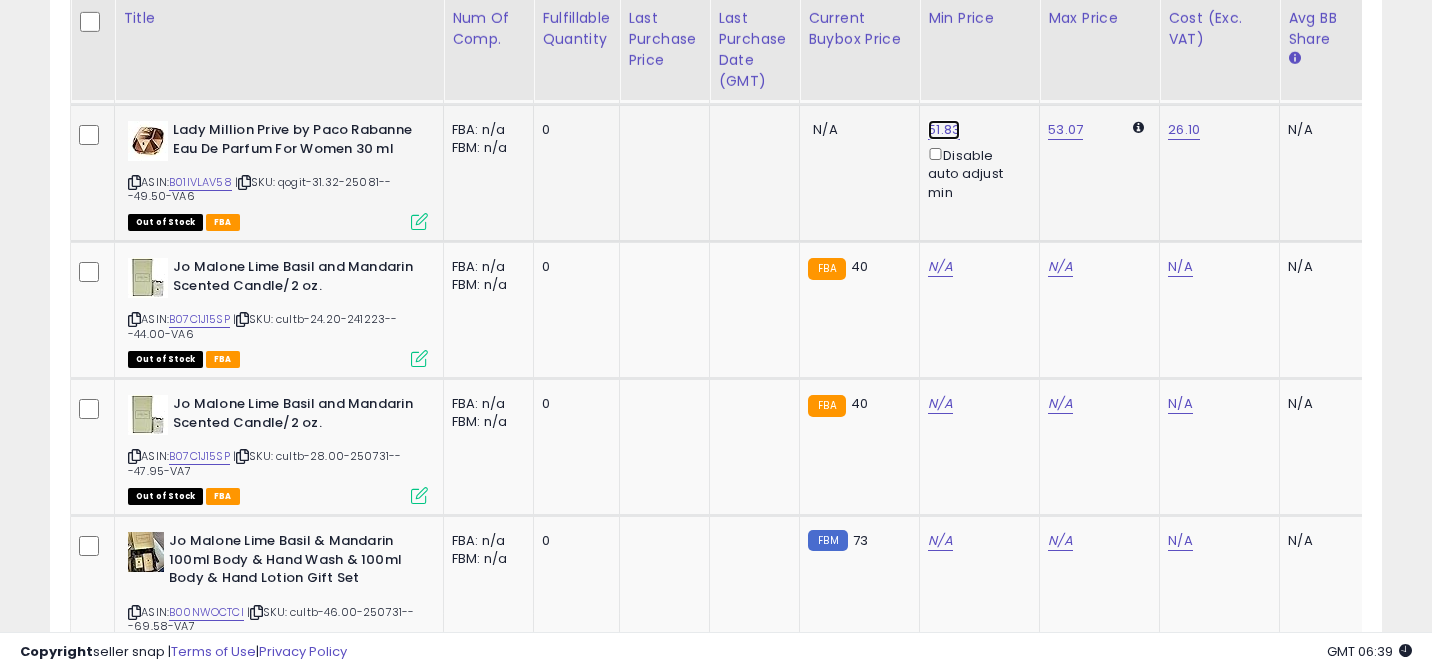 click on "51.83" at bounding box center [940, -1019] 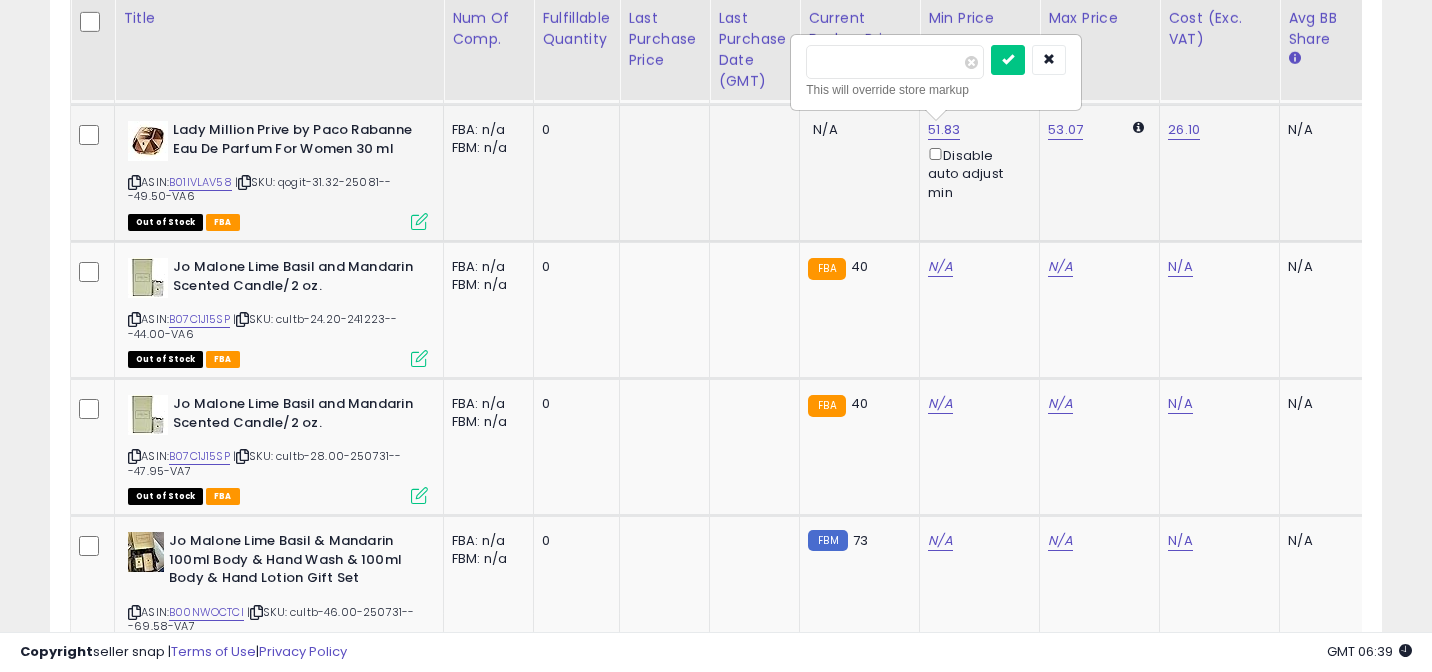 type on "*" 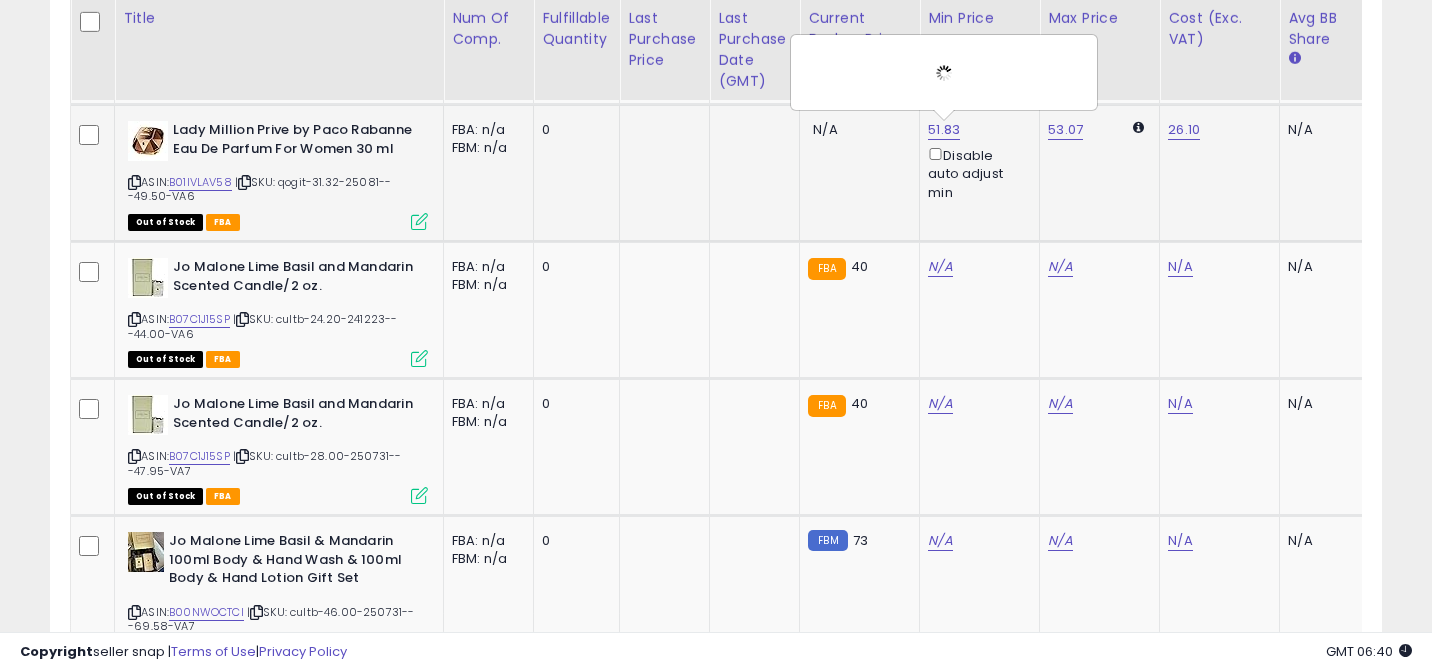 click on "53.07" 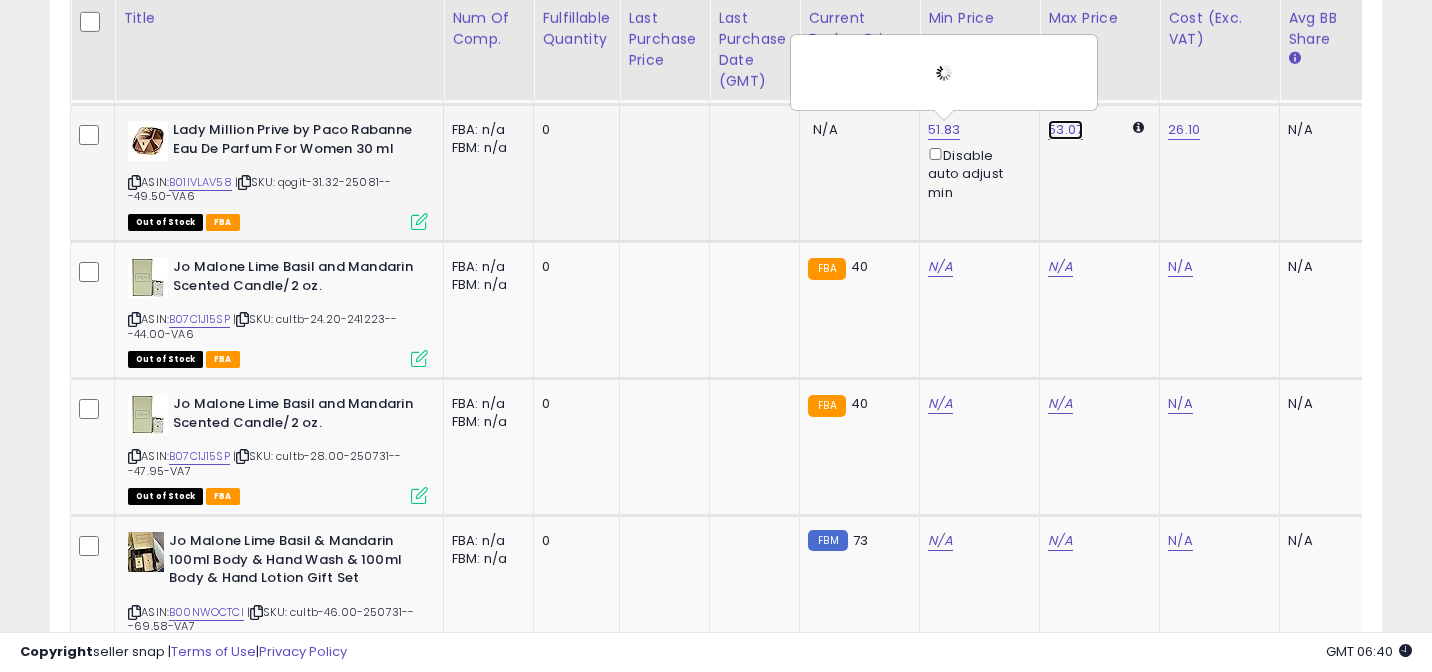 click on "53.07" at bounding box center (1060, -1019) 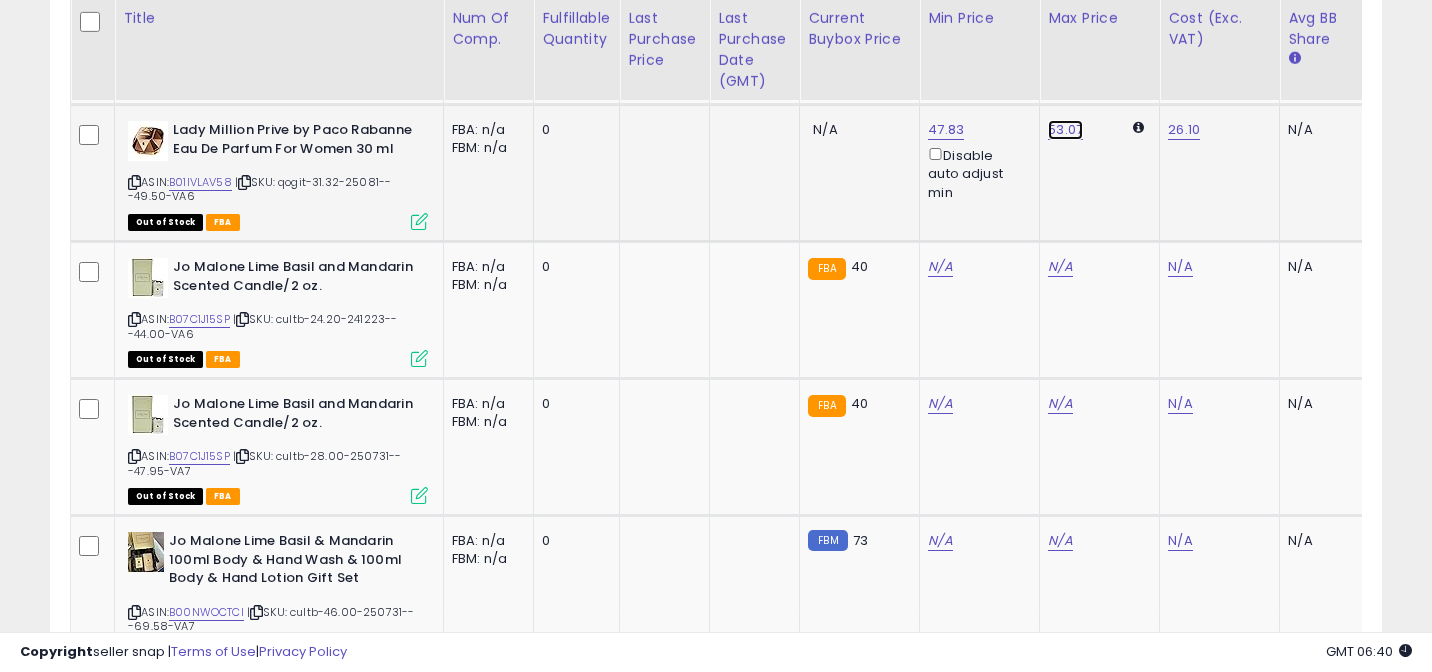 click on "53.07" at bounding box center (1060, -1019) 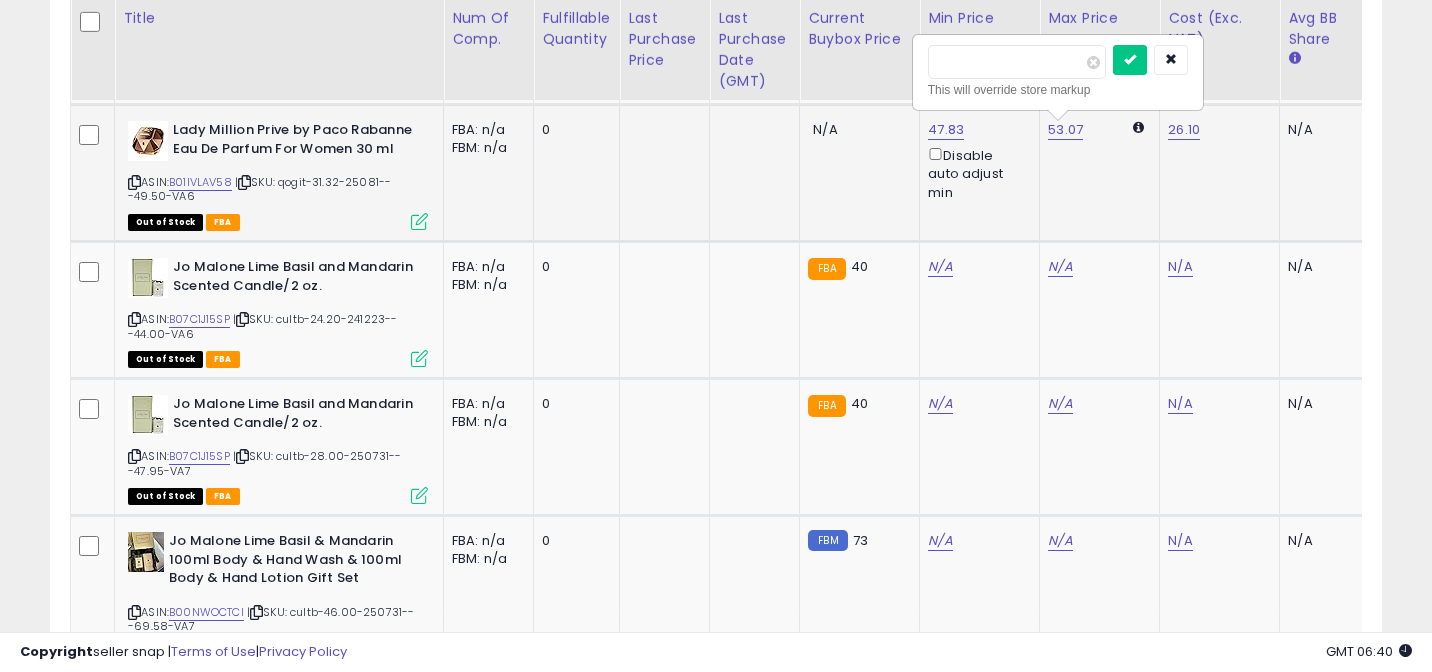 type on "*" 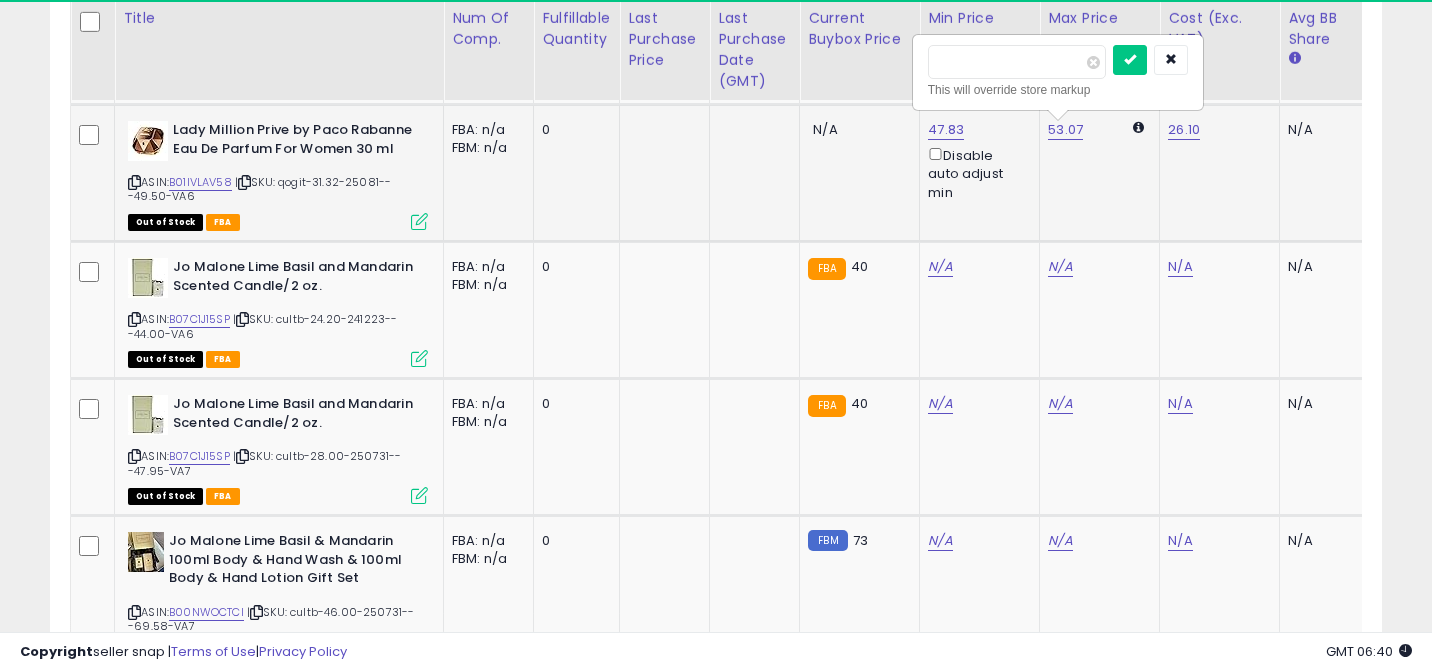 type on "*****" 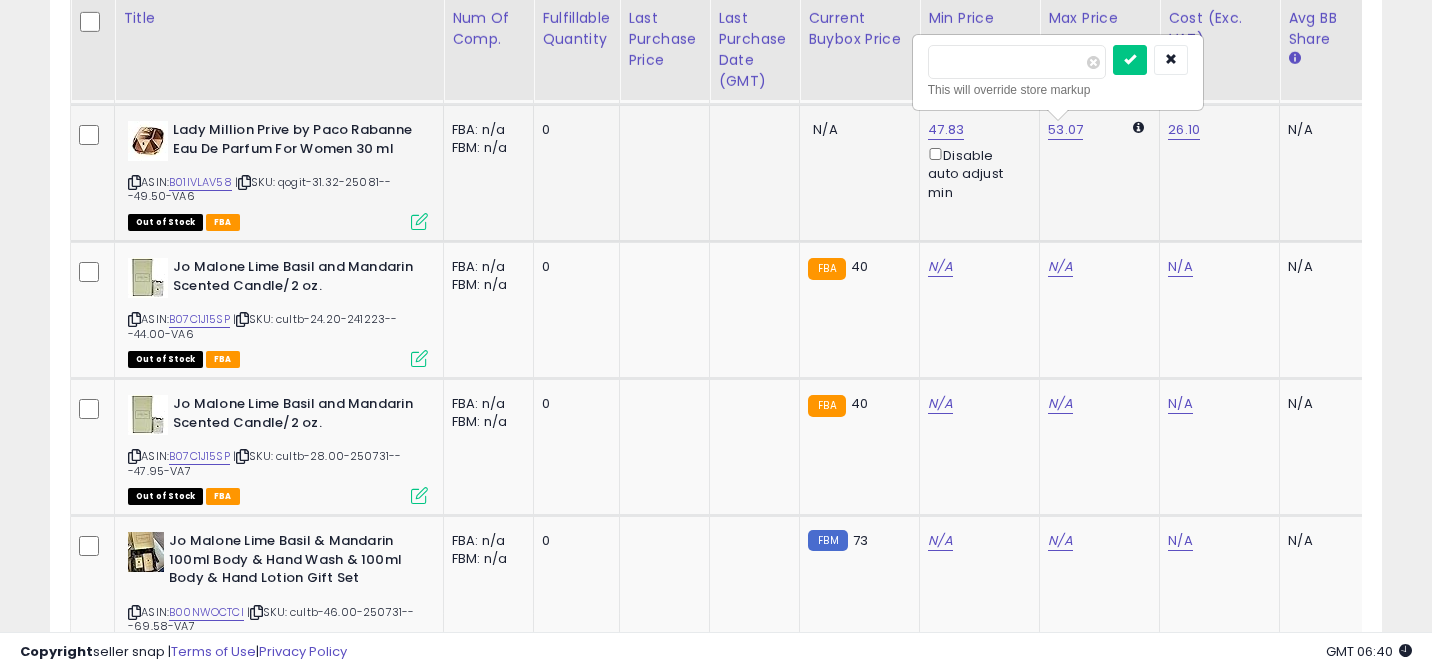 click at bounding box center (1130, 60) 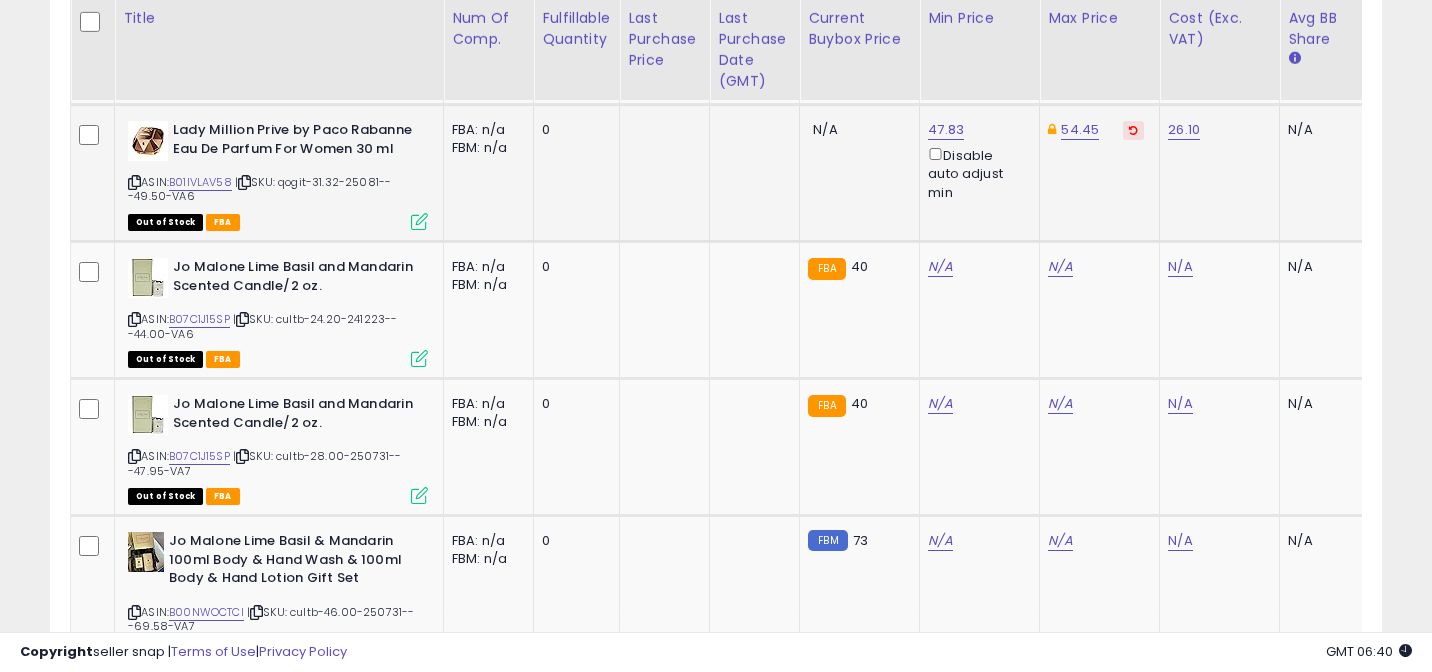 scroll, scrollTop: 0, scrollLeft: 125, axis: horizontal 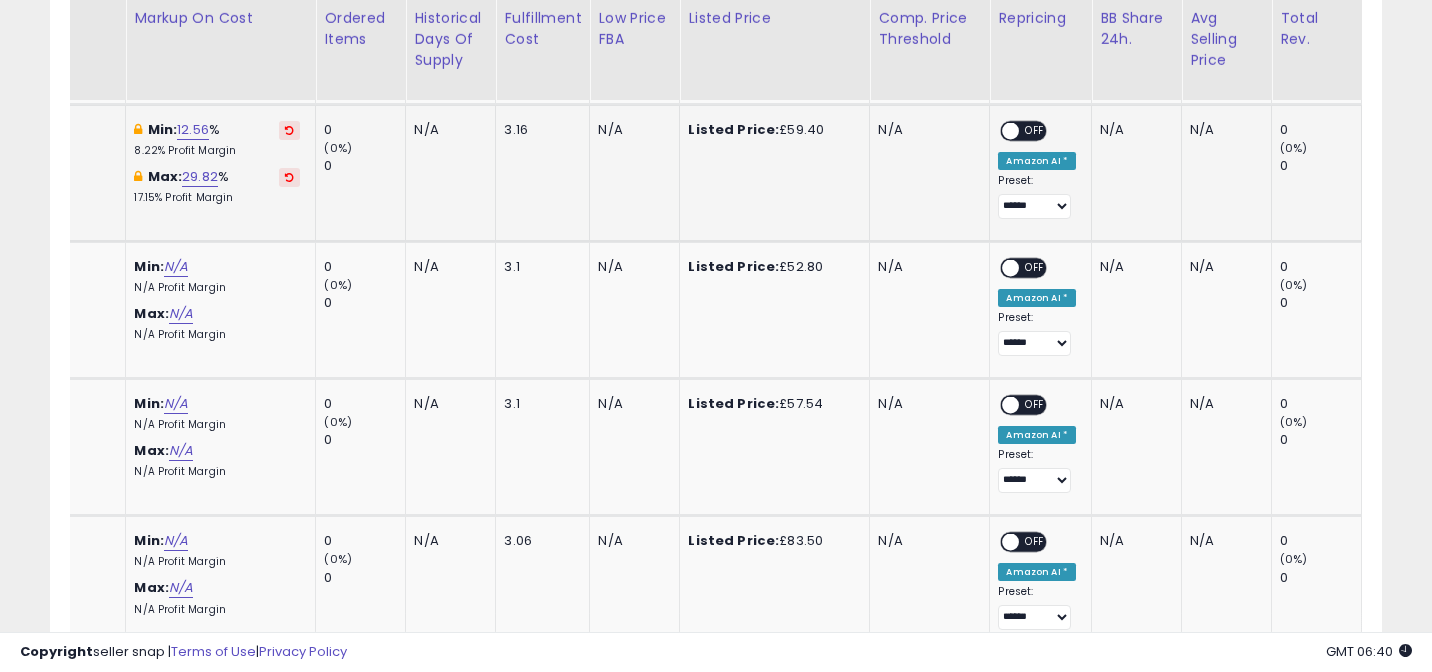 click on "OFF" at bounding box center [1036, 131] 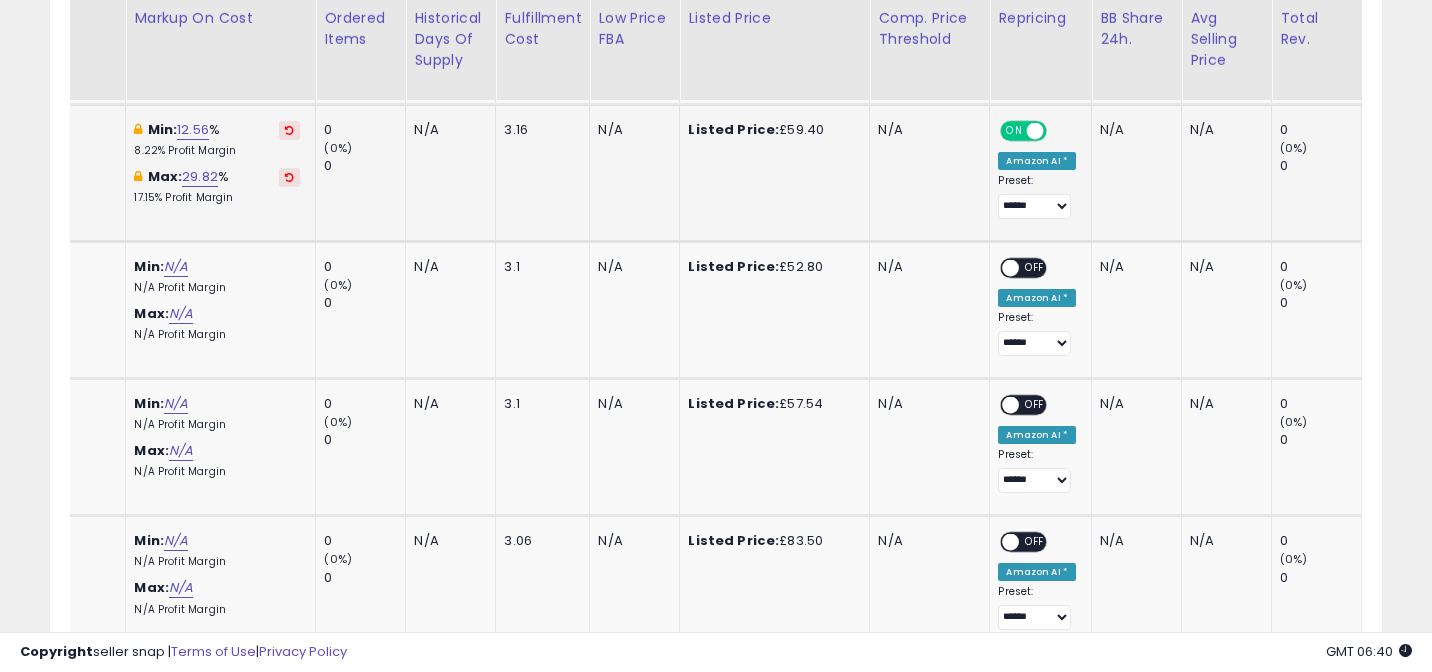 scroll, scrollTop: 0, scrollLeft: 1407, axis: horizontal 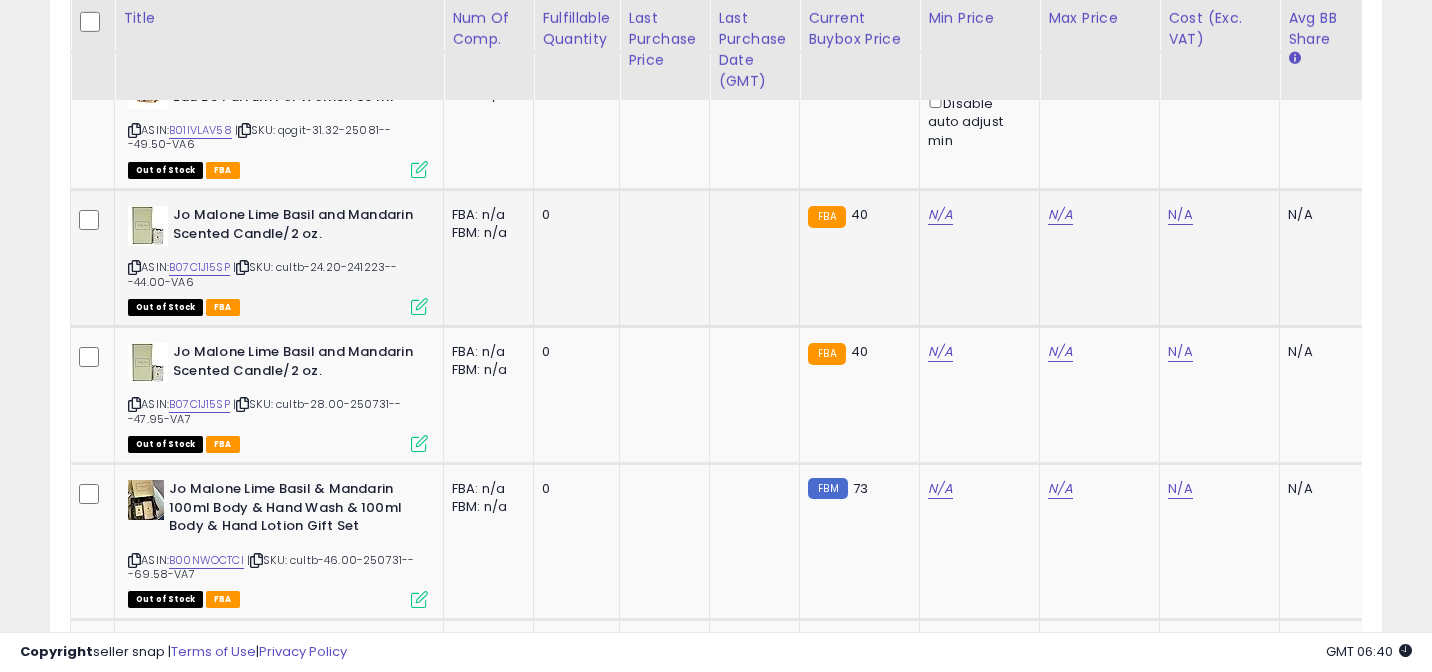 click at bounding box center [134, 267] 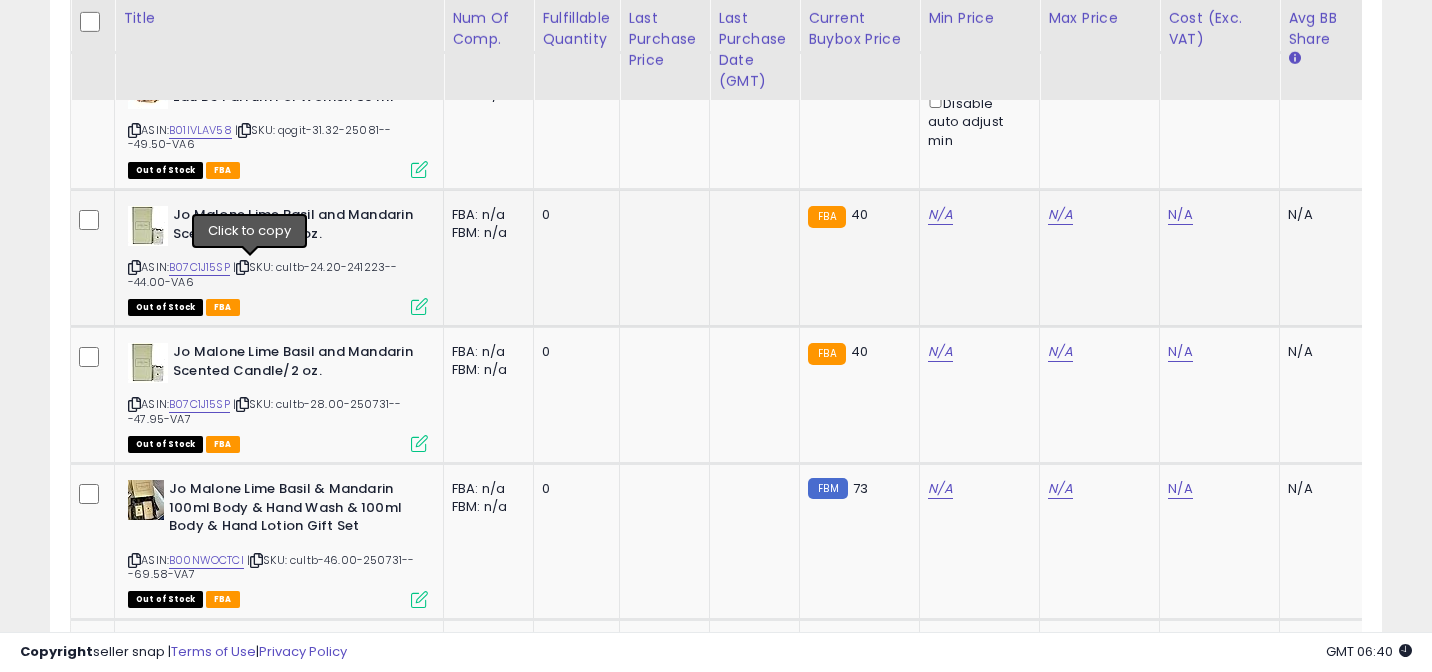 click at bounding box center [242, 267] 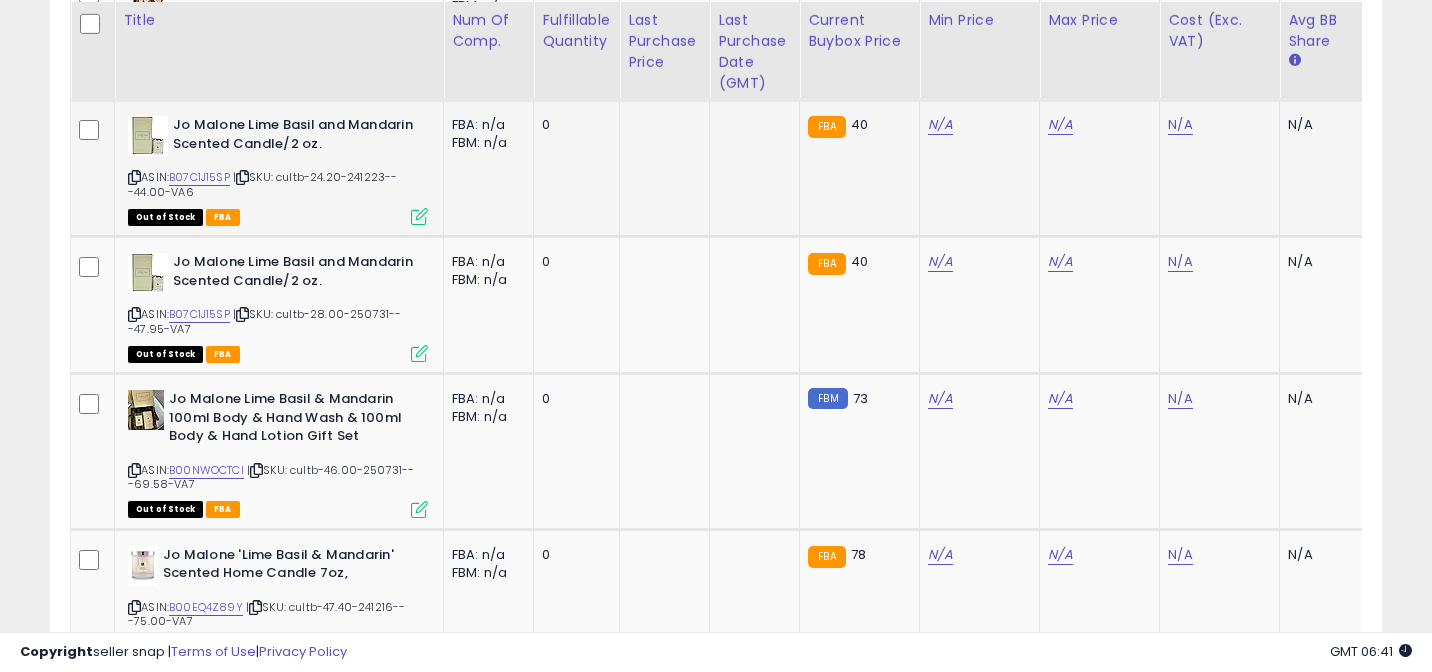 scroll, scrollTop: 2258, scrollLeft: 0, axis: vertical 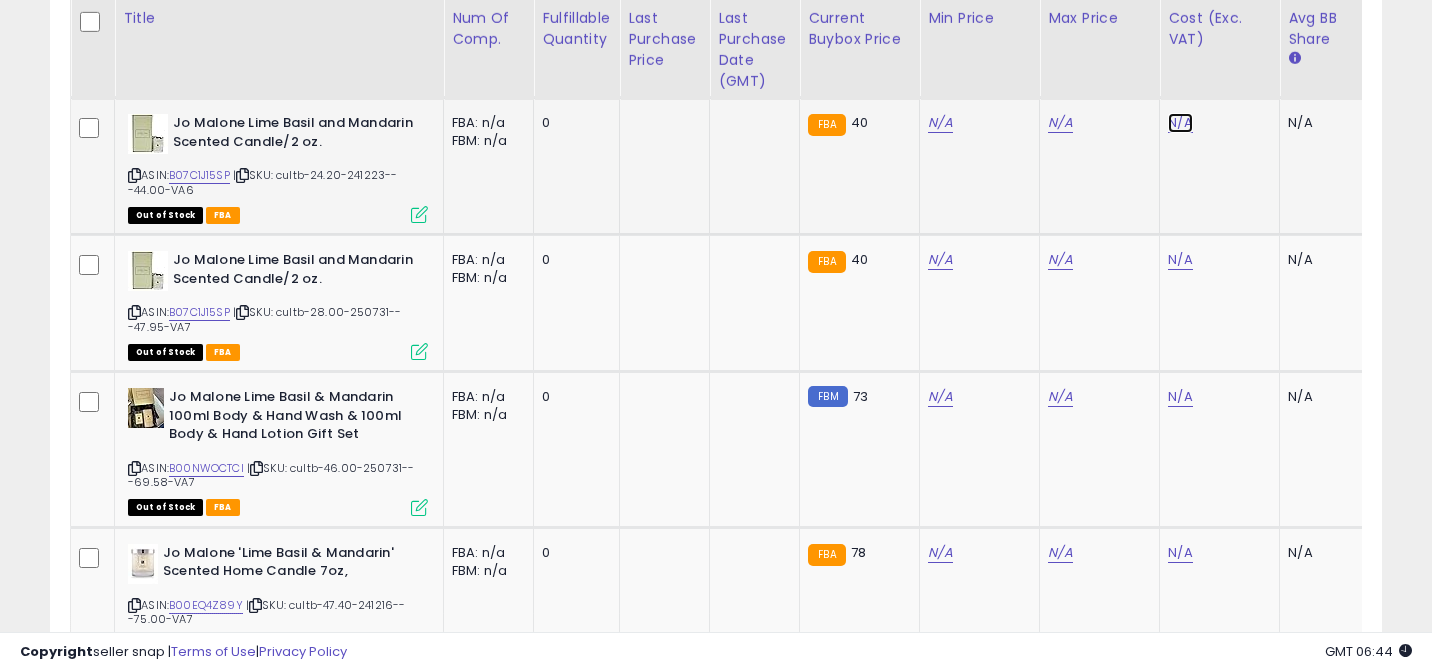 click on "N/A" at bounding box center (1180, -833) 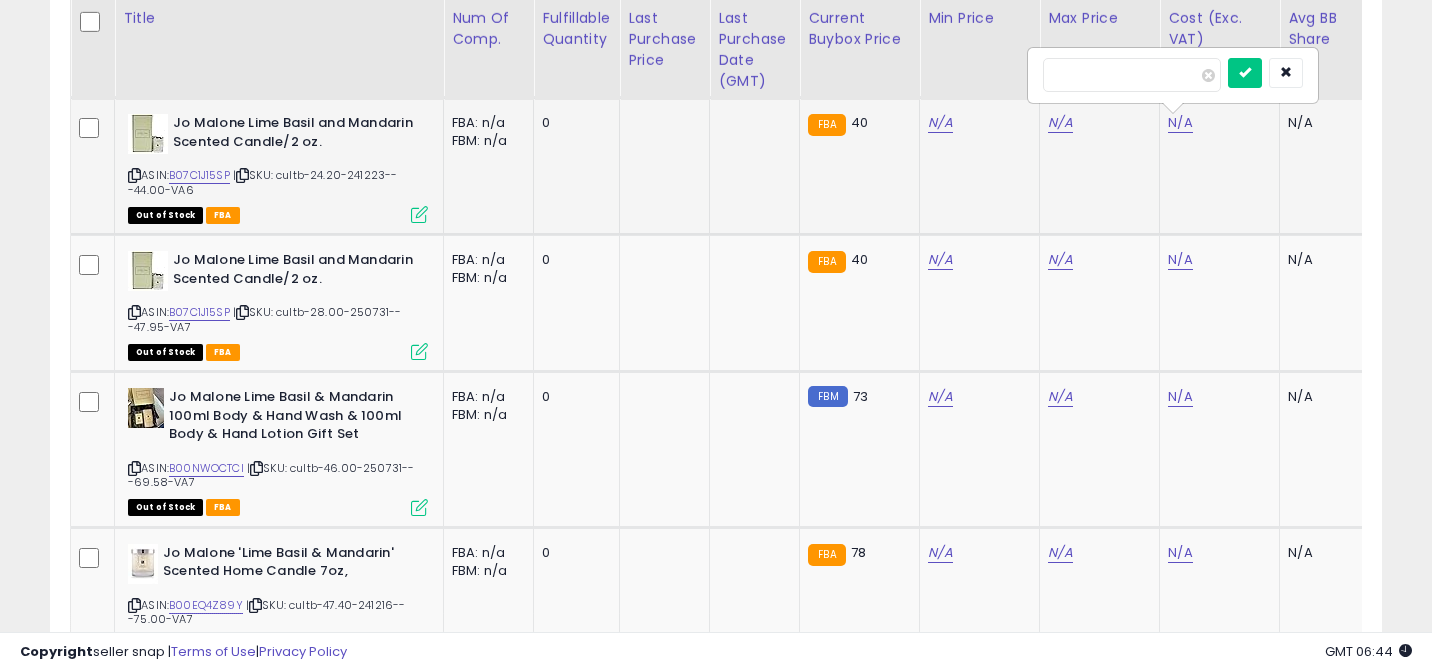 type on "*****" 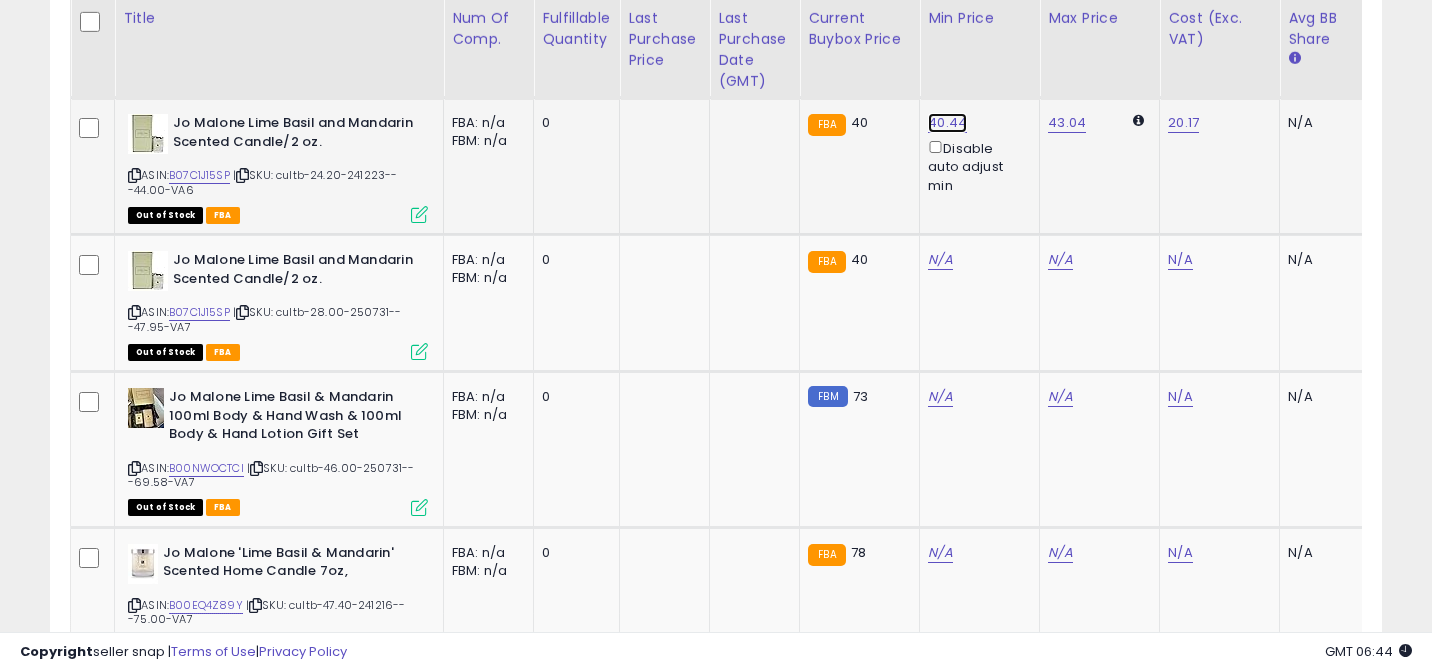 click on "40.44" at bounding box center [940, -1163] 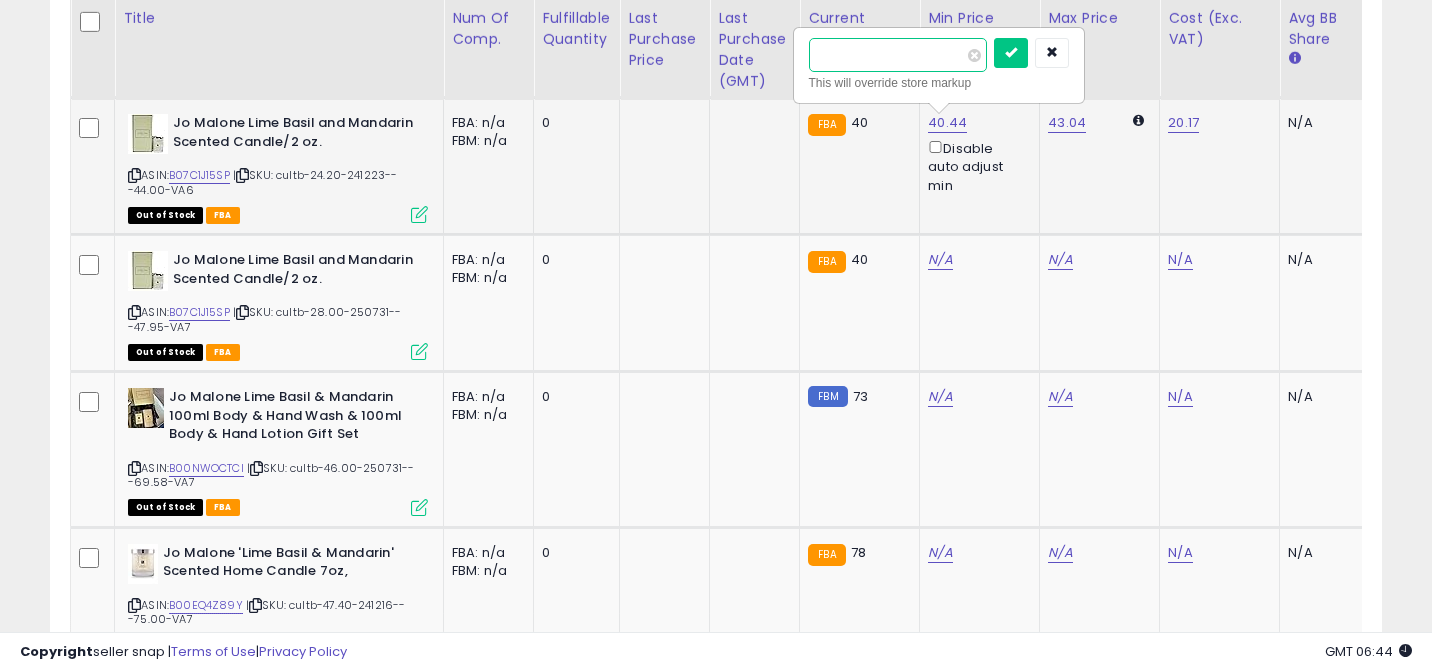 type on "*****" 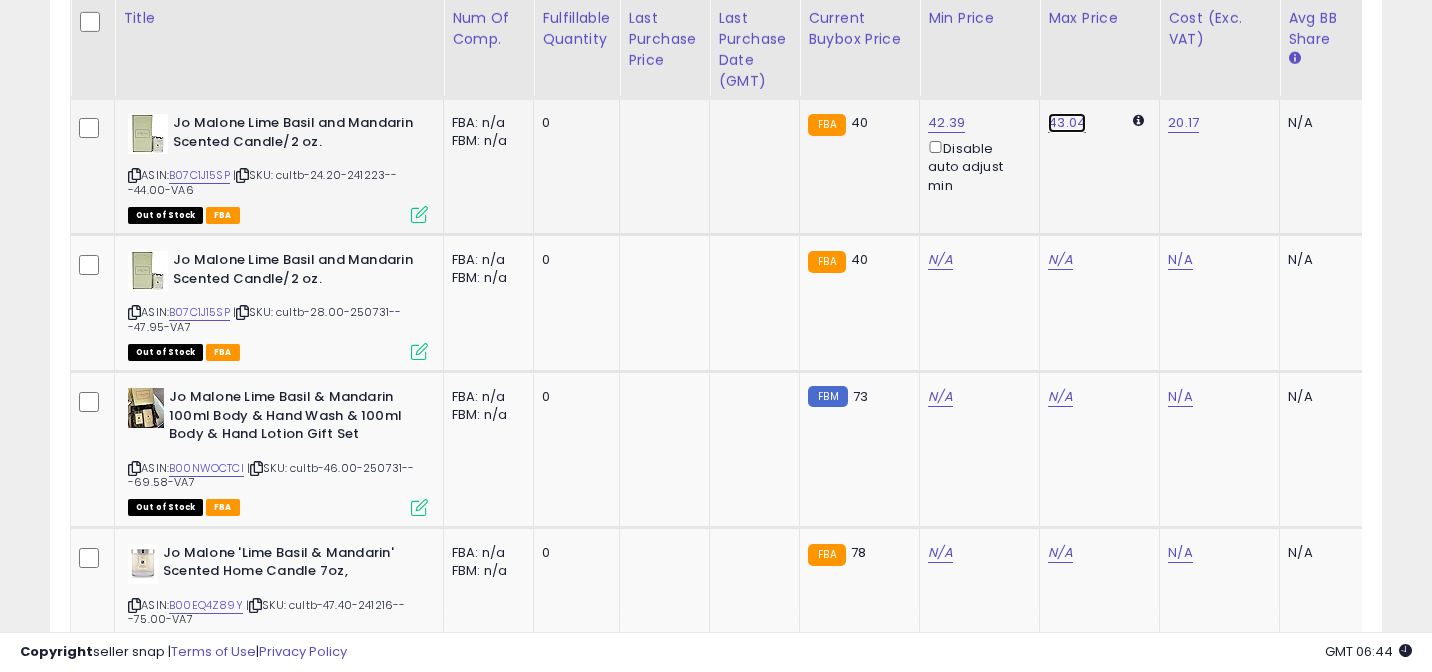 click on "43.04" at bounding box center (1060, -1163) 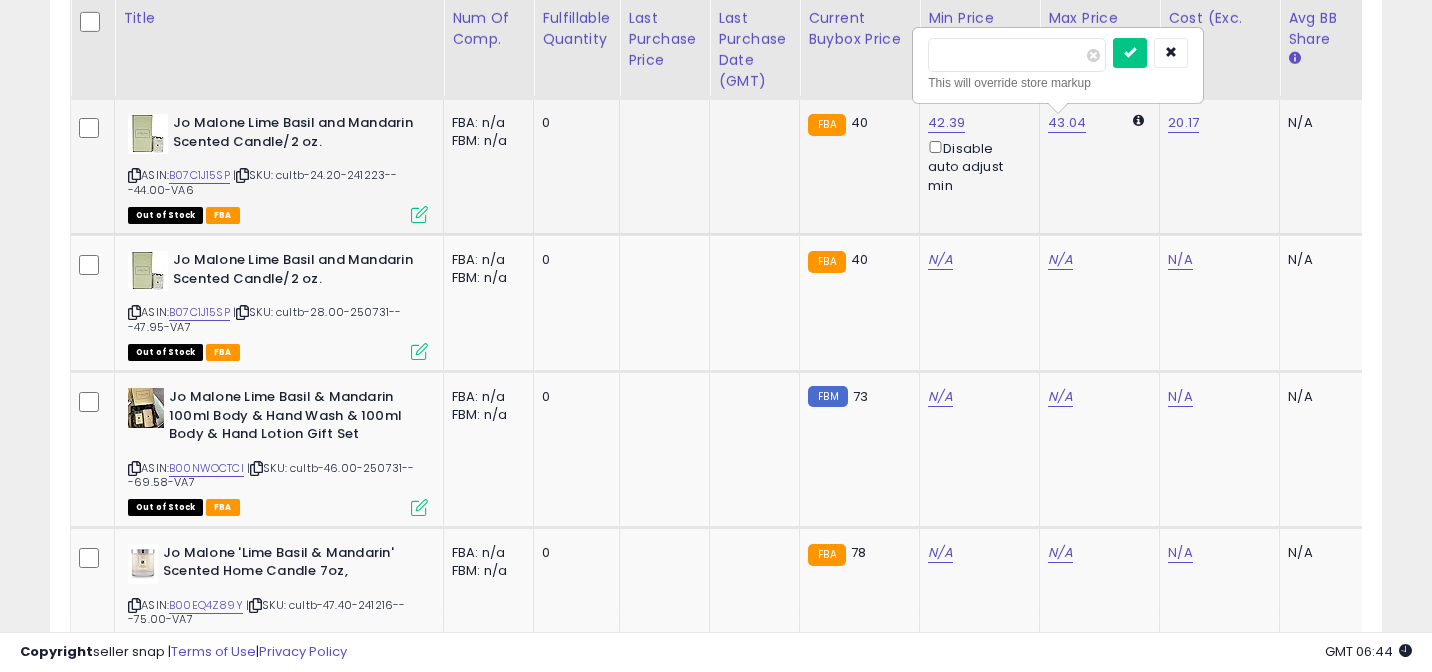 type on "*" 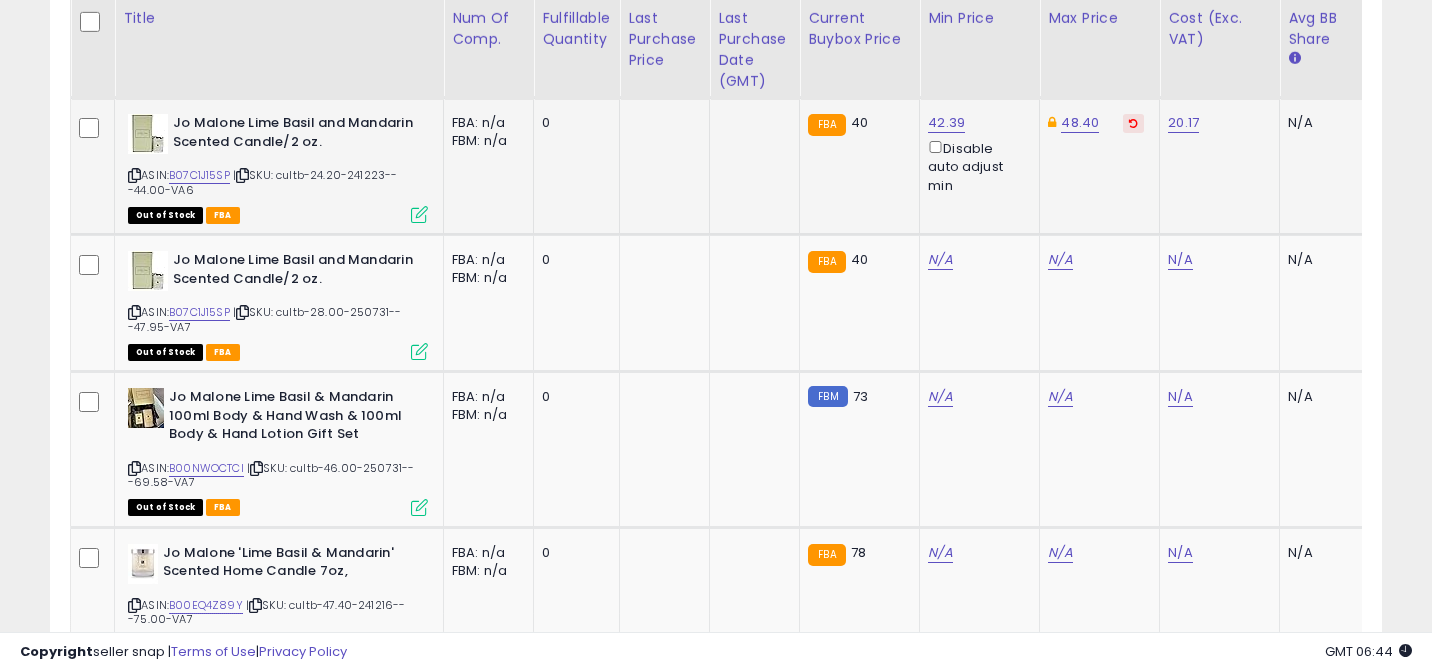 scroll, scrollTop: 0, scrollLeft: 20, axis: horizontal 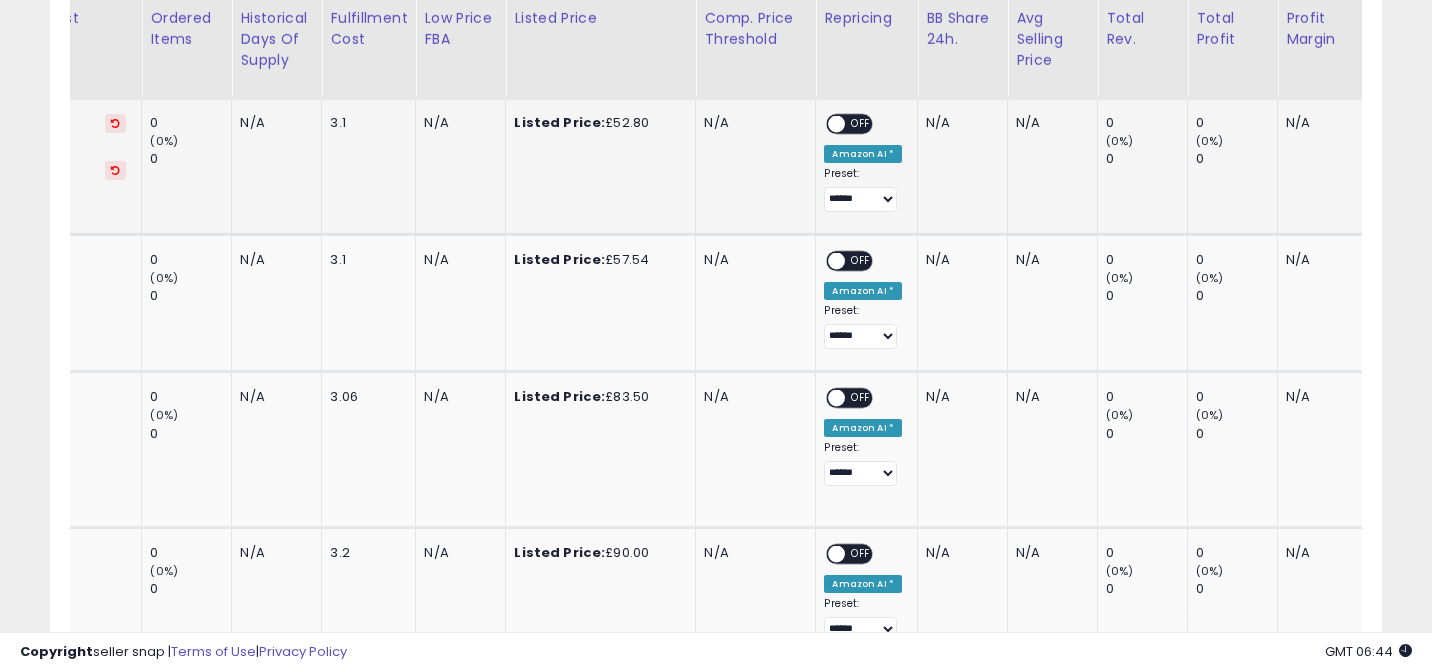 click on "OFF" at bounding box center [862, 124] 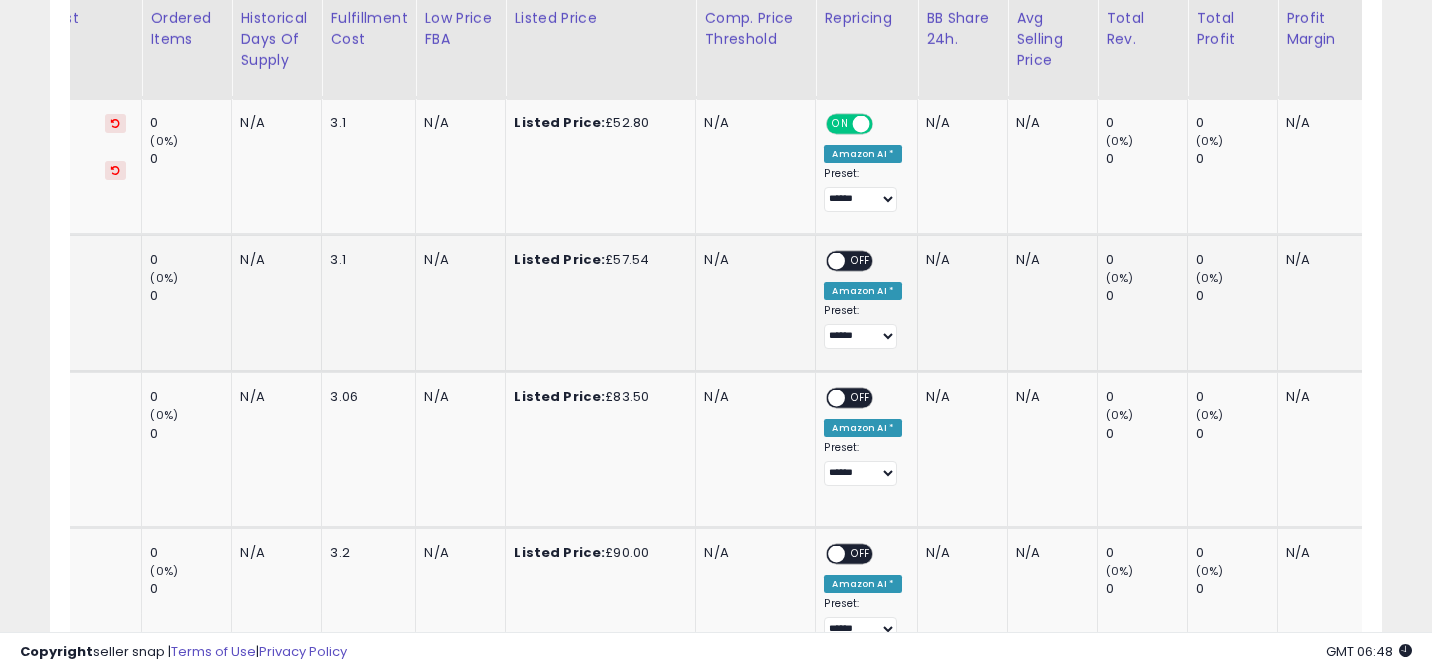 scroll, scrollTop: 0, scrollLeft: 1352, axis: horizontal 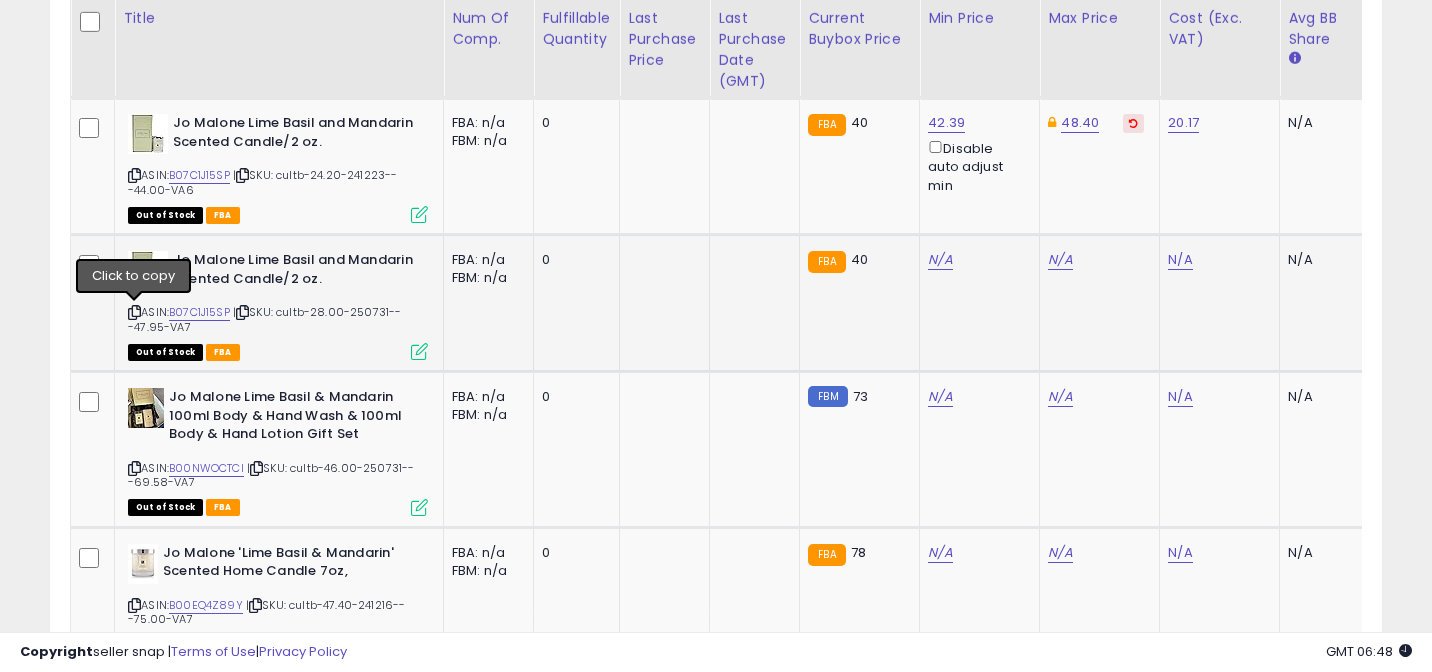 click at bounding box center [134, 312] 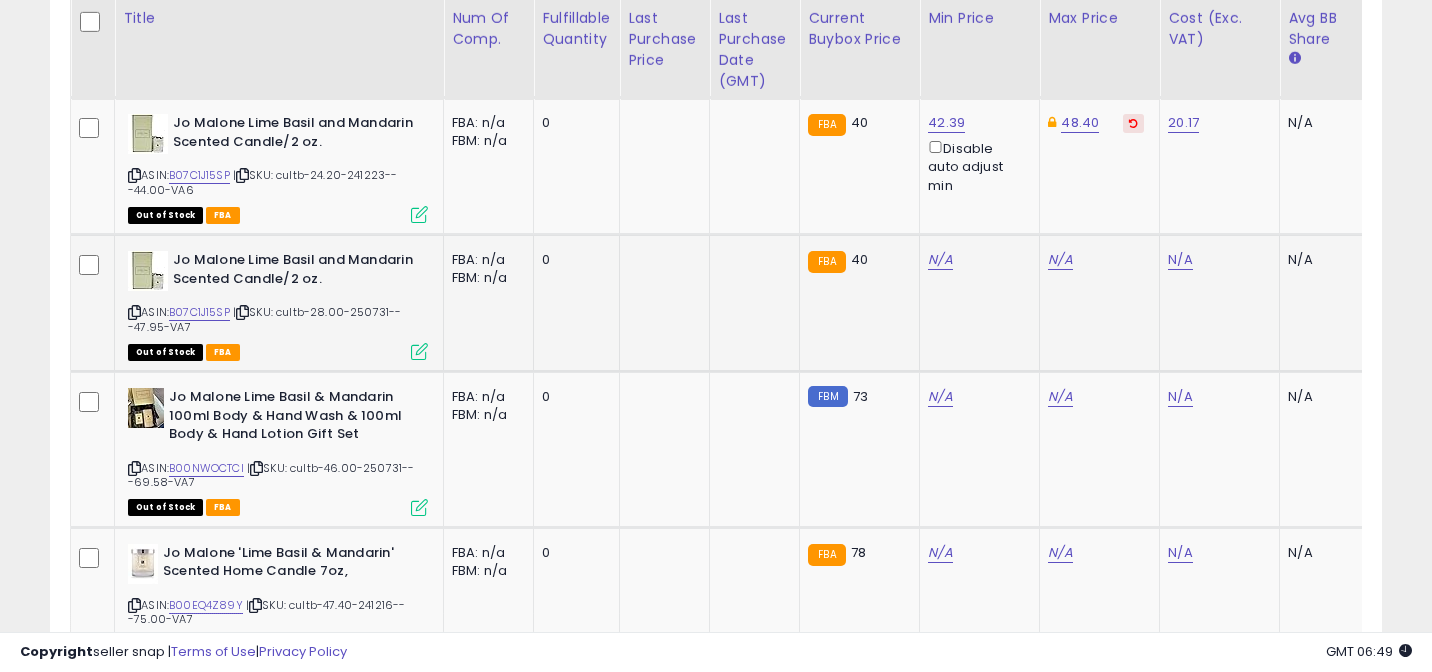 click at bounding box center [242, 312] 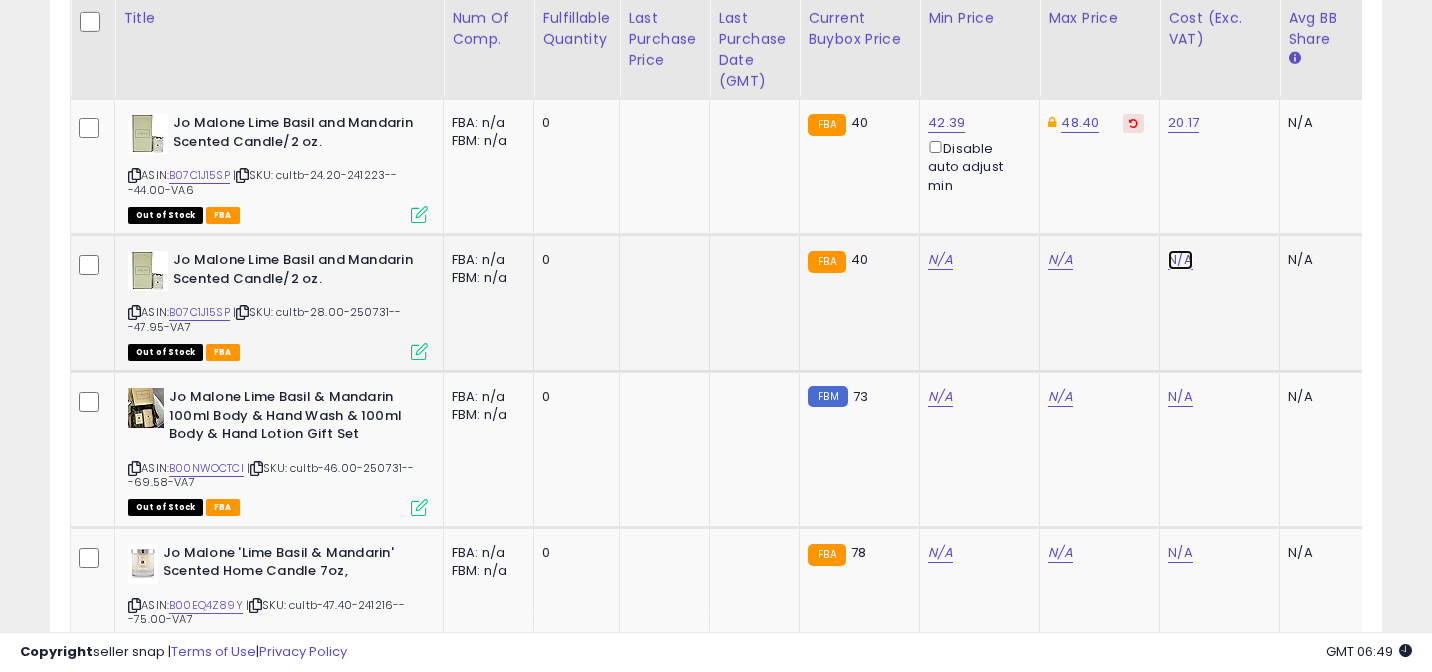 click on "N/A" at bounding box center [1180, -833] 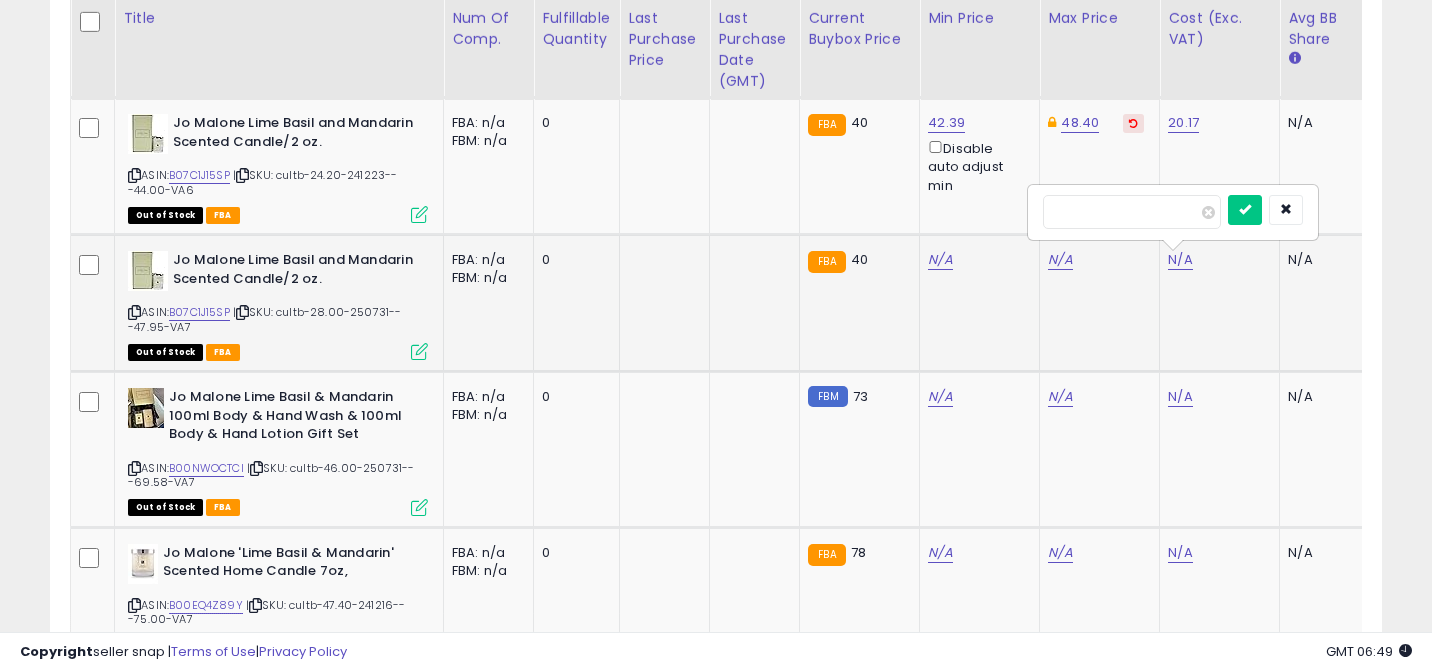 type on "*****" 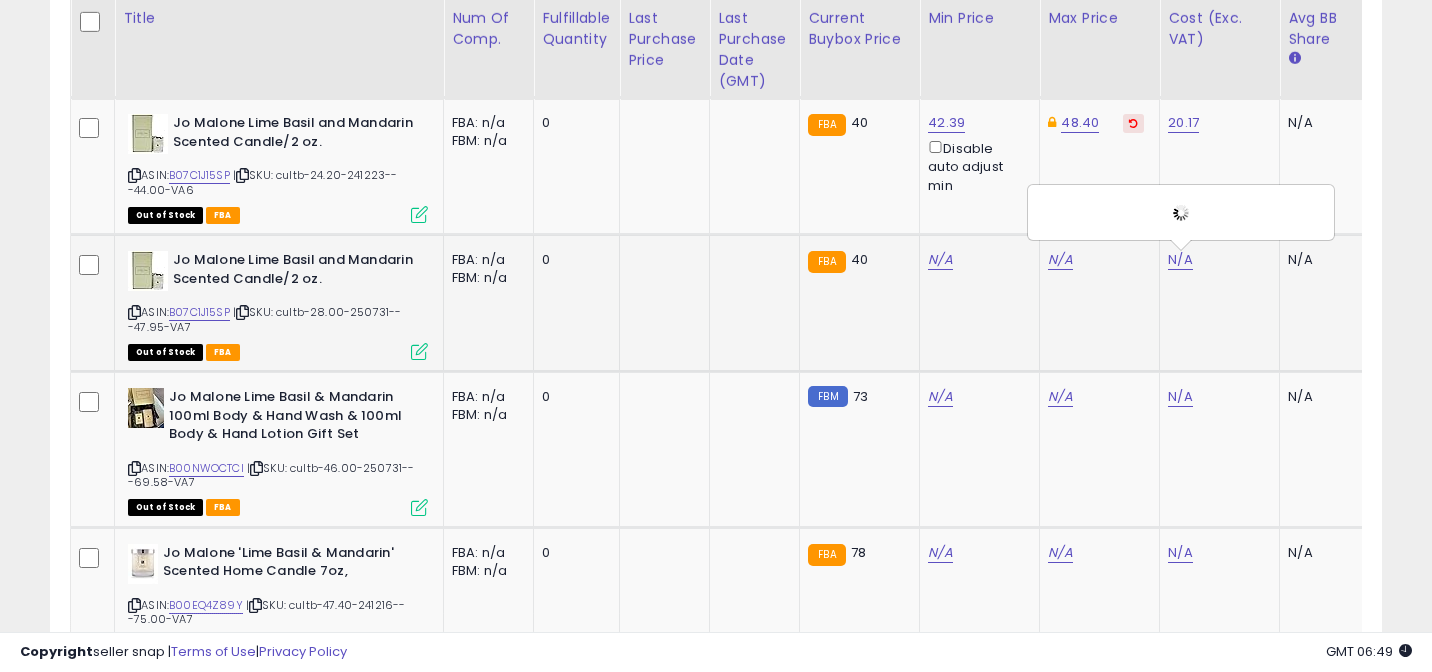 scroll, scrollTop: 0, scrollLeft: 414, axis: horizontal 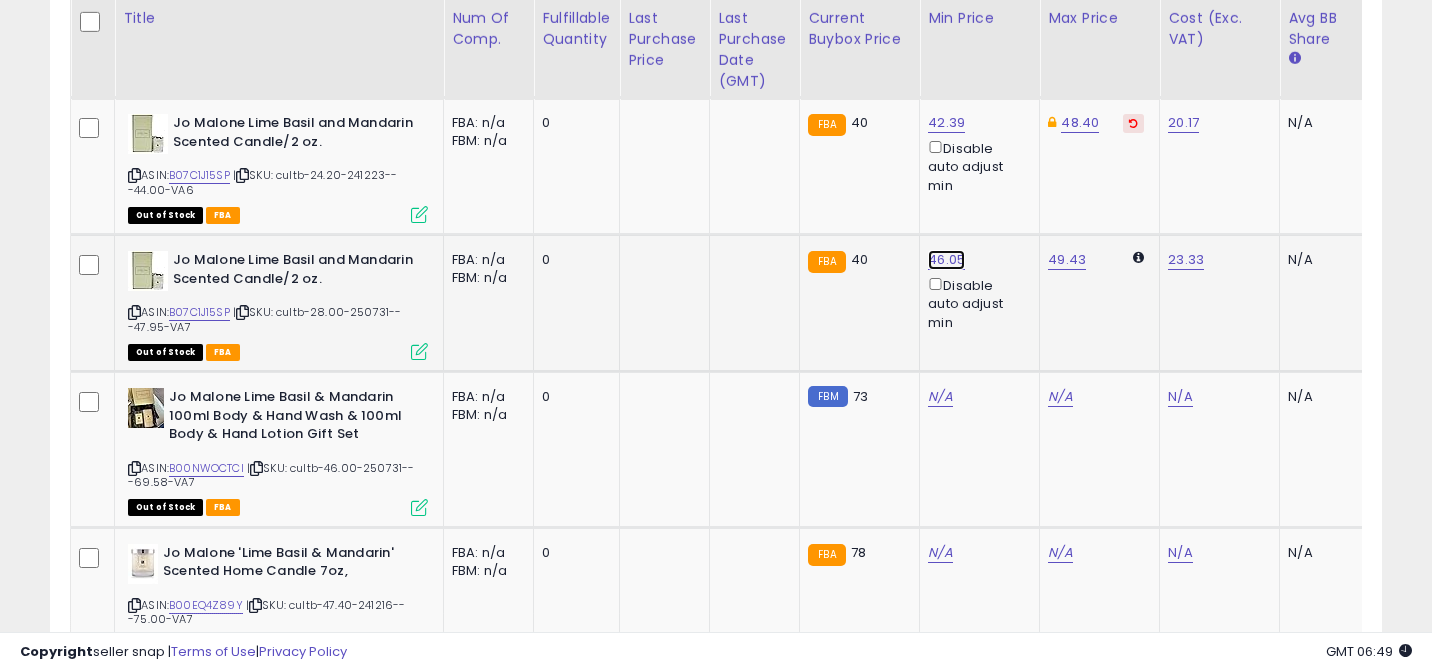 click on "46.05" at bounding box center (940, -1163) 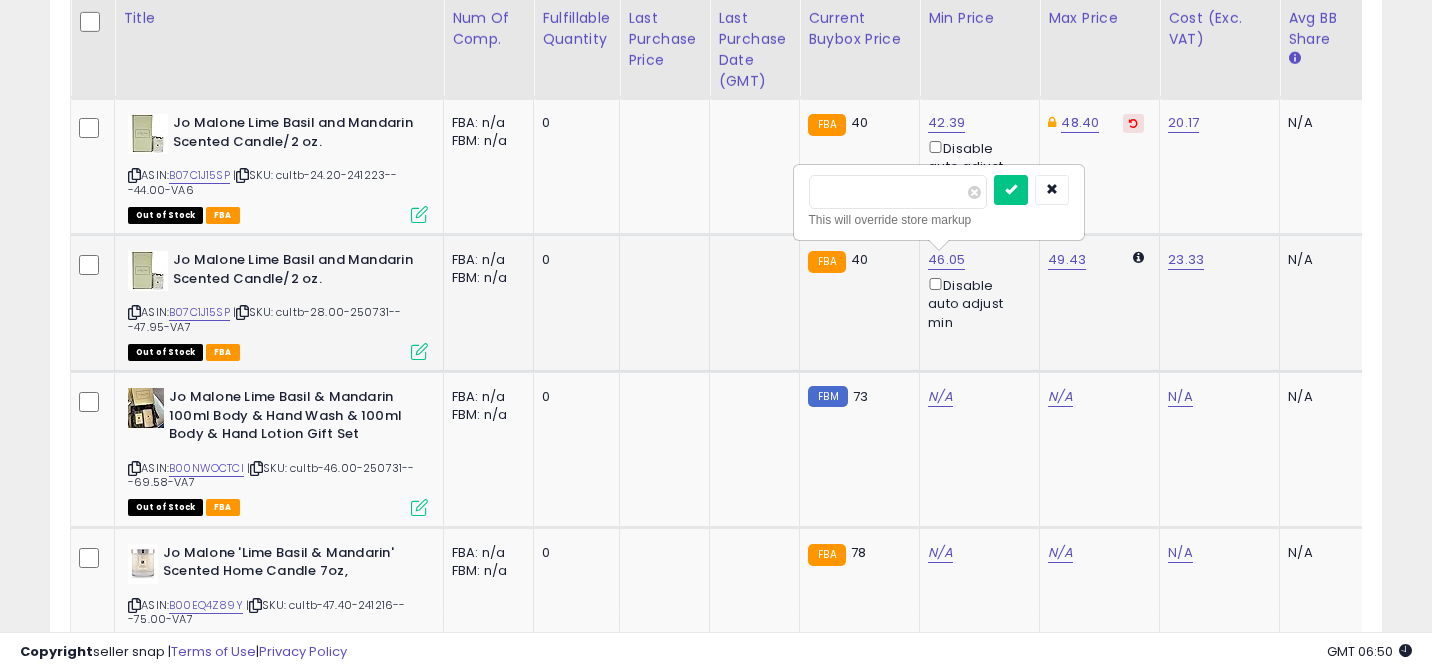 type on "*****" 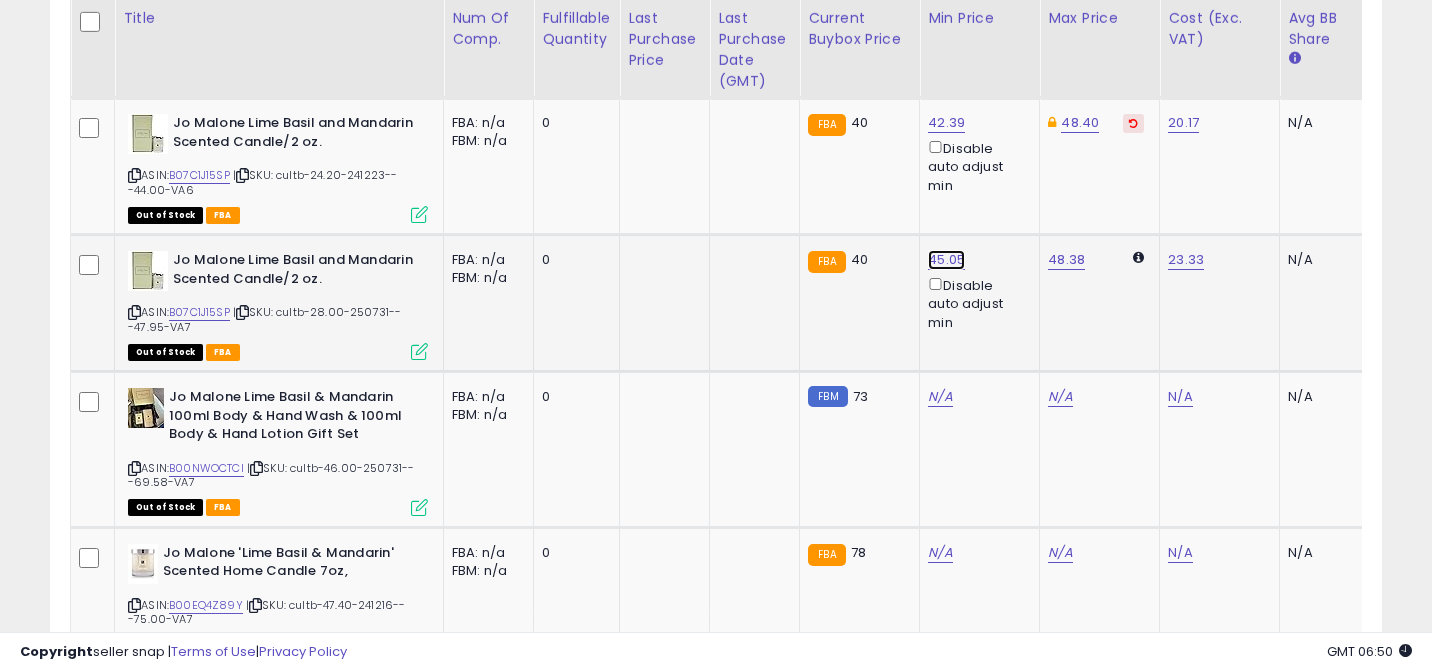 click on "45.05" at bounding box center [940, -1163] 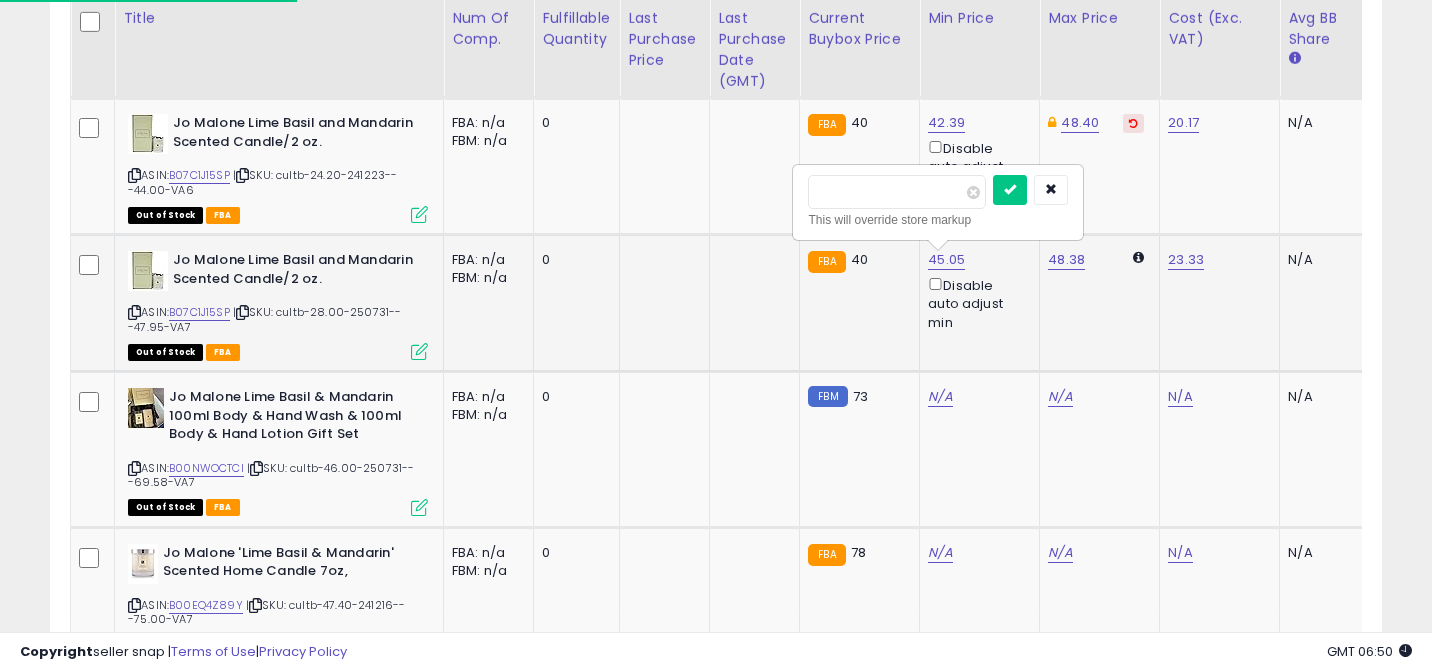 click on "*****" at bounding box center [897, 192] 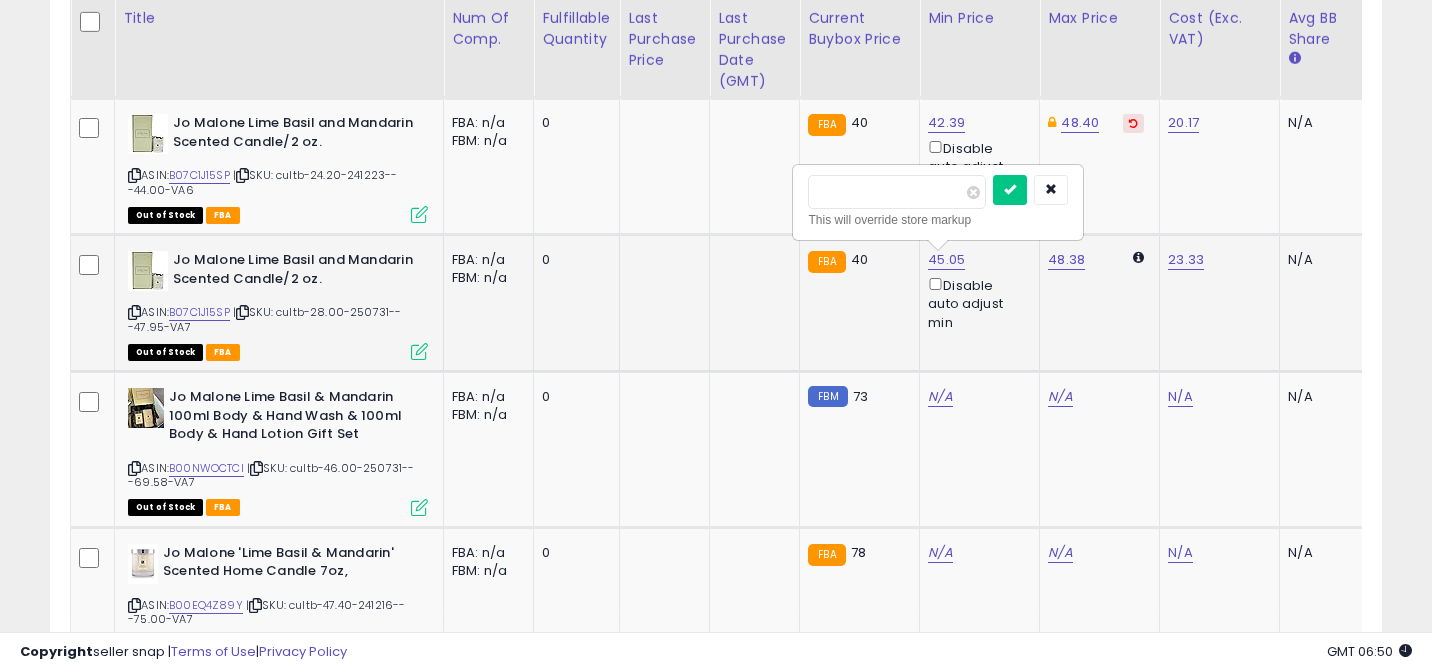 type on "*****" 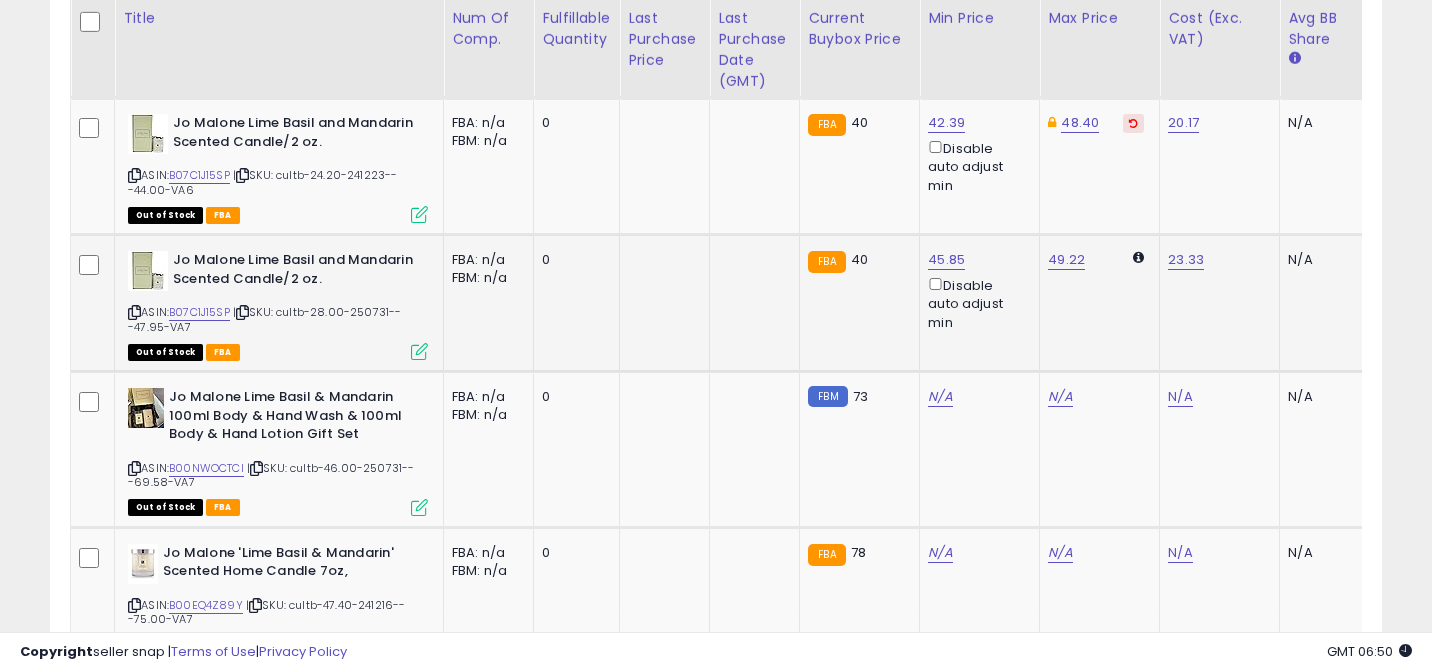 click on "49.22" 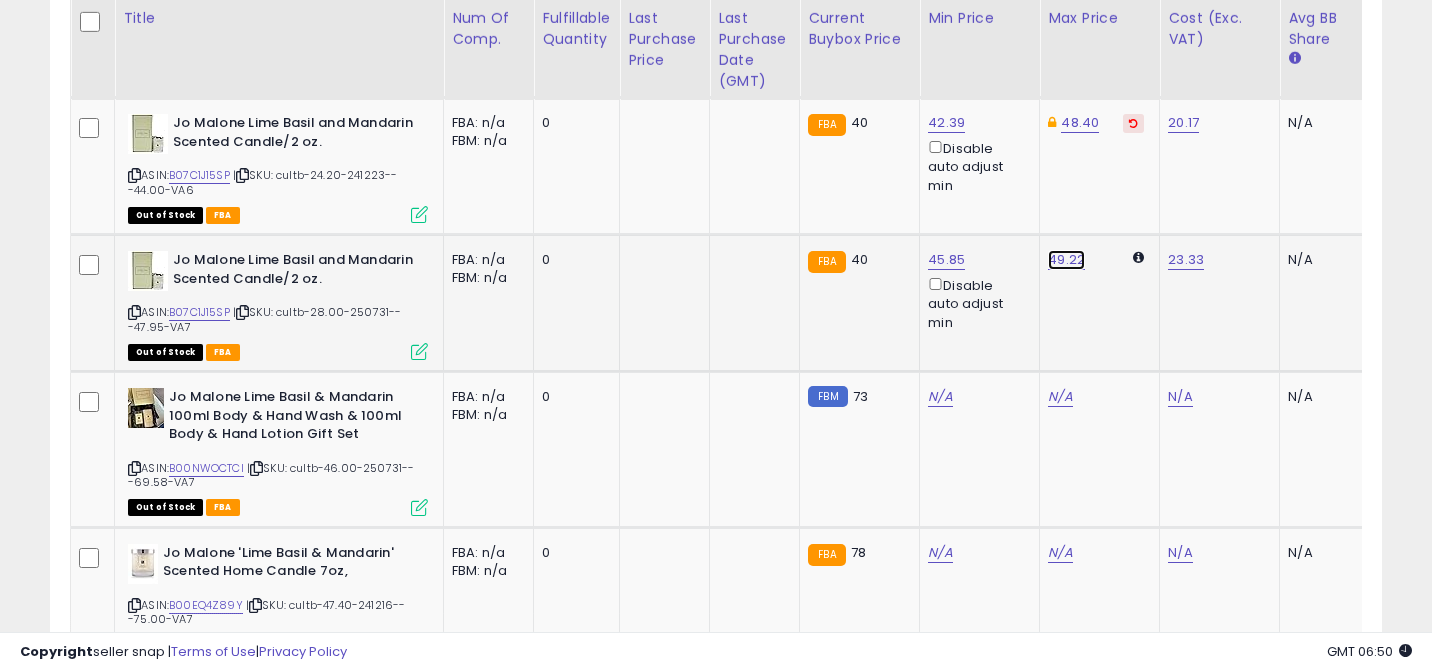 click on "49.22" at bounding box center (1060, -1163) 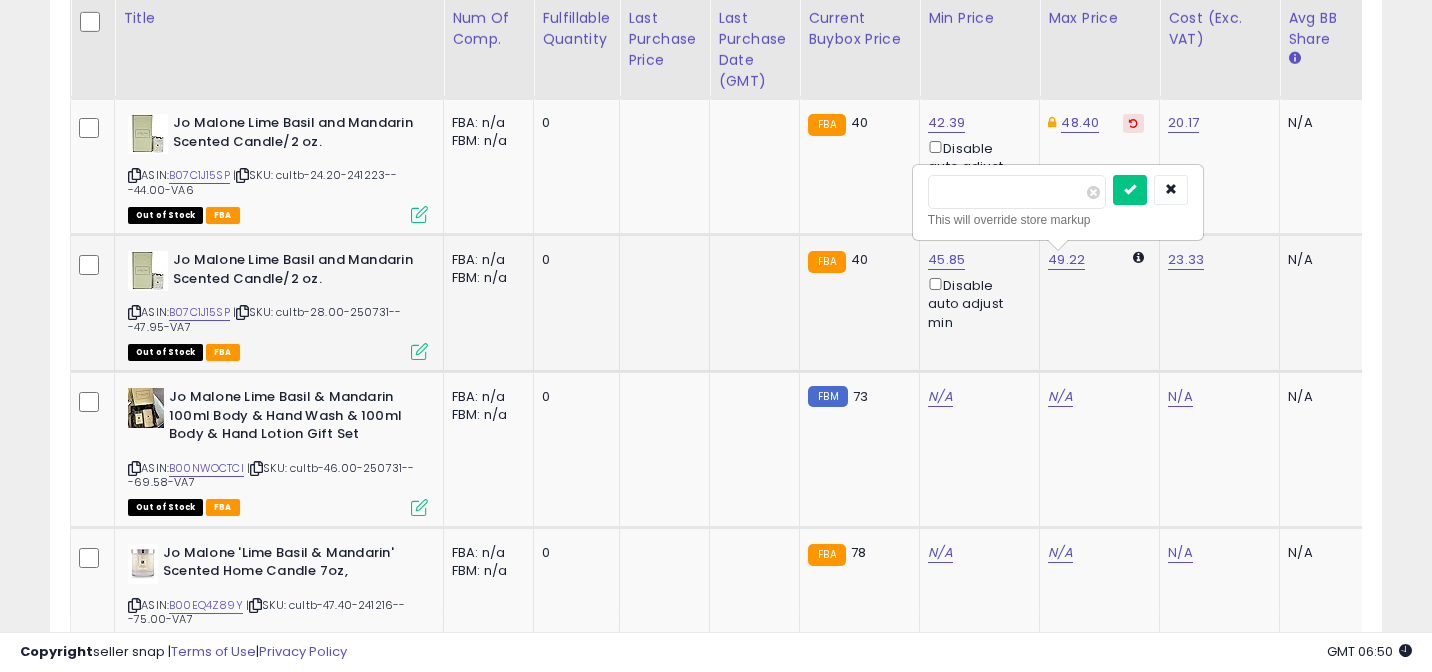 type on "*" 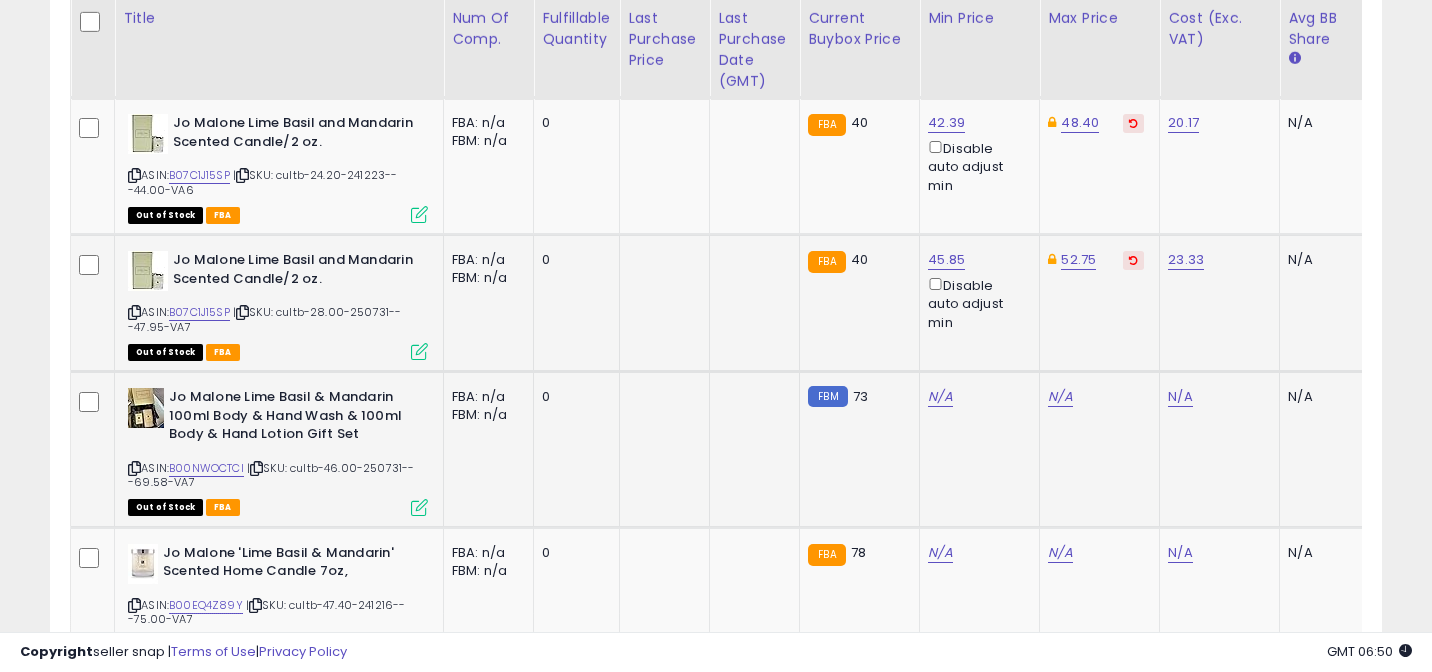 scroll, scrollTop: 0, scrollLeft: 143, axis: horizontal 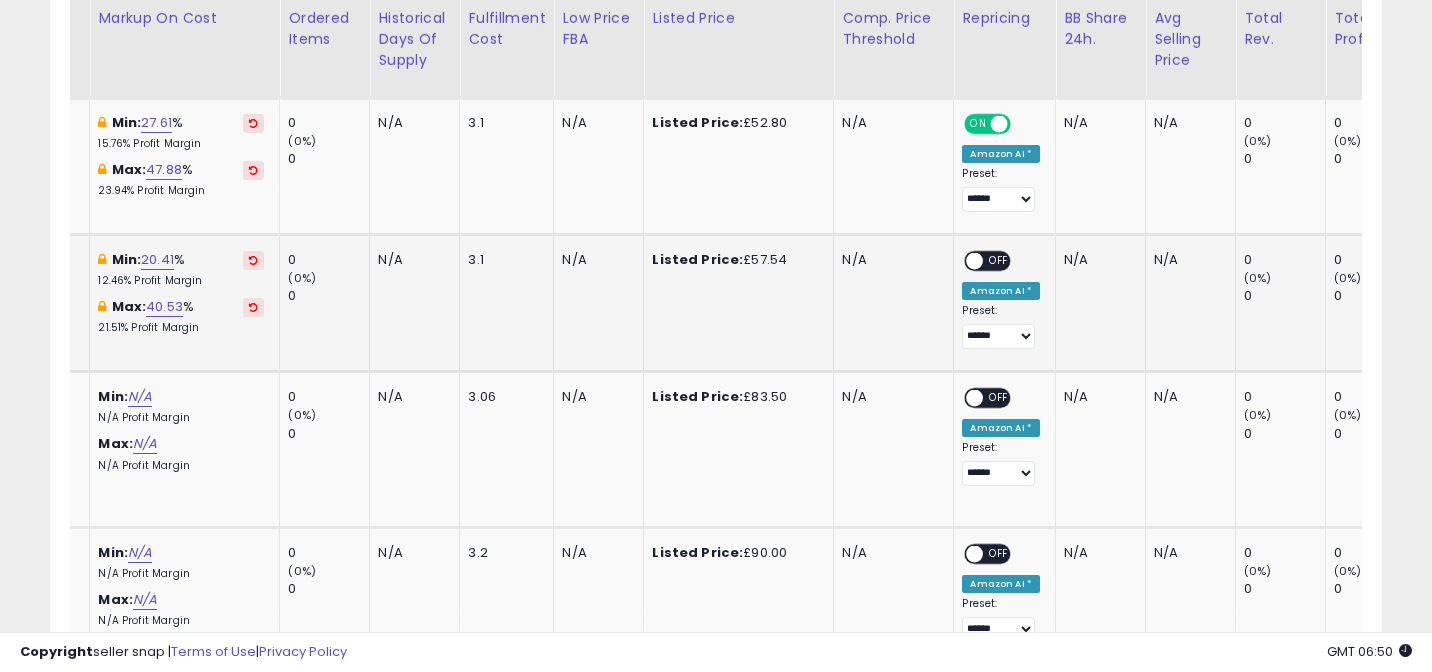 click on "OFF" at bounding box center [1000, 261] 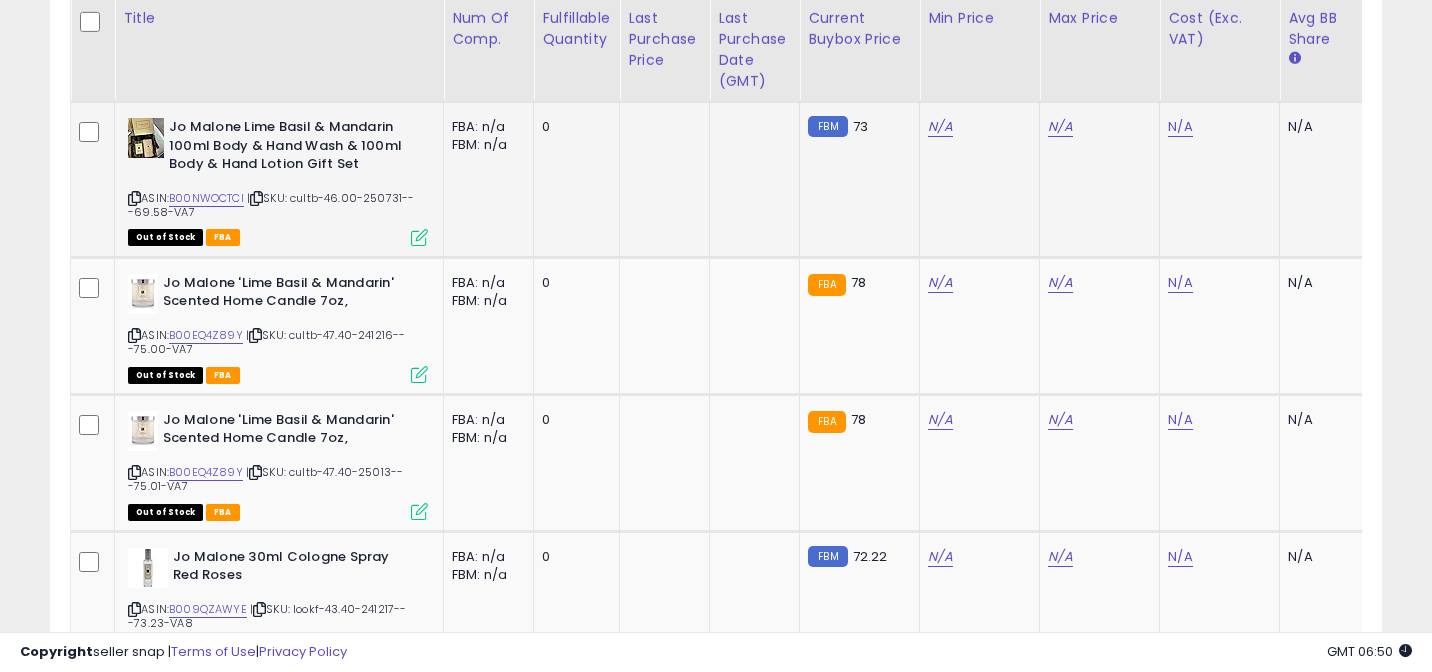click at bounding box center (134, 198) 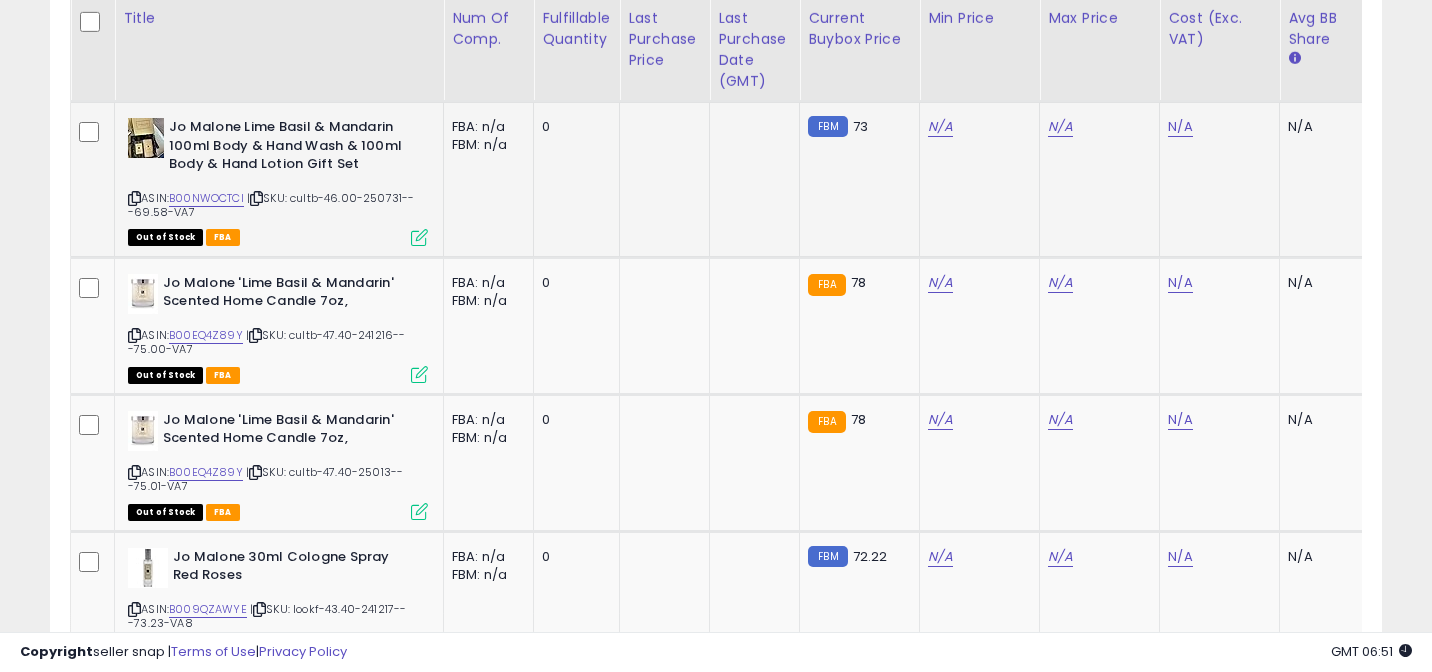 click at bounding box center [256, 198] 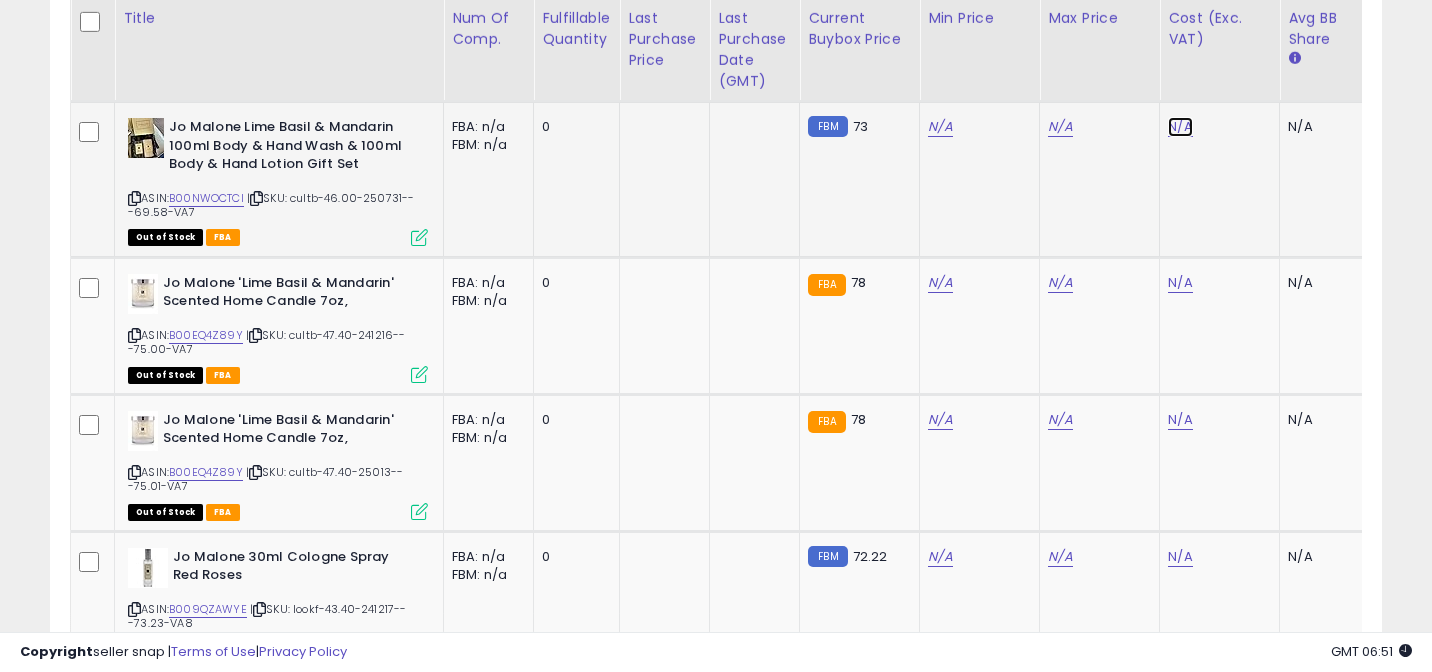 click on "N/A" at bounding box center (1180, -1103) 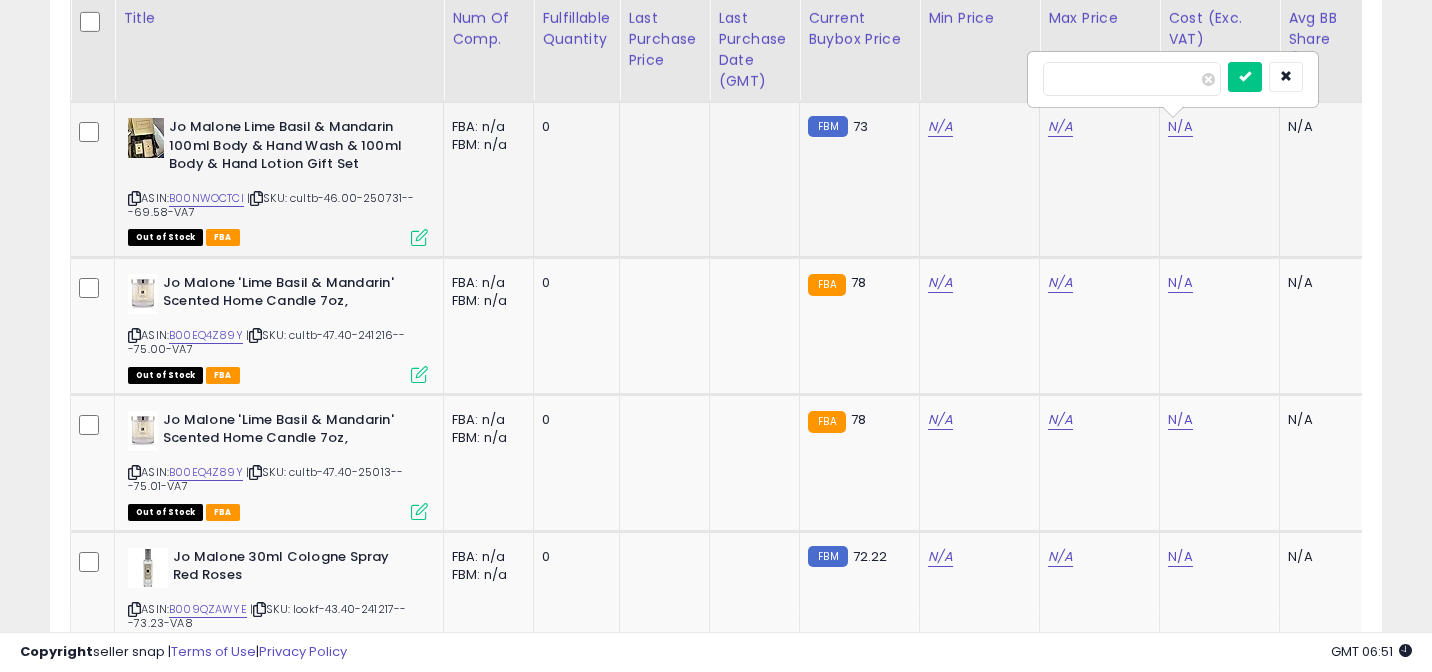 type on "*****" 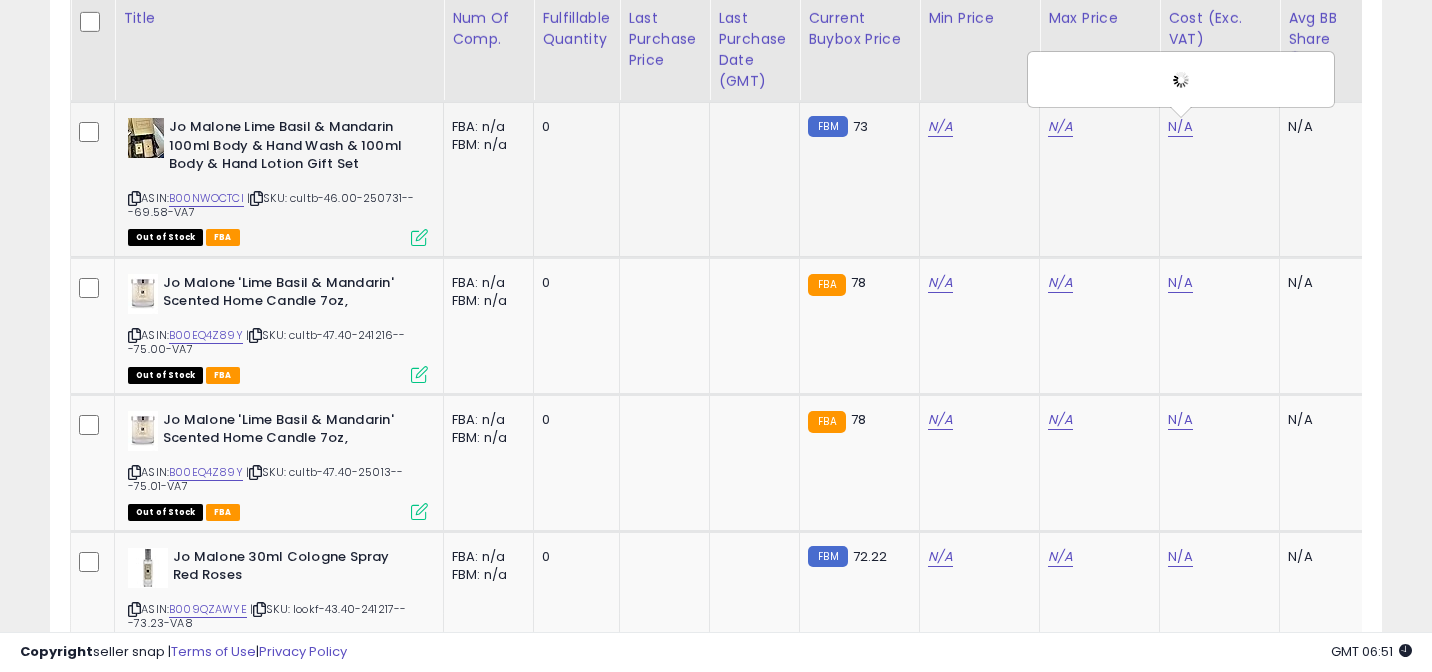 scroll, scrollTop: 0, scrollLeft: 516, axis: horizontal 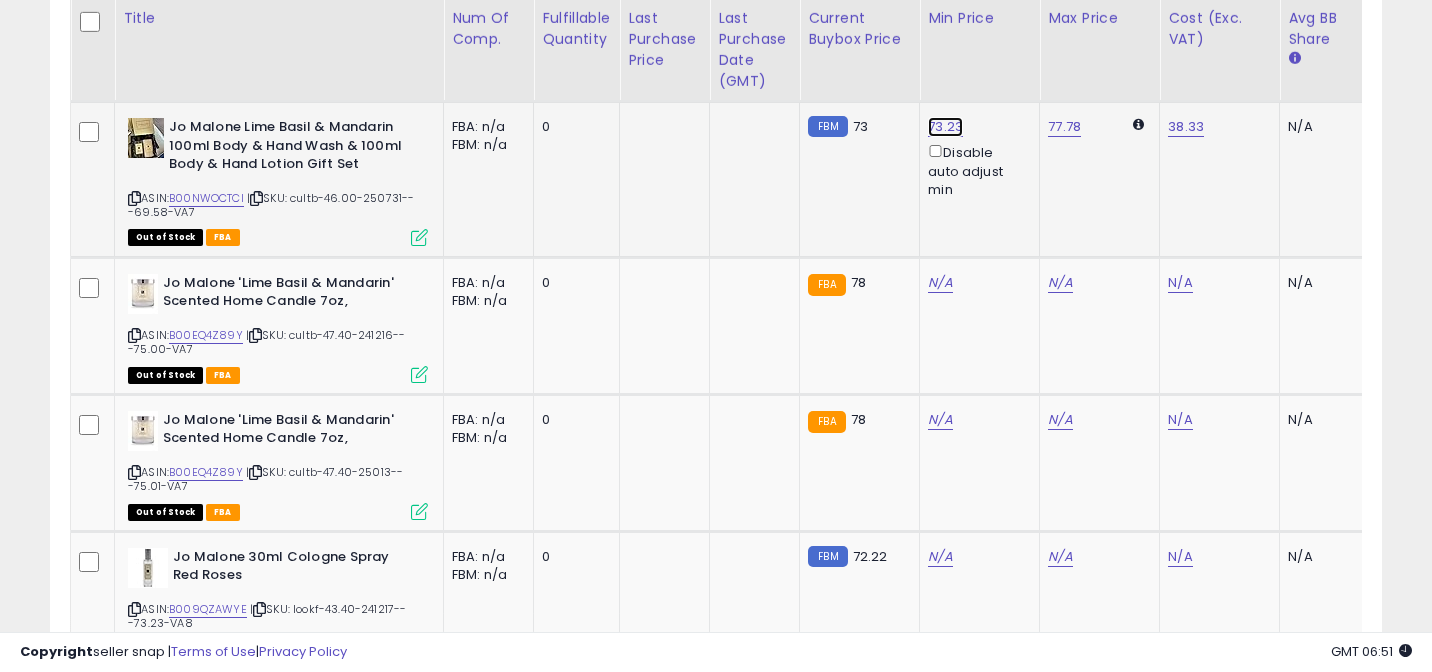 click on "73.23" at bounding box center (940, -1433) 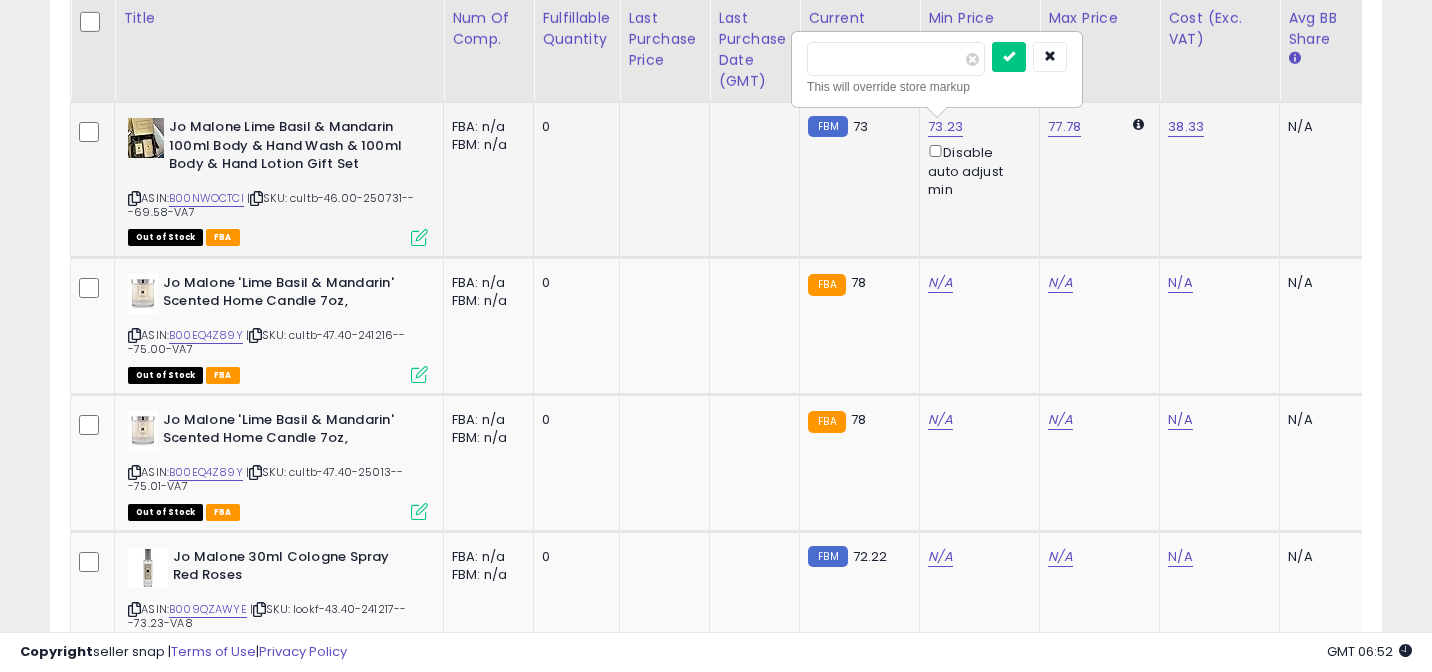 type on "*****" 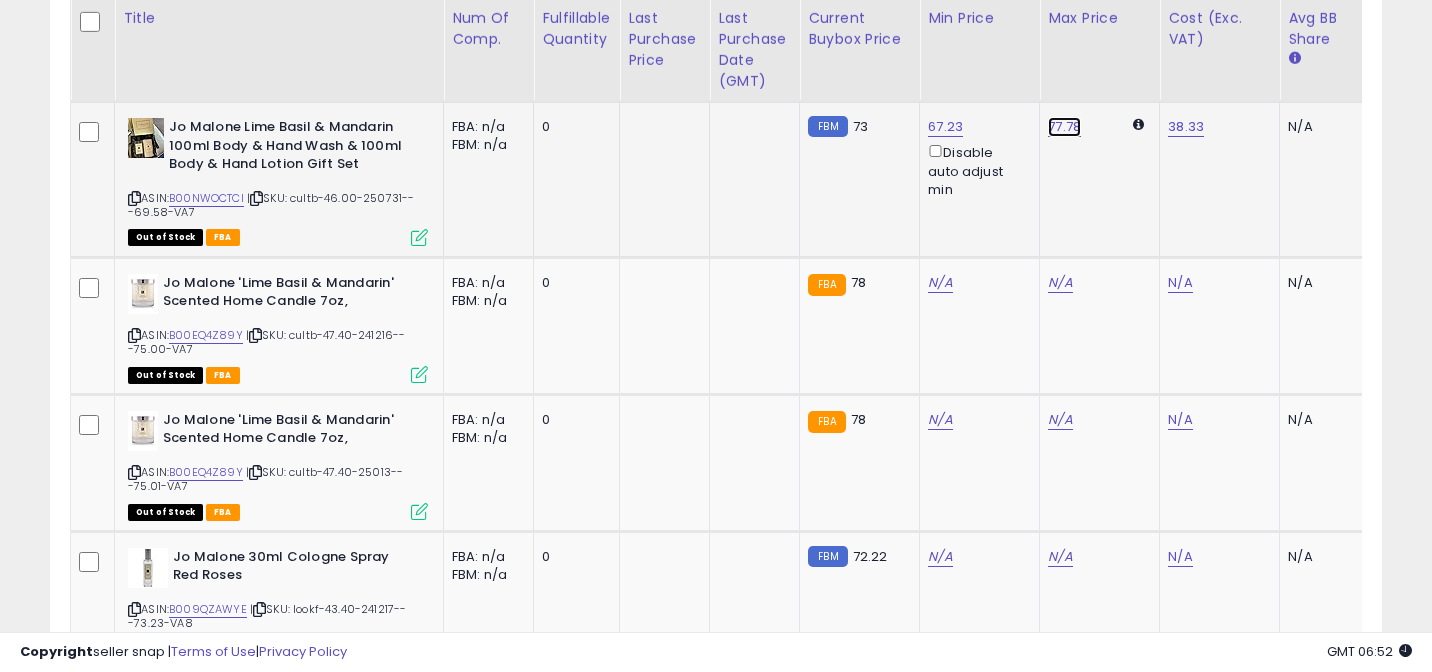 click on "77.78" at bounding box center (1060, -1433) 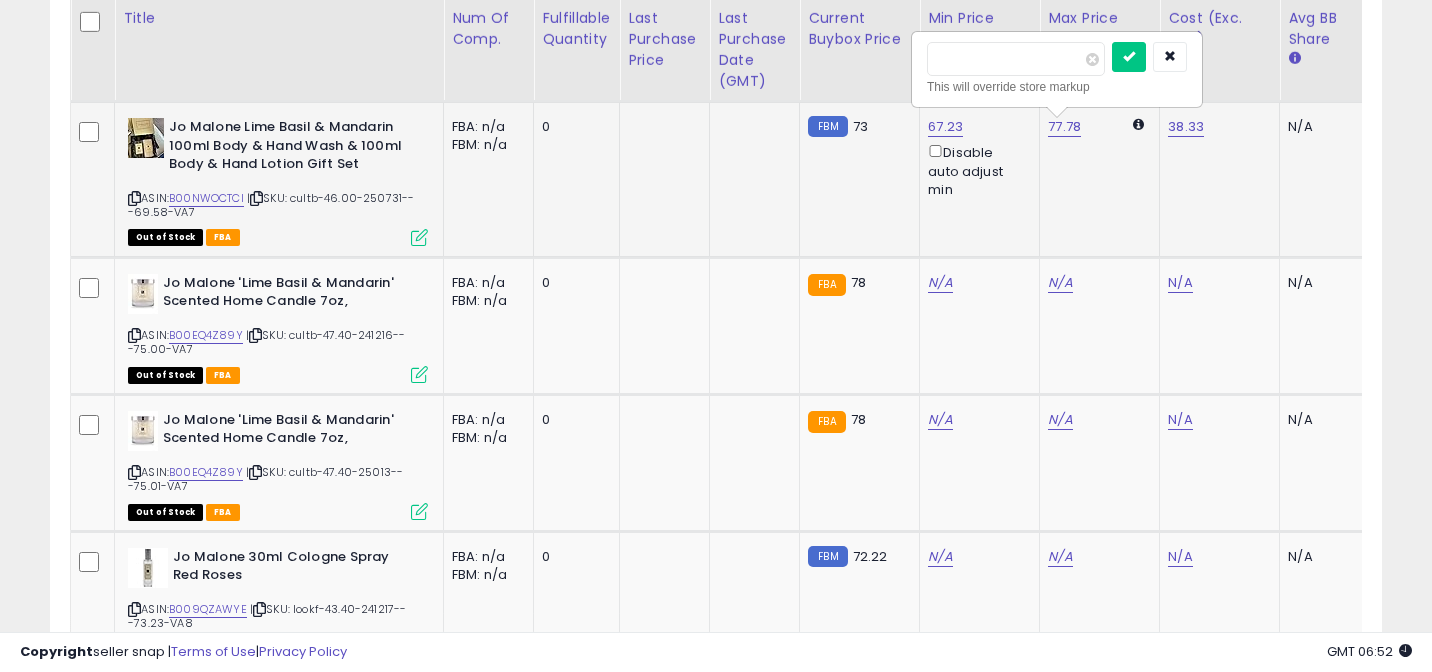 type on "*" 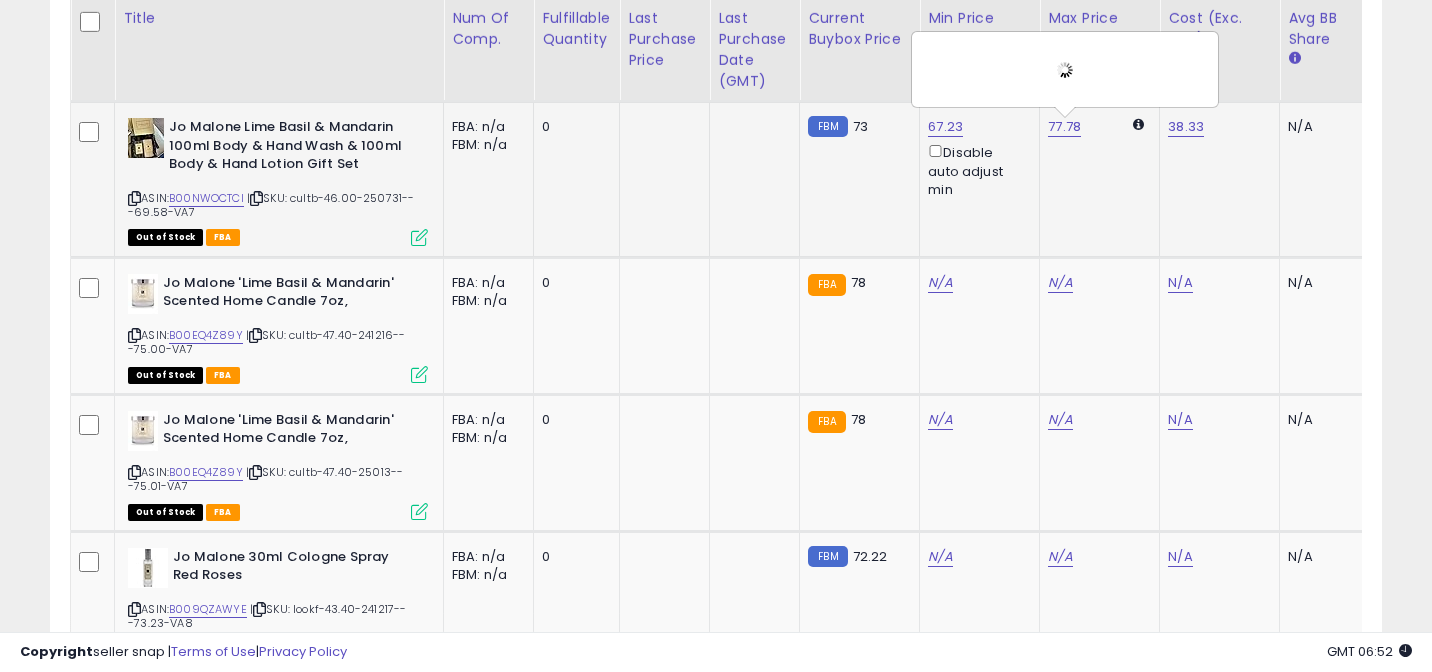 scroll, scrollTop: 0, scrollLeft: 170, axis: horizontal 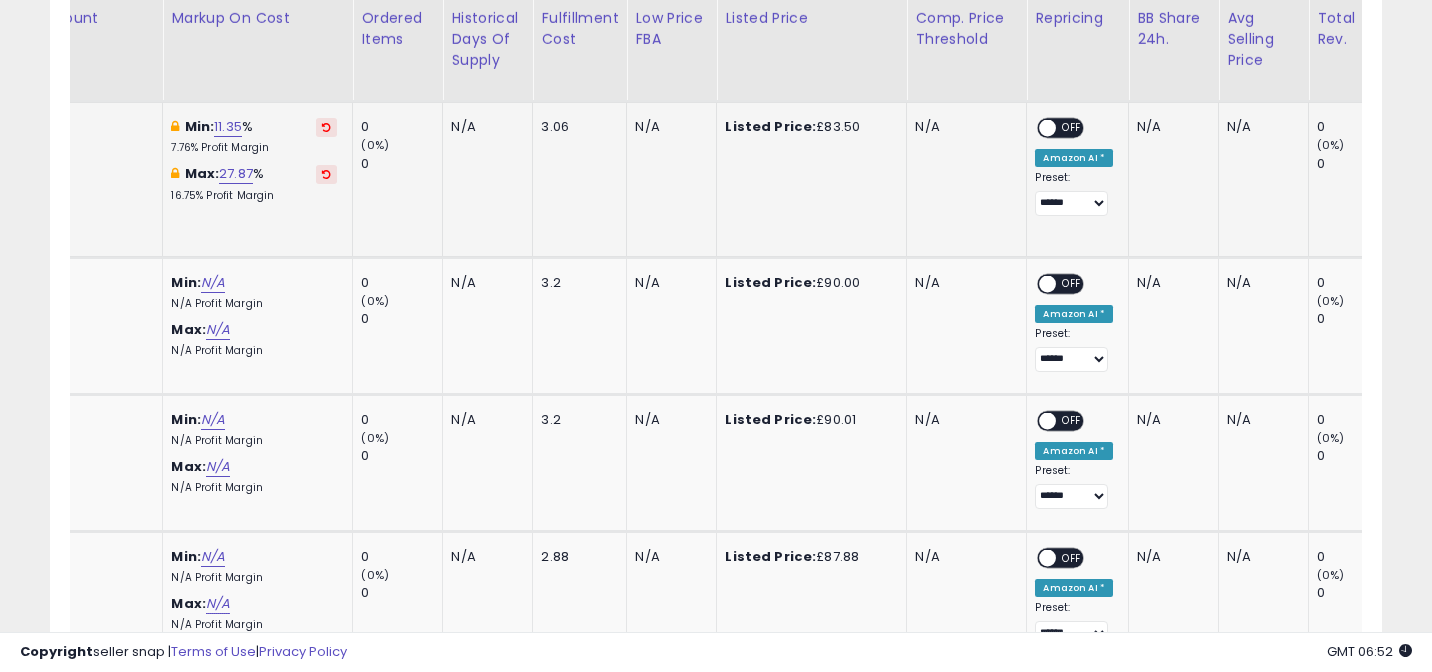 click on "**********" 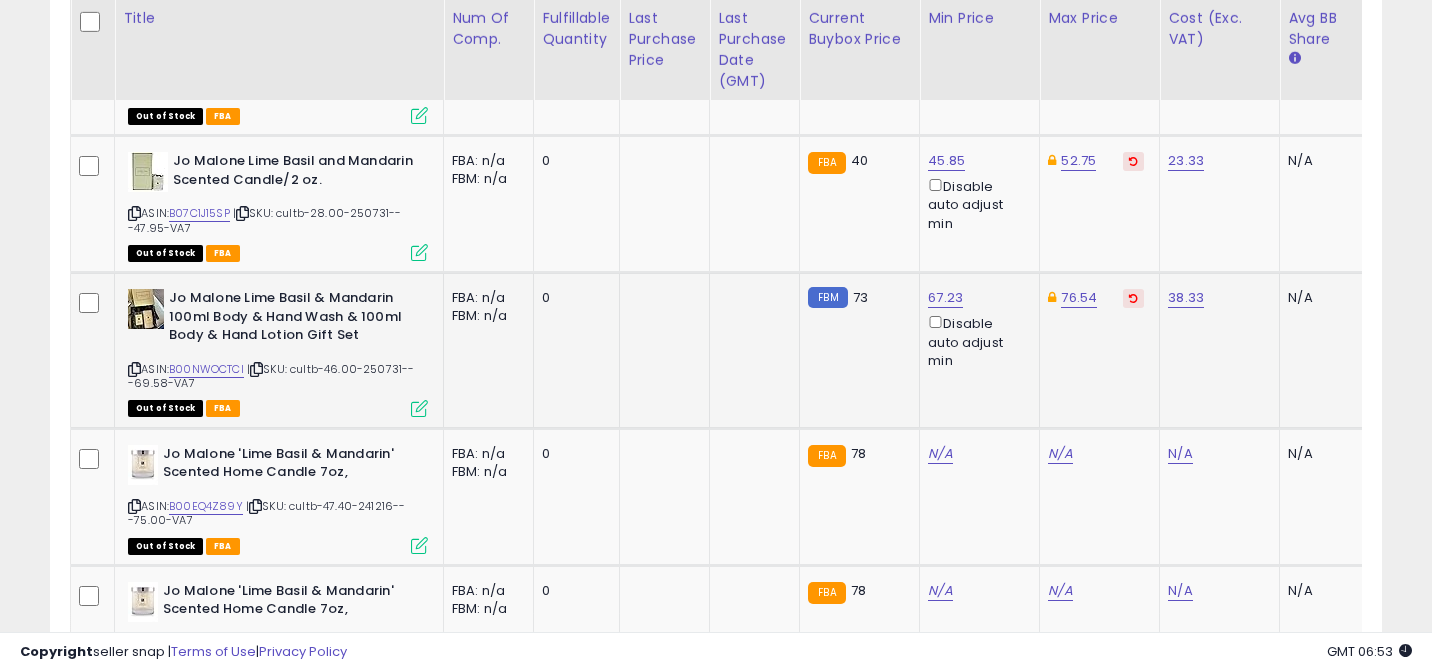 scroll, scrollTop: 0, scrollLeft: 71, axis: horizontal 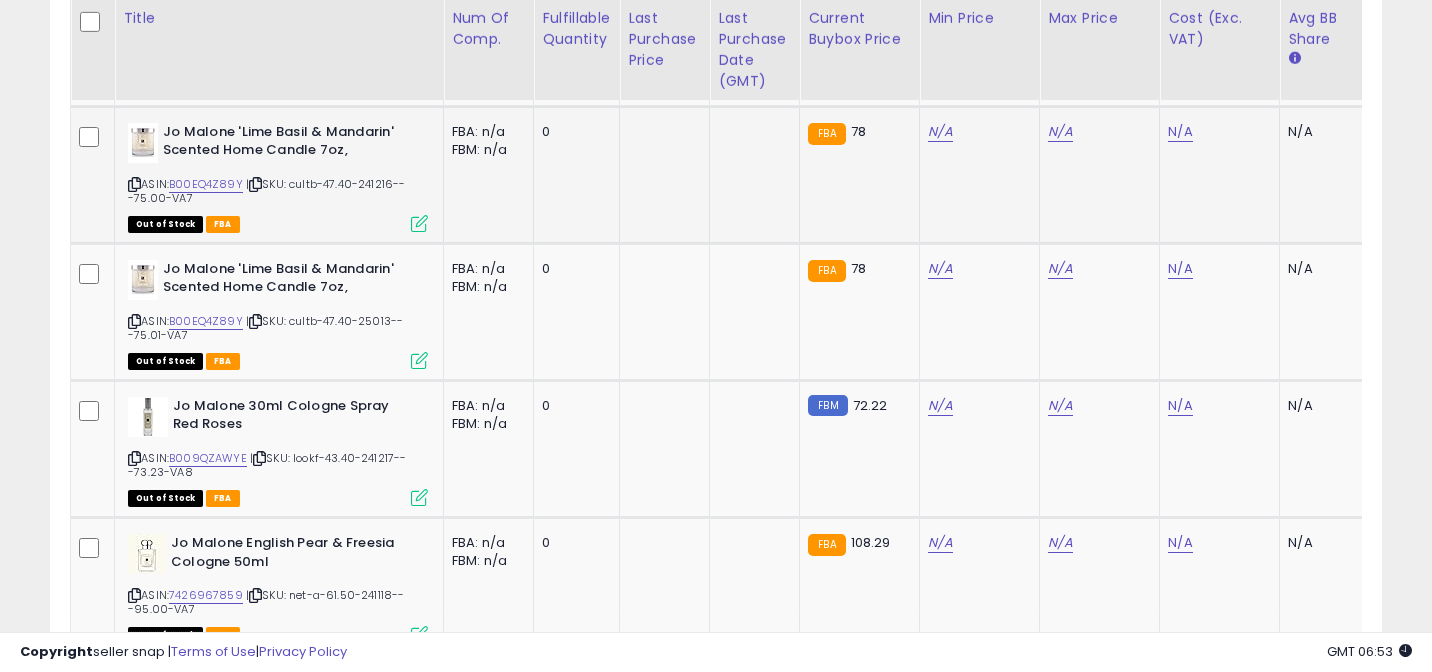 click at bounding box center (134, 184) 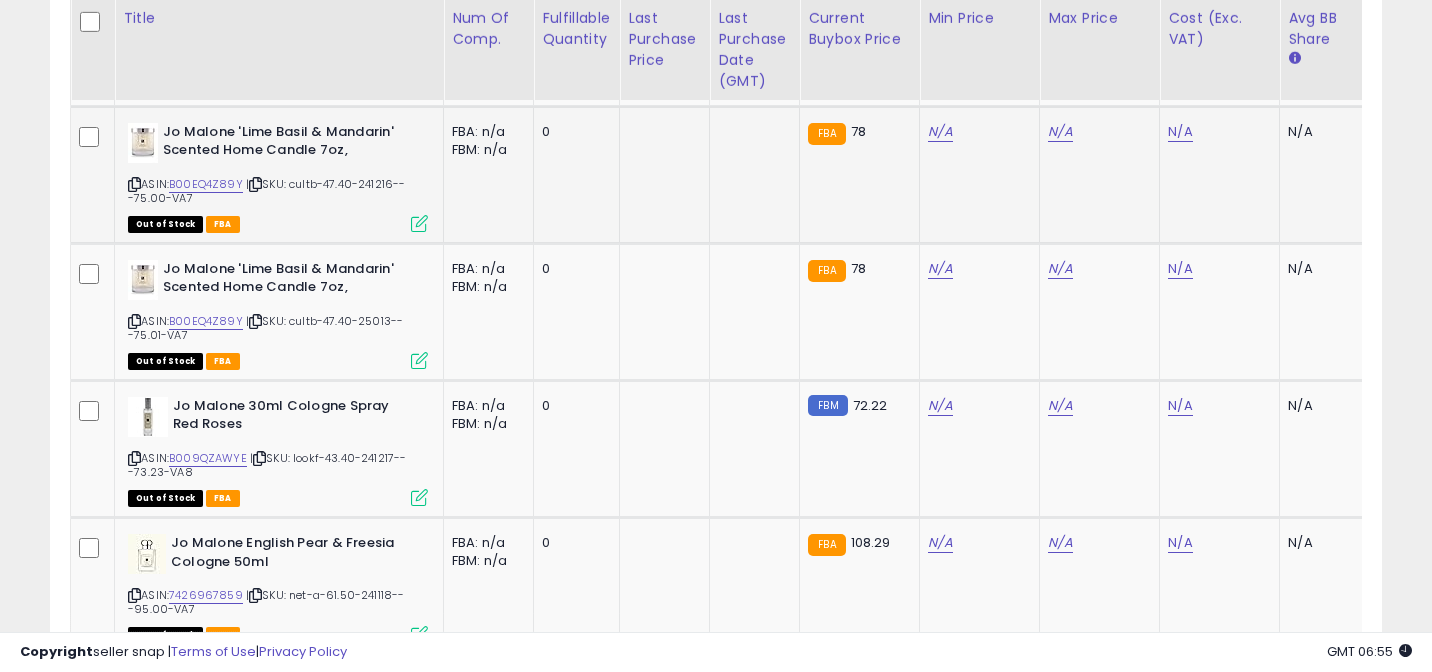 click at bounding box center [255, 184] 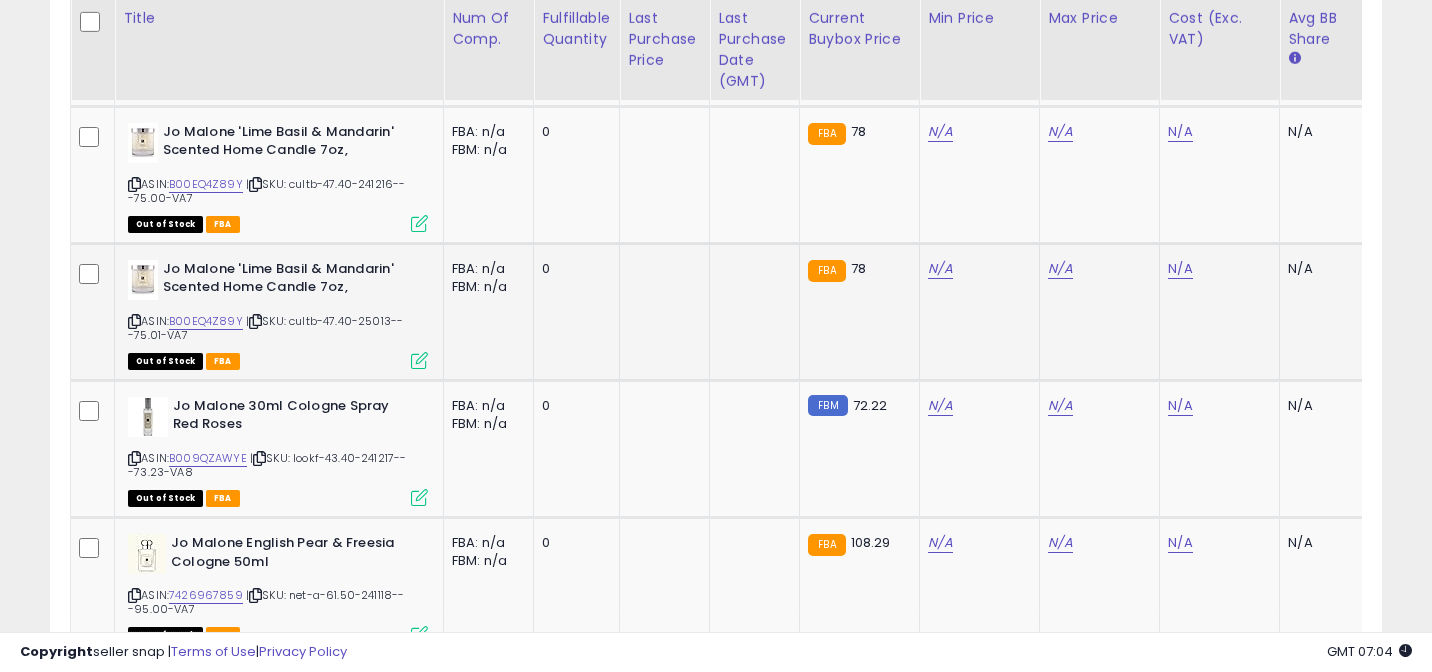 scroll, scrollTop: 0, scrollLeft: 535, axis: horizontal 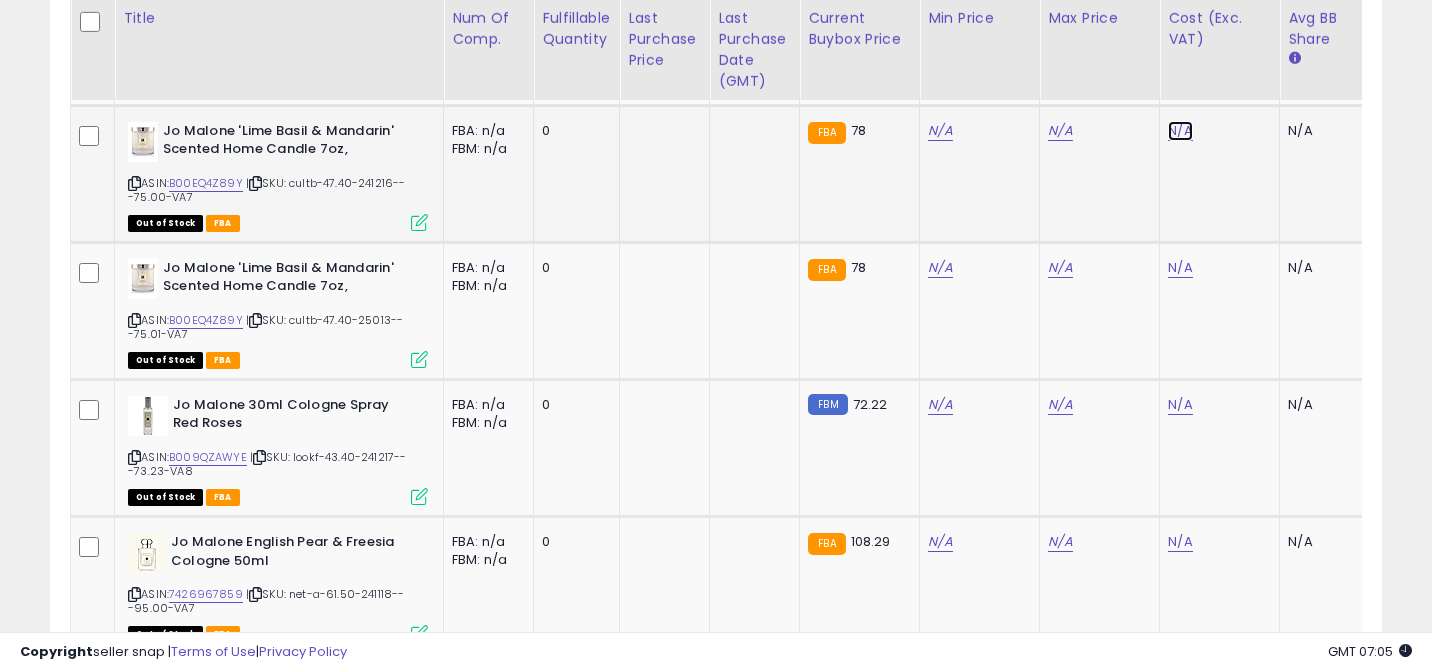 click on "N/A" at bounding box center [1180, -1255] 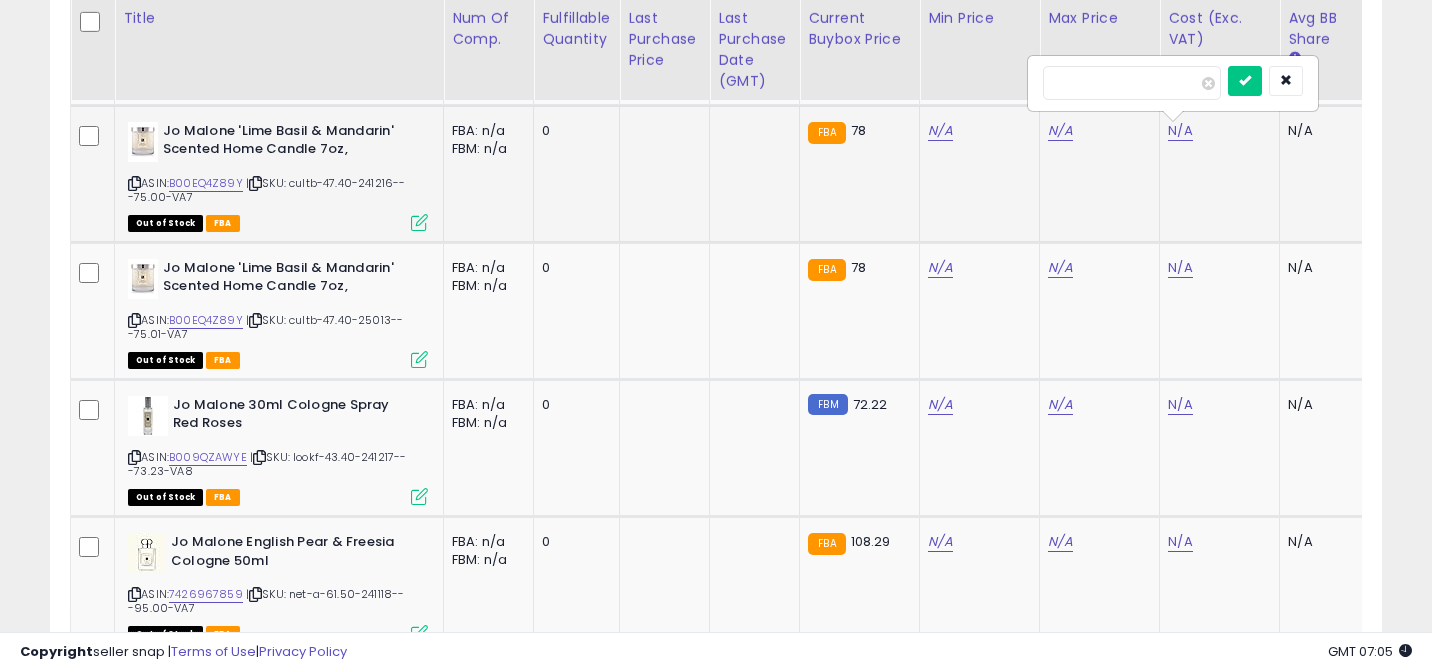 type on "***" 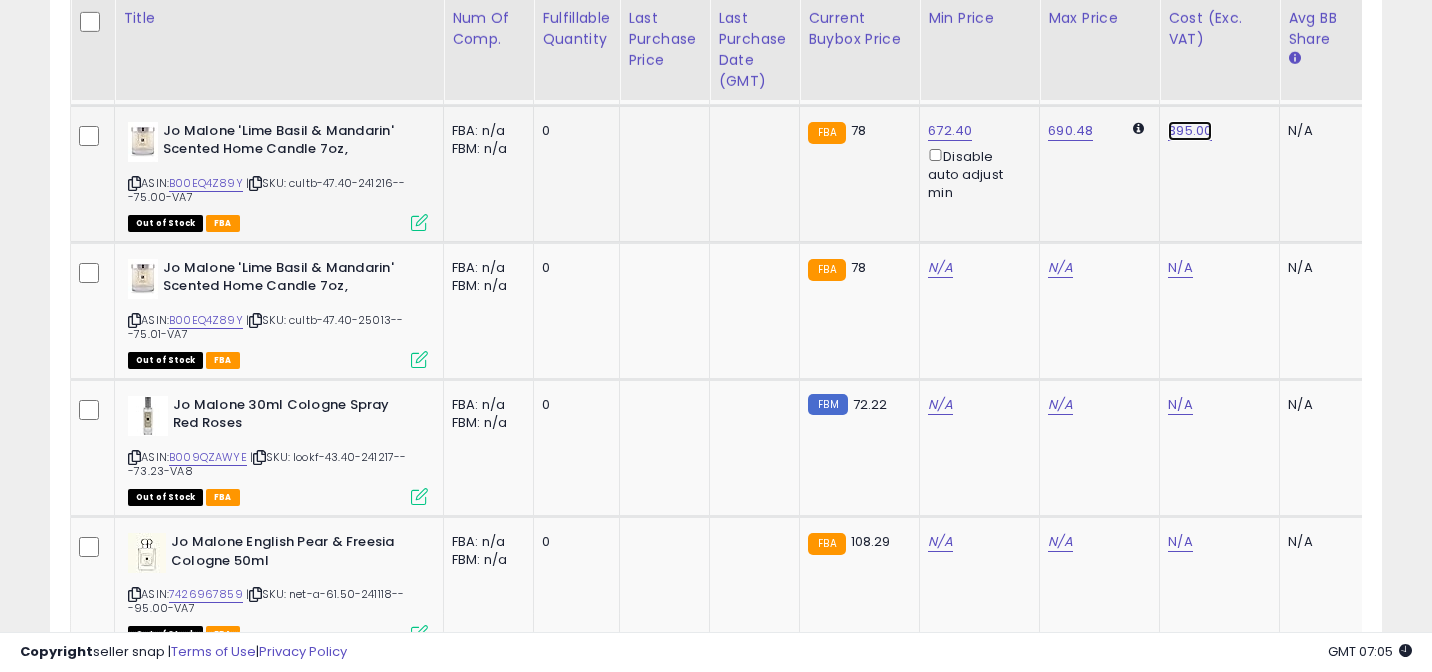 click on "395.00" at bounding box center (1190, 131) 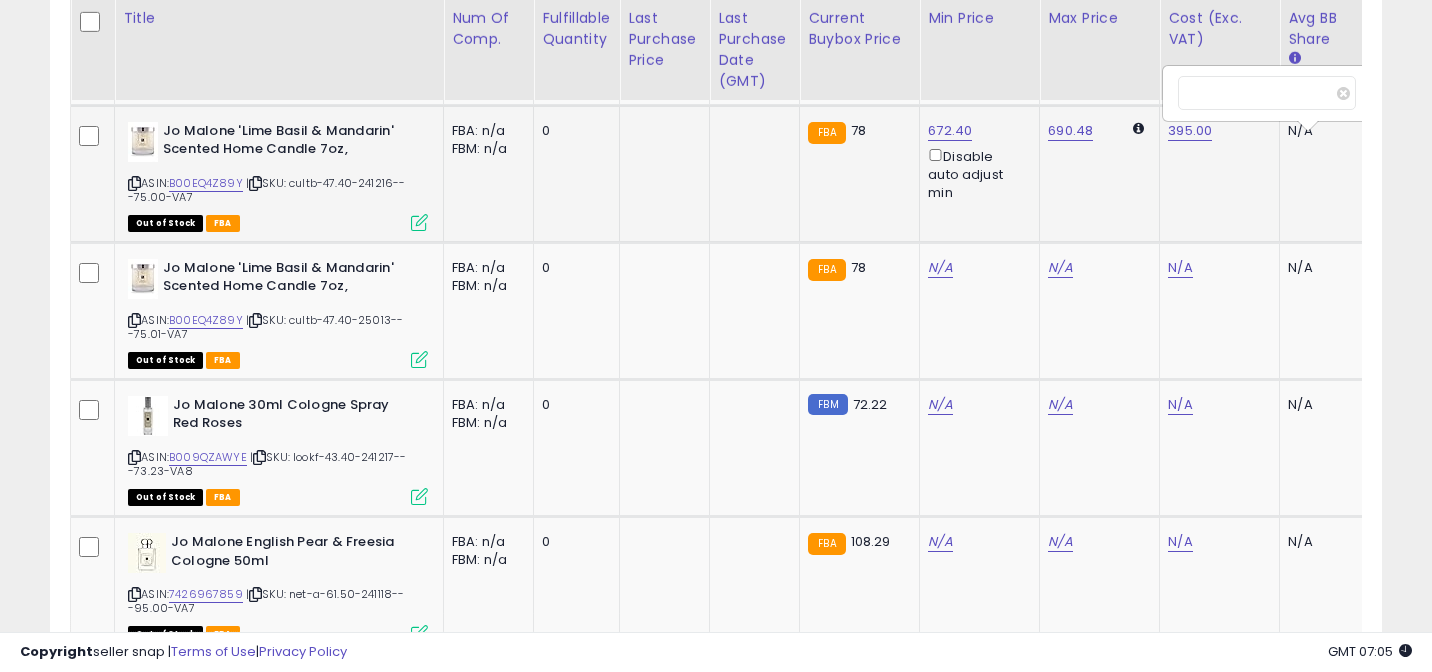 scroll, scrollTop: 0, scrollLeft: 10, axis: horizontal 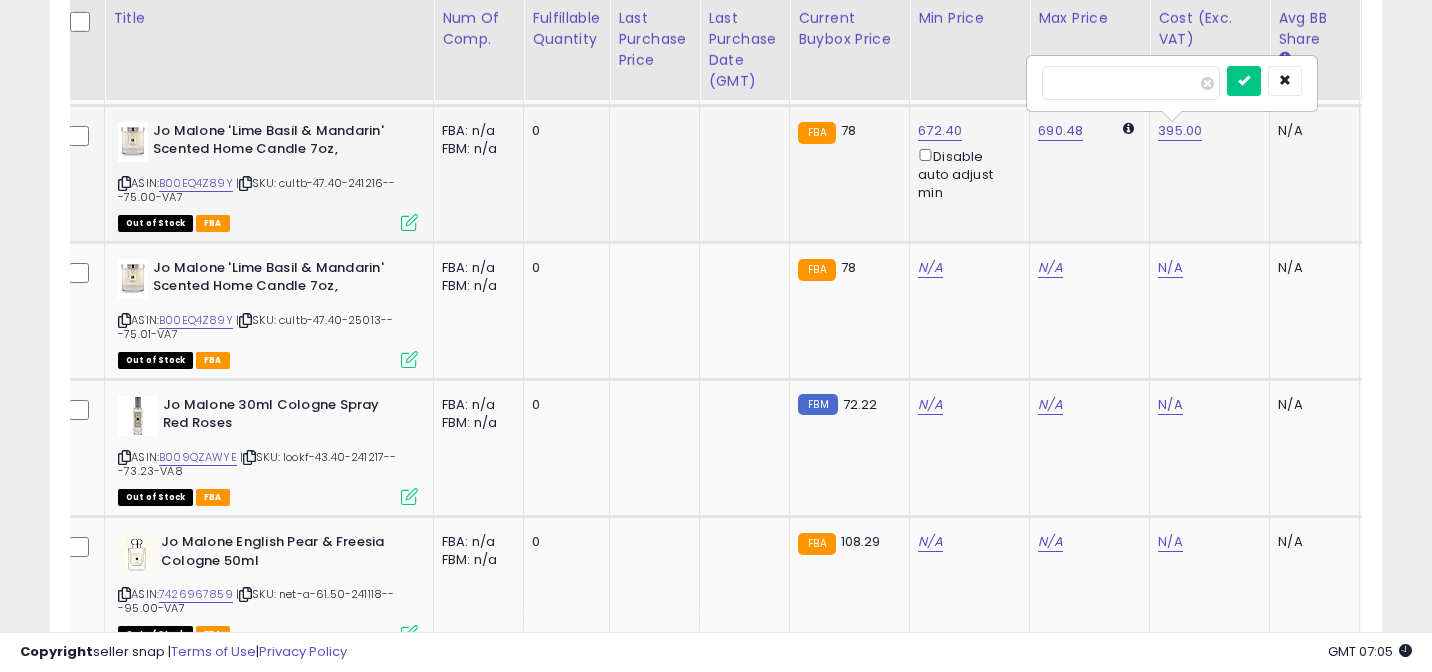 type on "*" 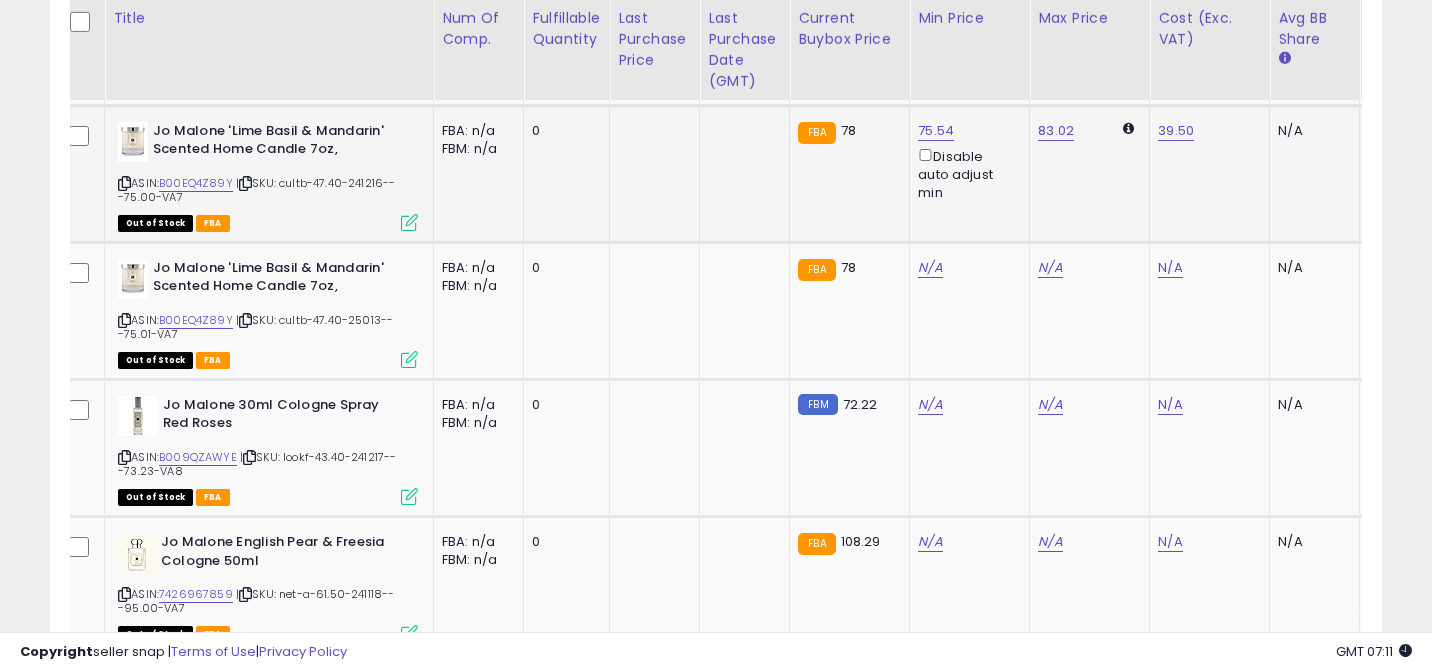scroll, scrollTop: 0, scrollLeft: 444, axis: horizontal 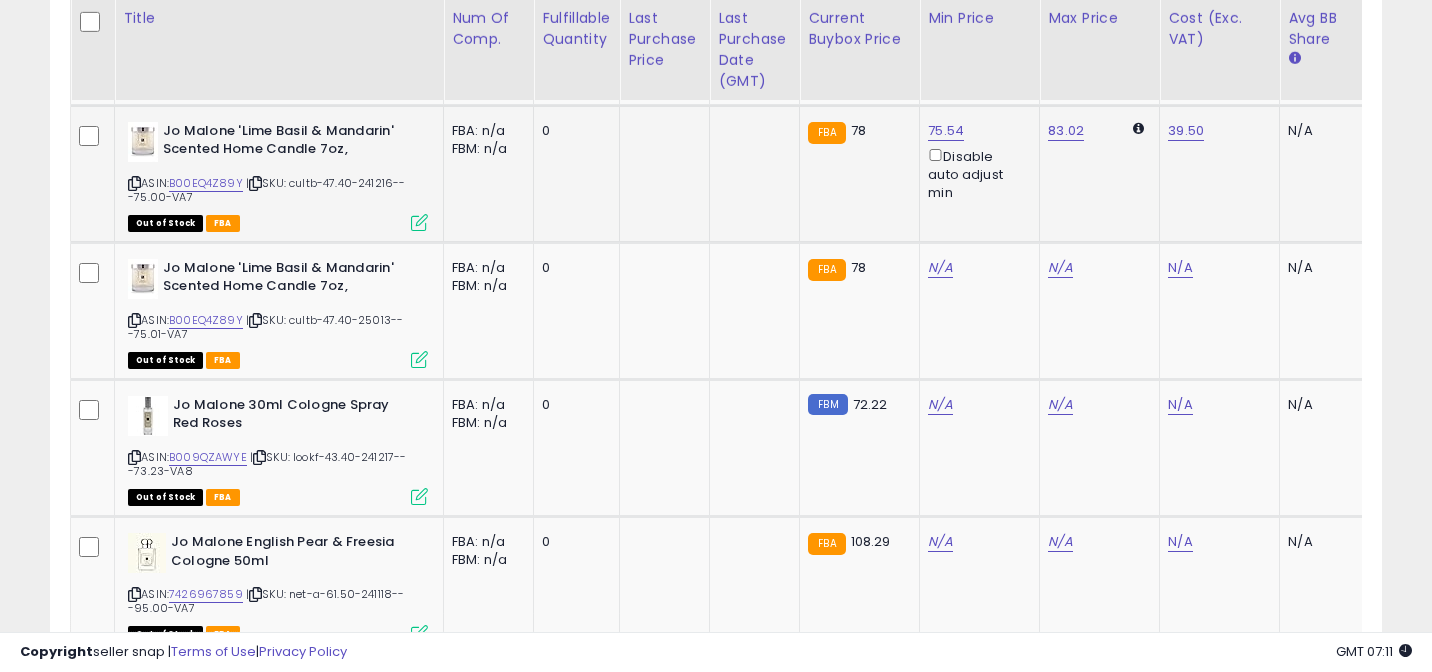 click on "75.54  Disable auto adjust min" at bounding box center (976, 162) 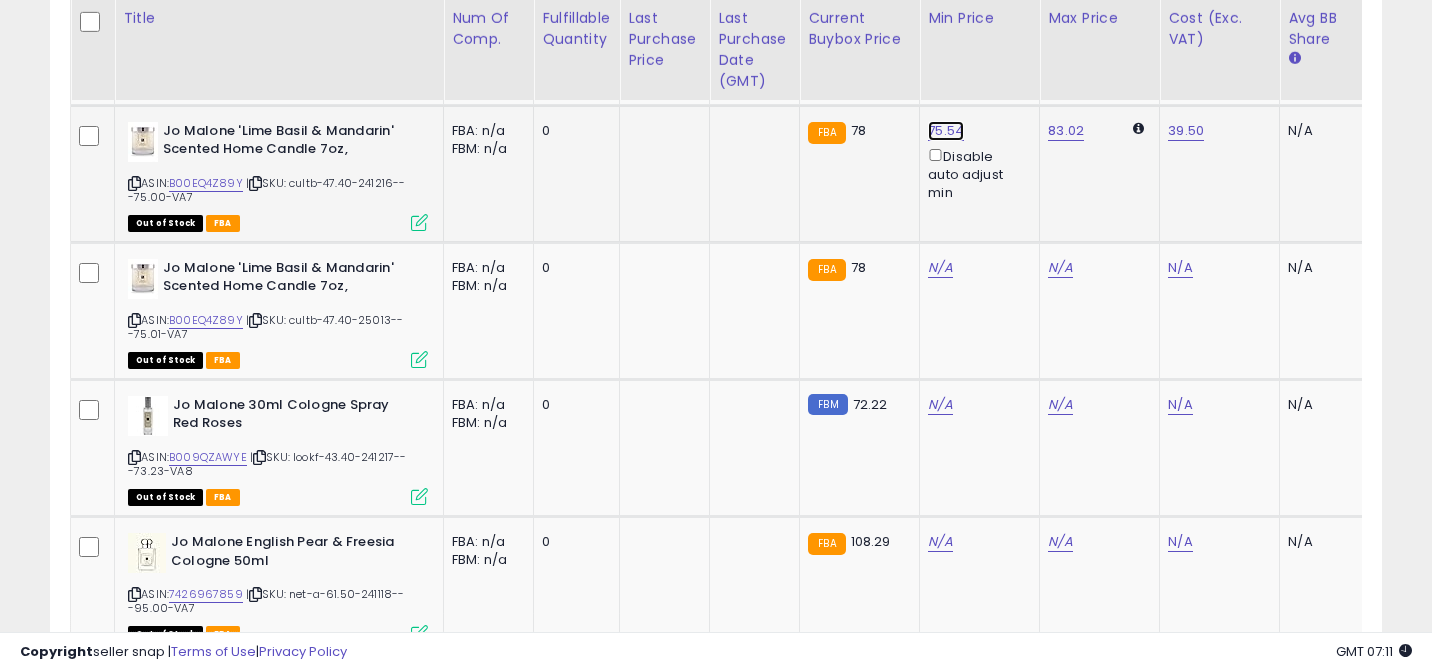 click on "75.54" at bounding box center (940, -1585) 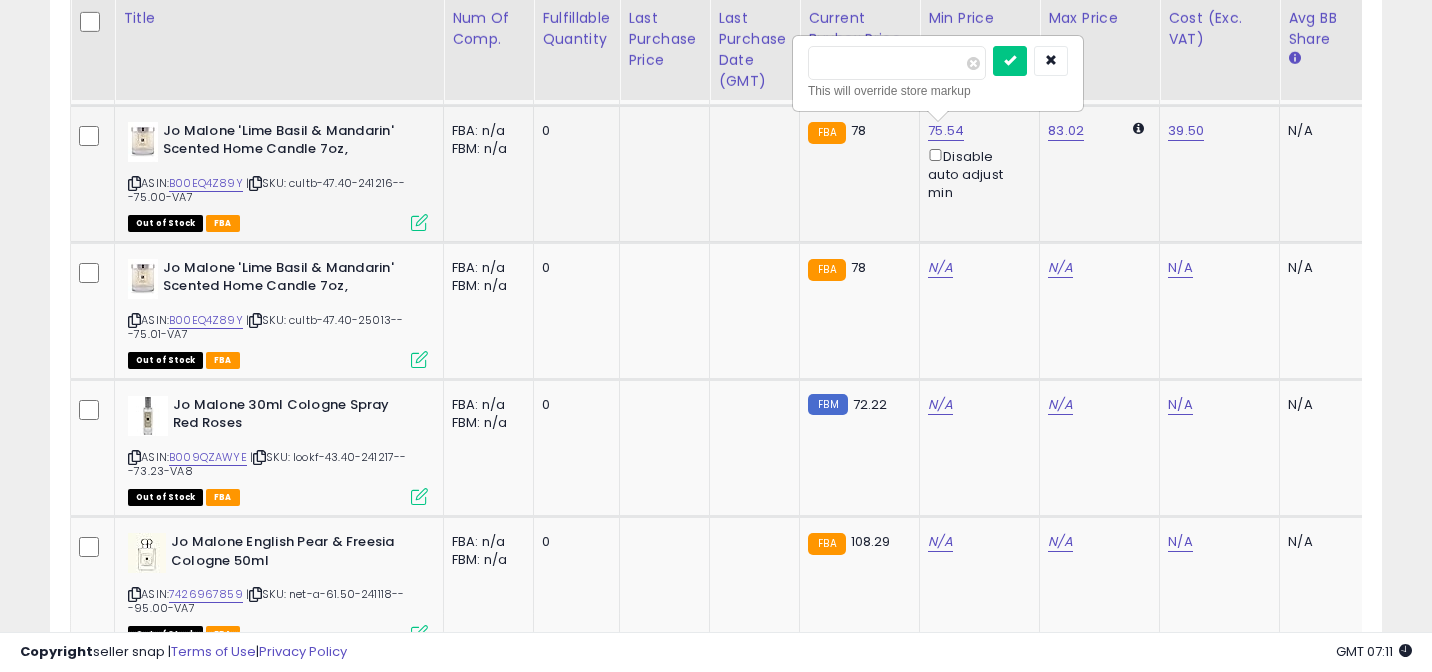 click on "*****" at bounding box center [897, 63] 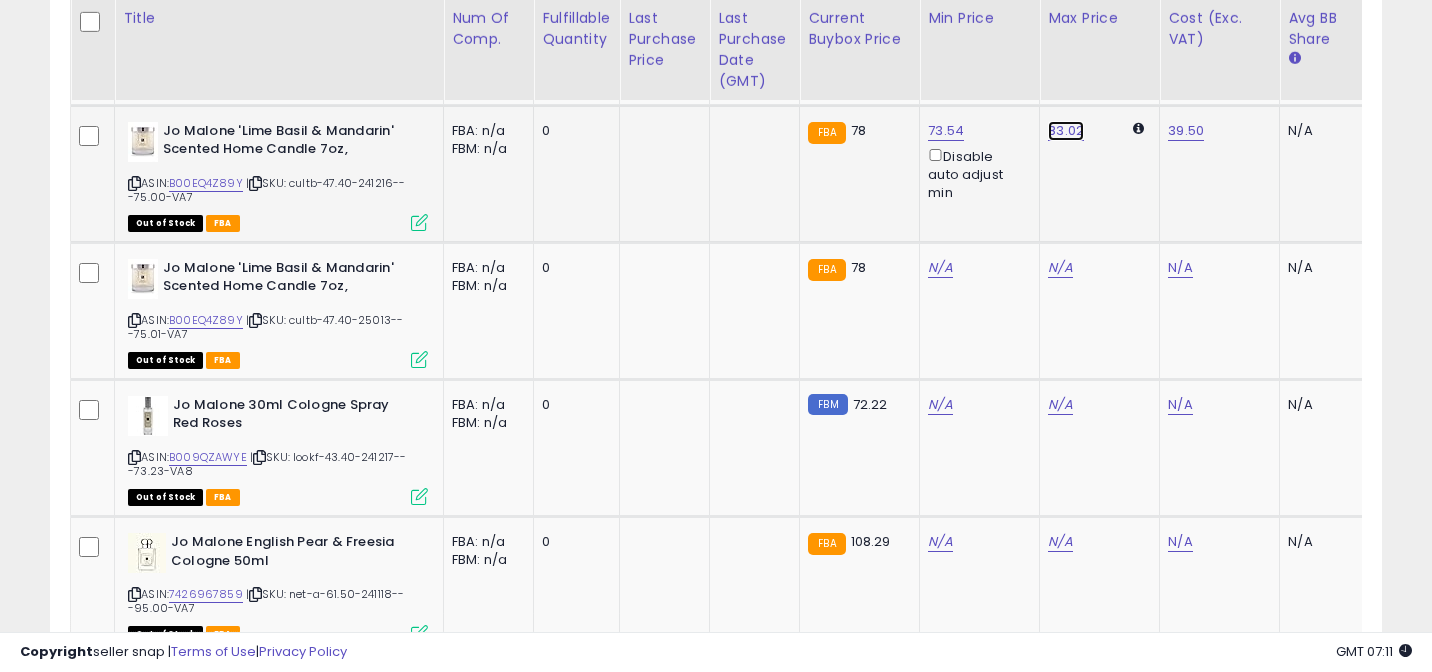 click on "83.02" at bounding box center [1060, -1585] 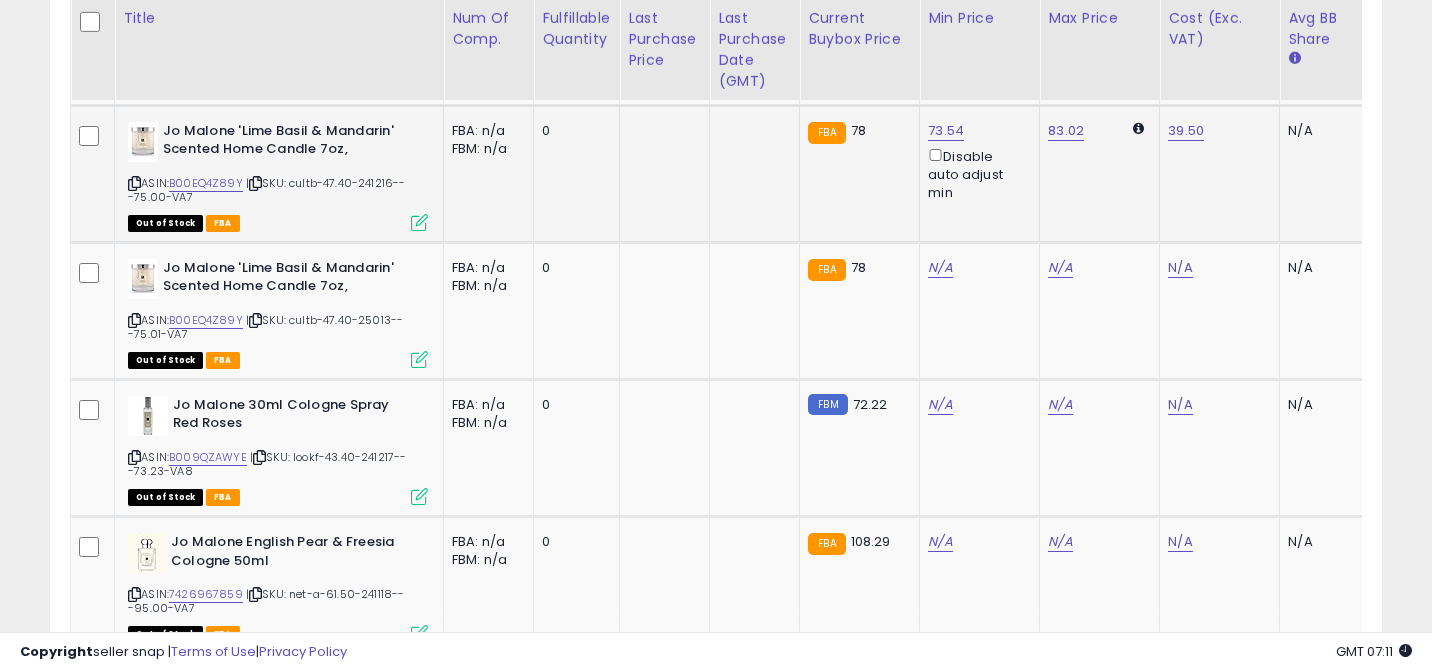 click on "83.02" at bounding box center (1096, 131) 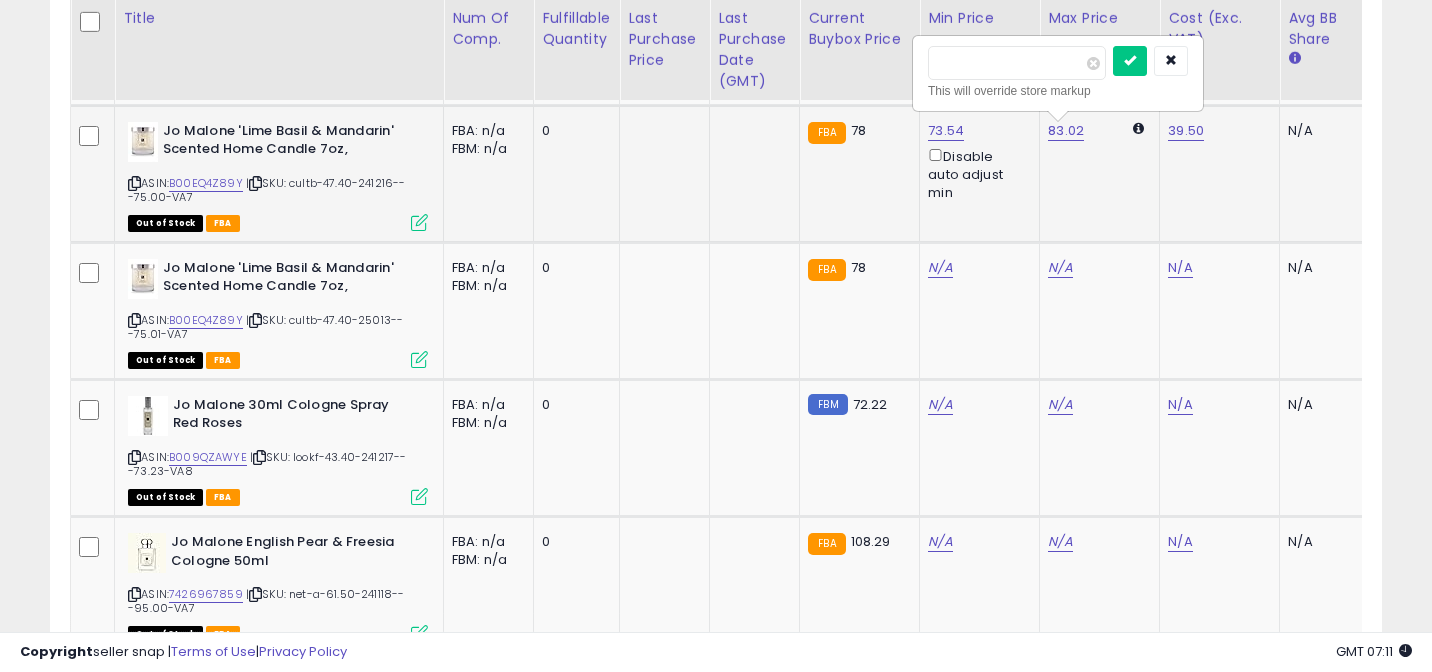 type on "*" 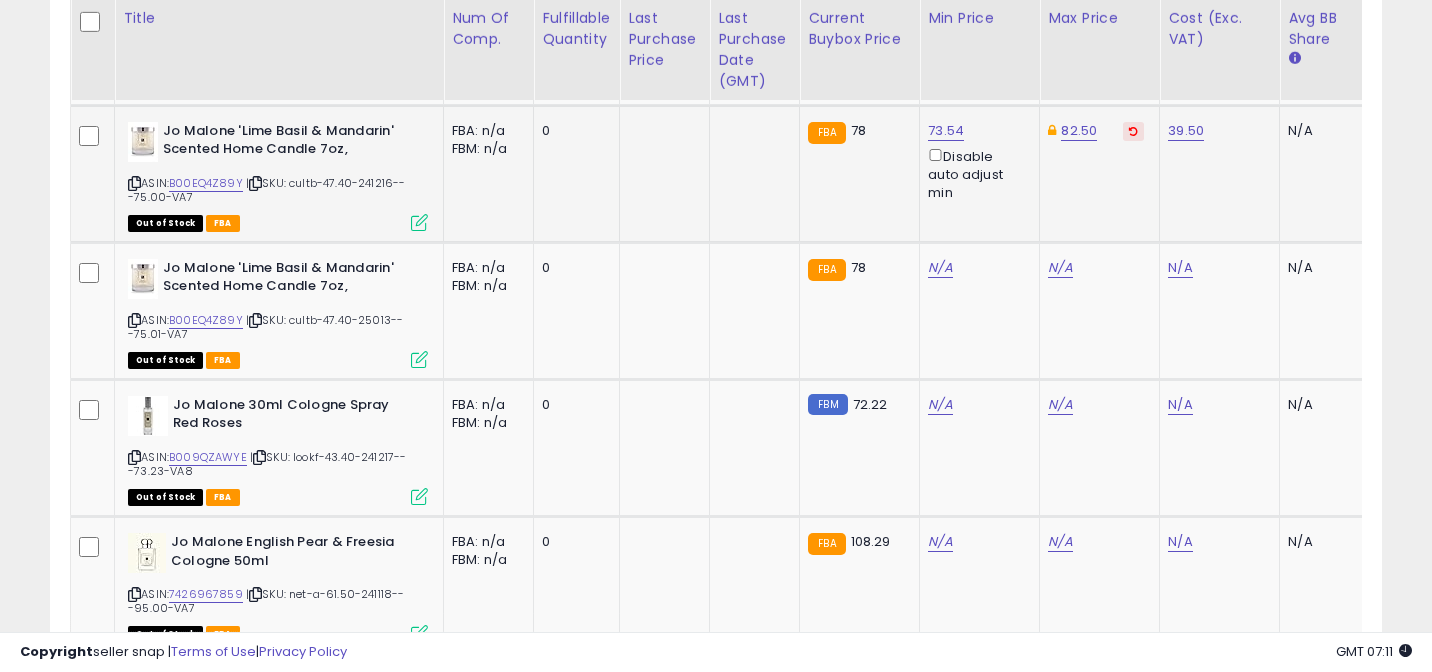 scroll, scrollTop: 0, scrollLeft: 107, axis: horizontal 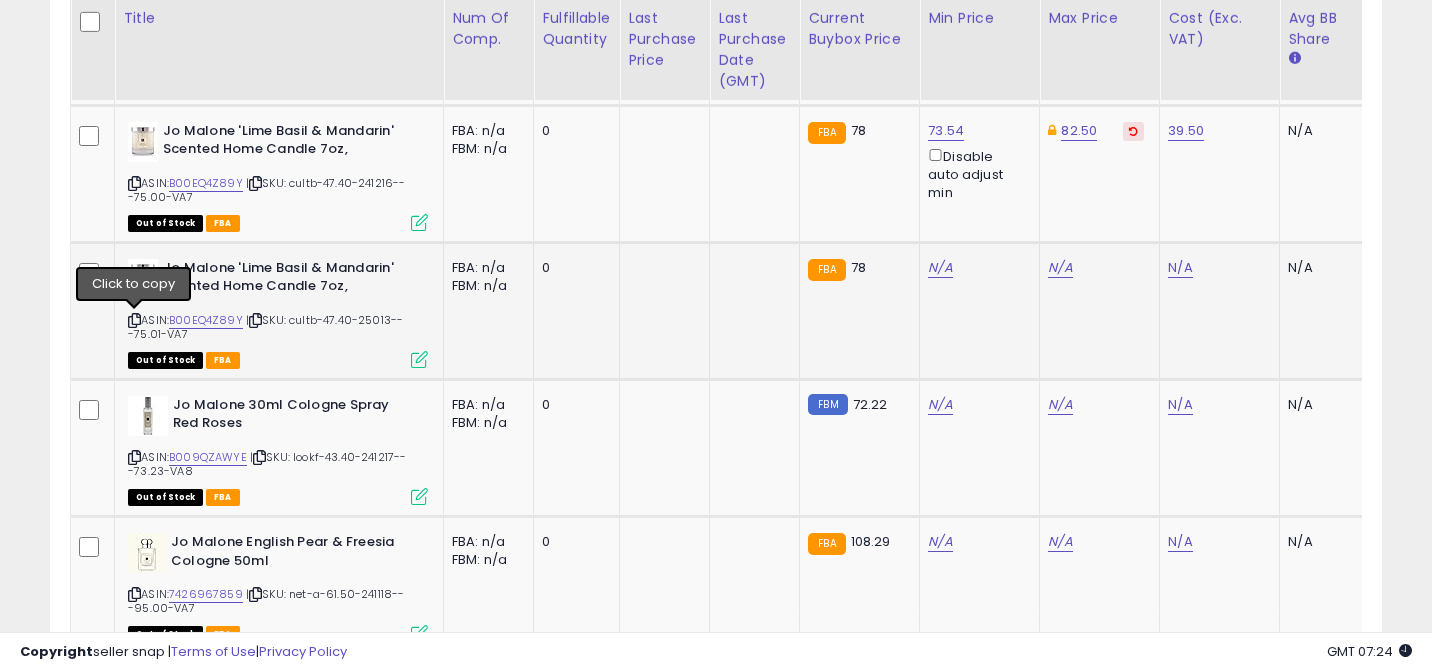 click at bounding box center (134, 320) 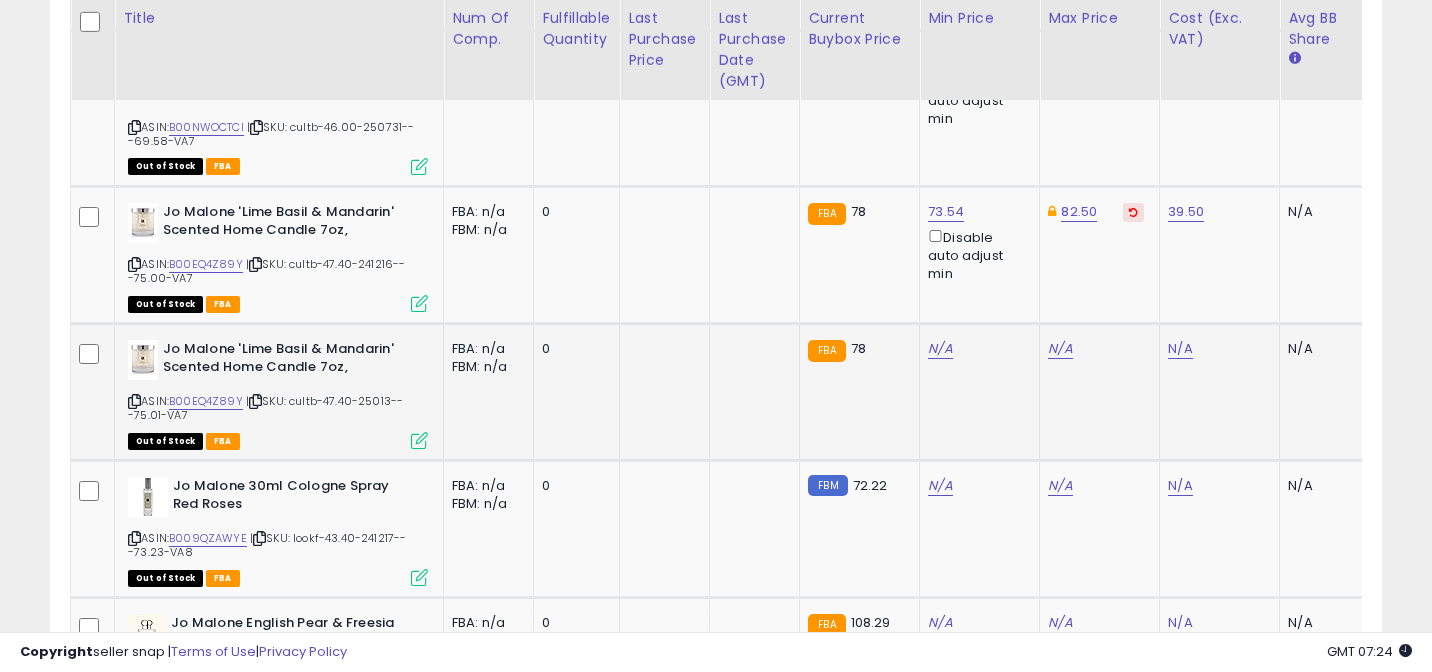 click on "Jo Malone 'Lime Basil & Mandarin' Scented Home Candle 7oz," at bounding box center (284, 361) 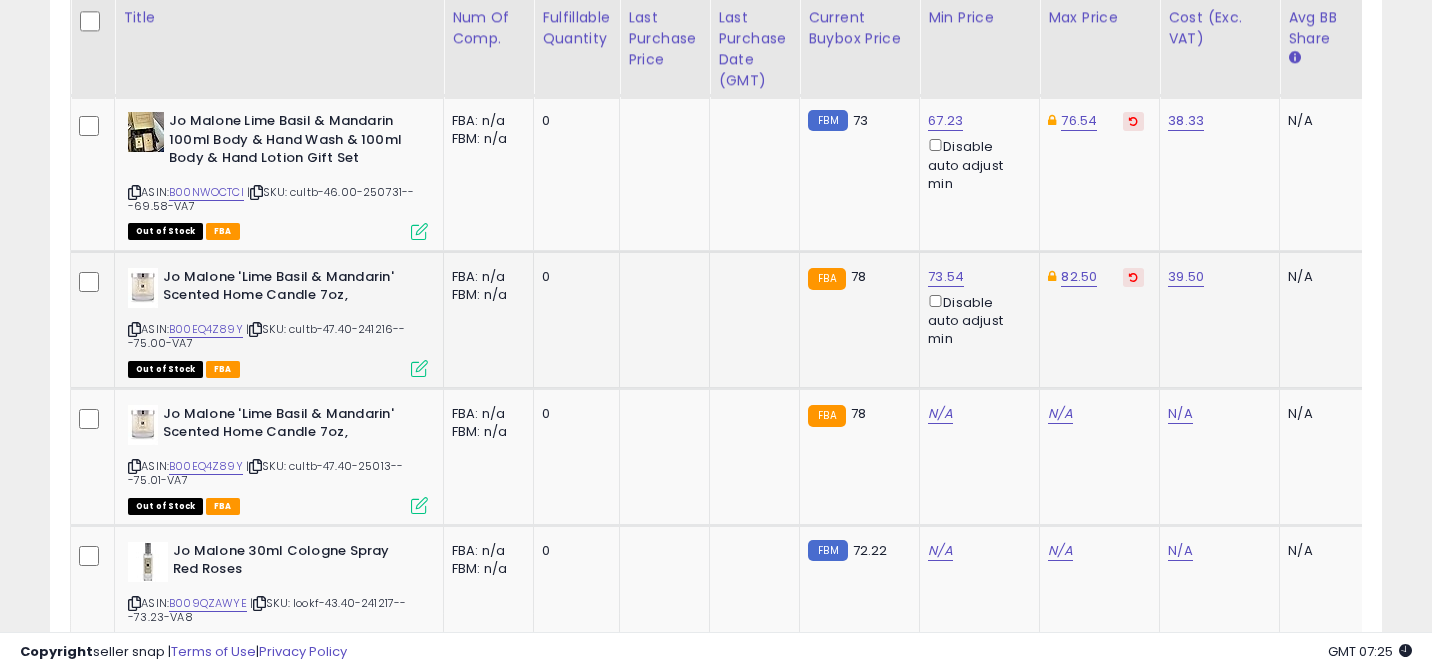 click on "Out of Stock" at bounding box center [165, 369] 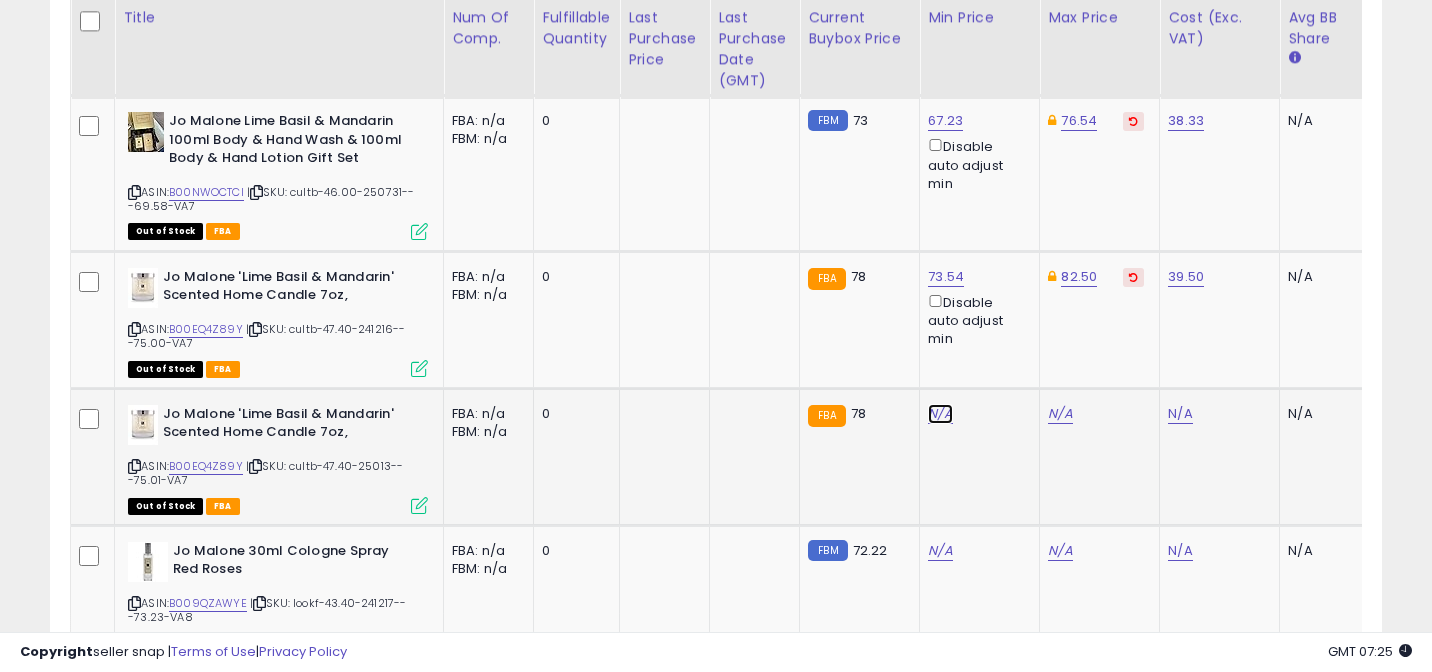 click on "N/A" at bounding box center [940, -1439] 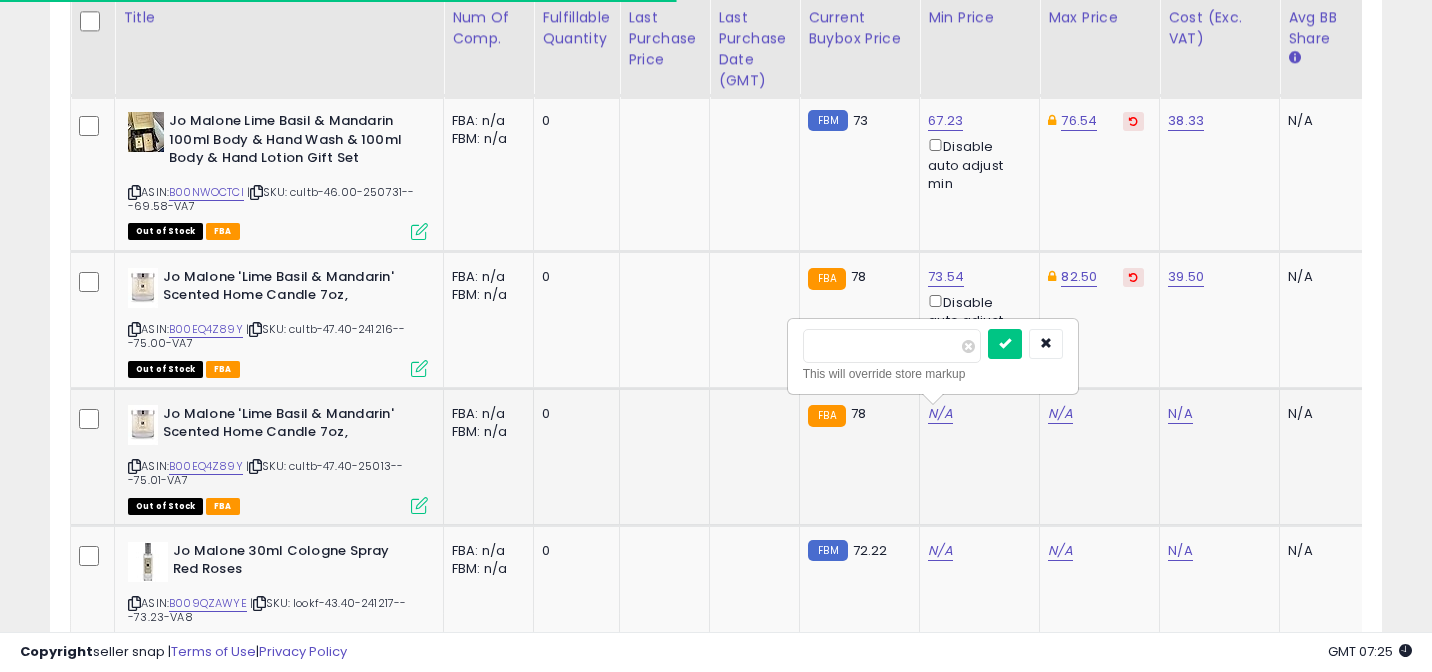 type on "*****" 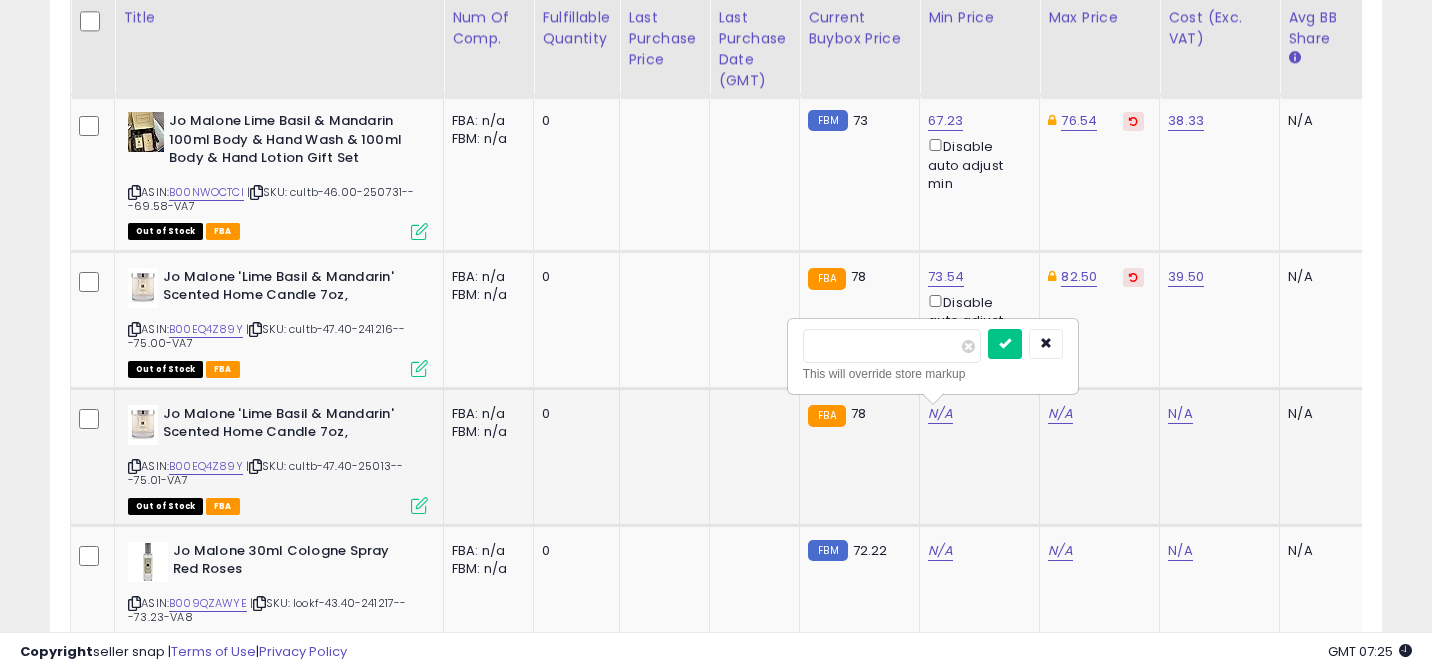 click at bounding box center [1005, 344] 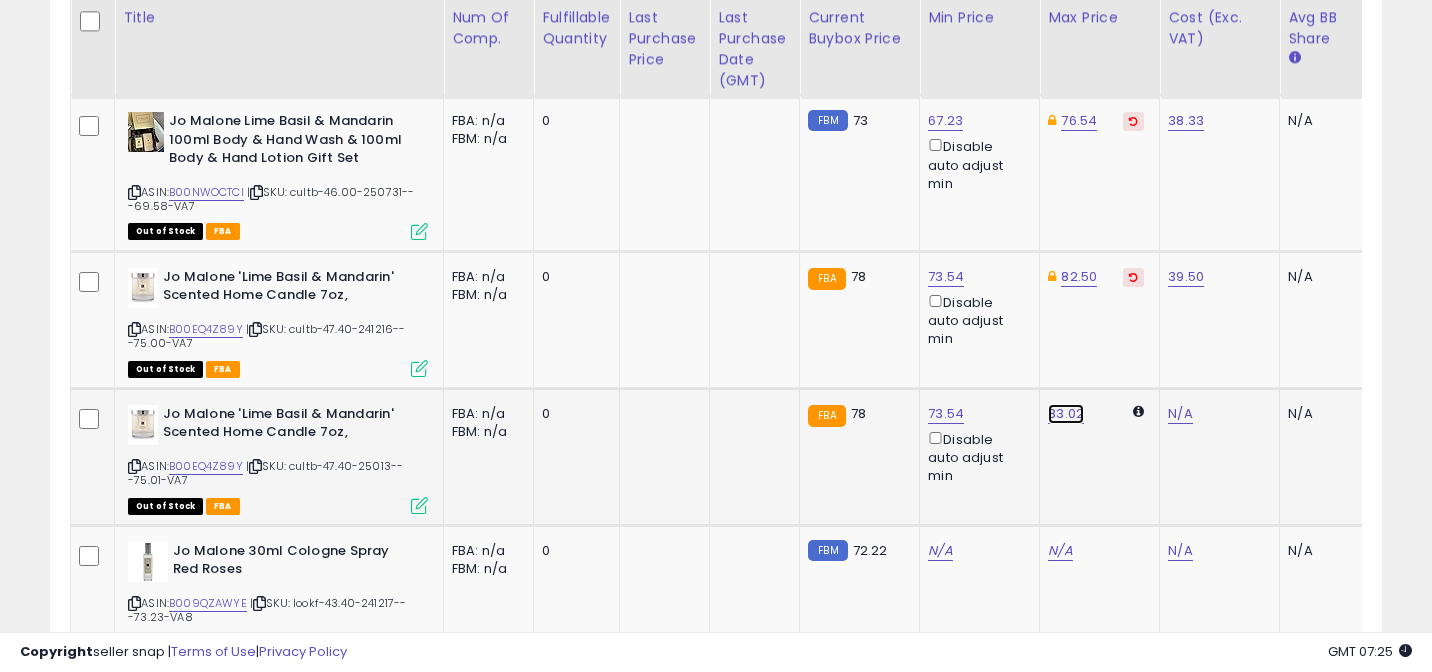click on "83.02" at bounding box center [1060, -1439] 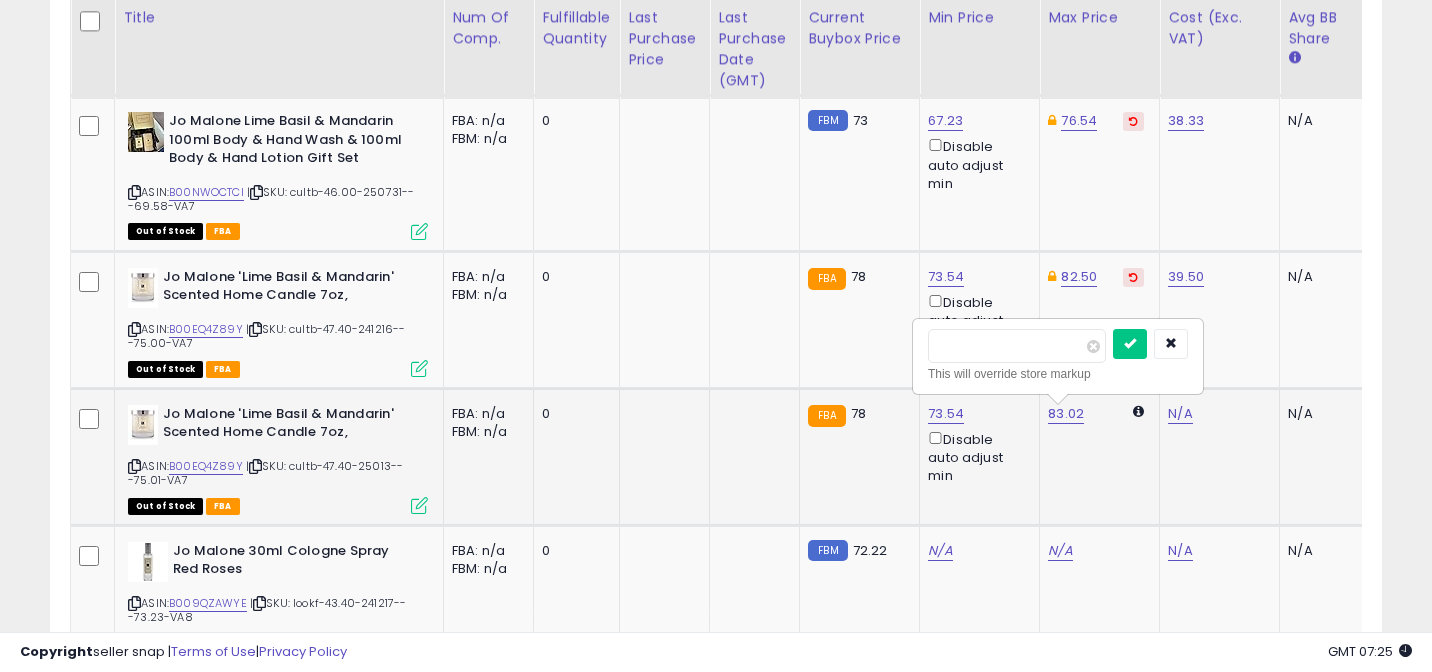 type on "*" 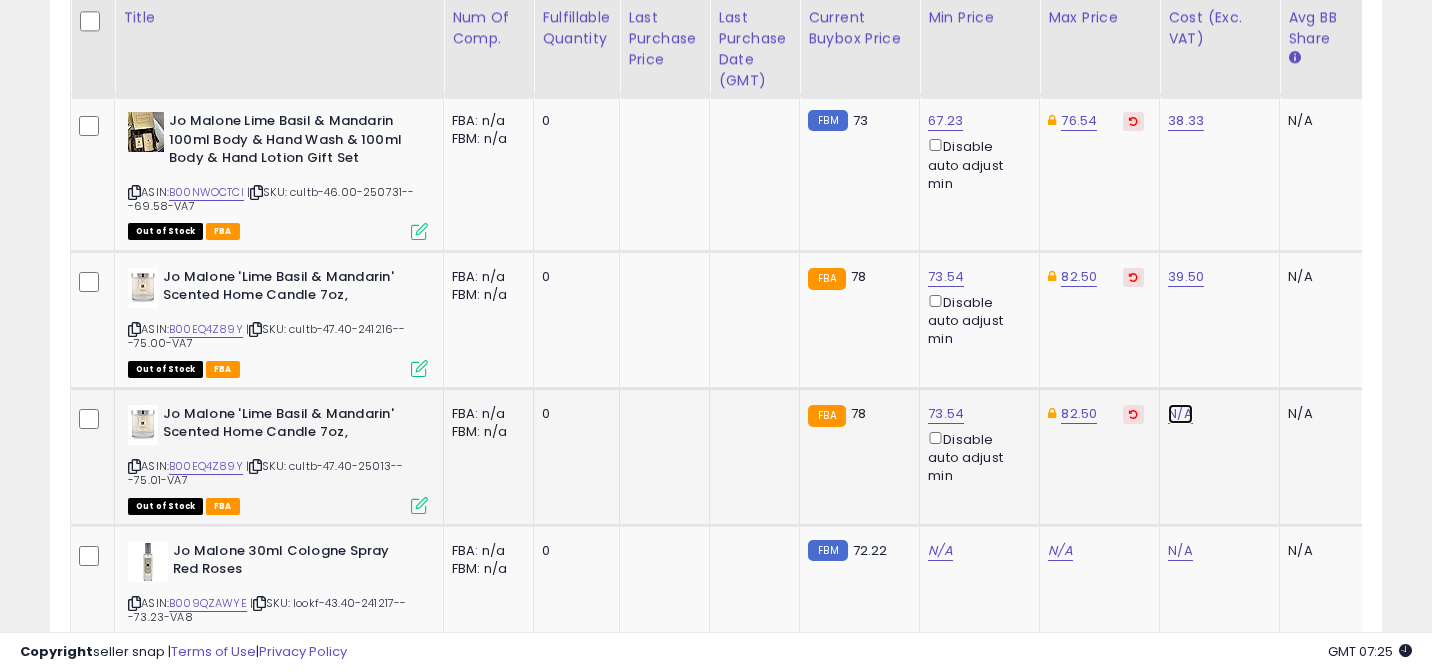 click on "N/A" at bounding box center [1180, -1109] 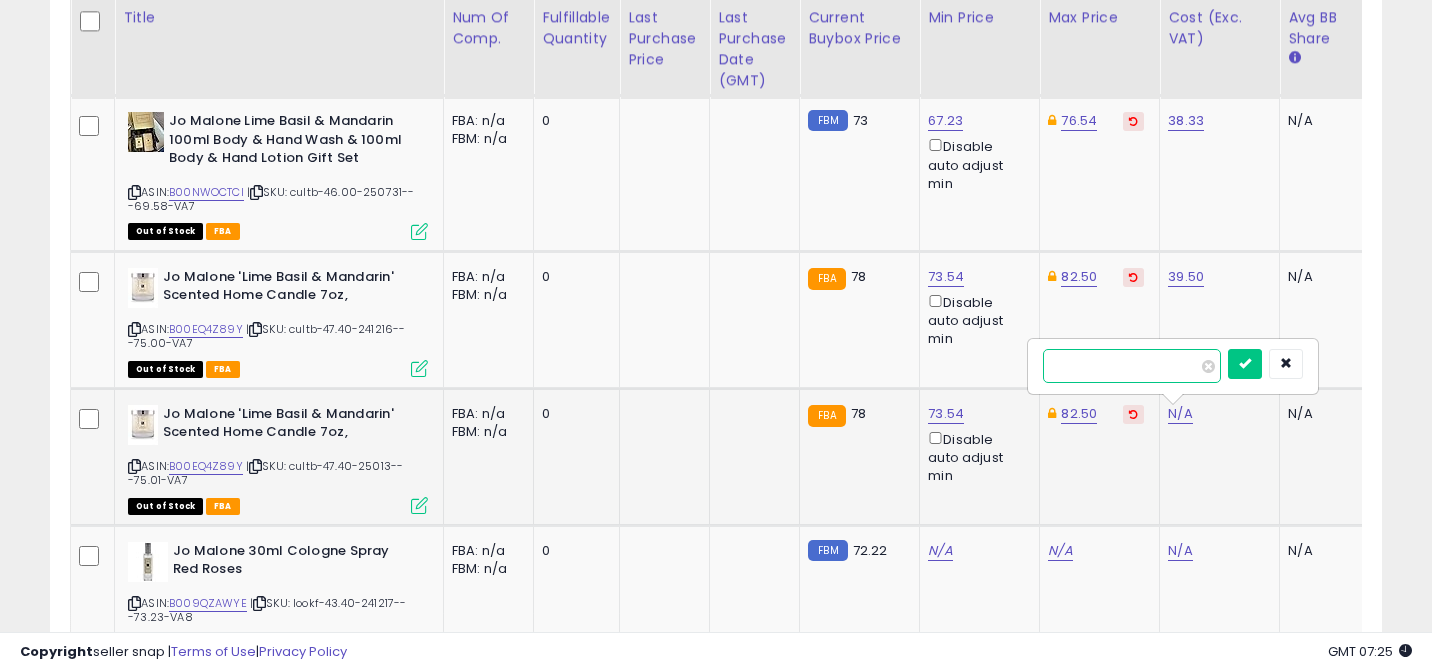 type on "*****" 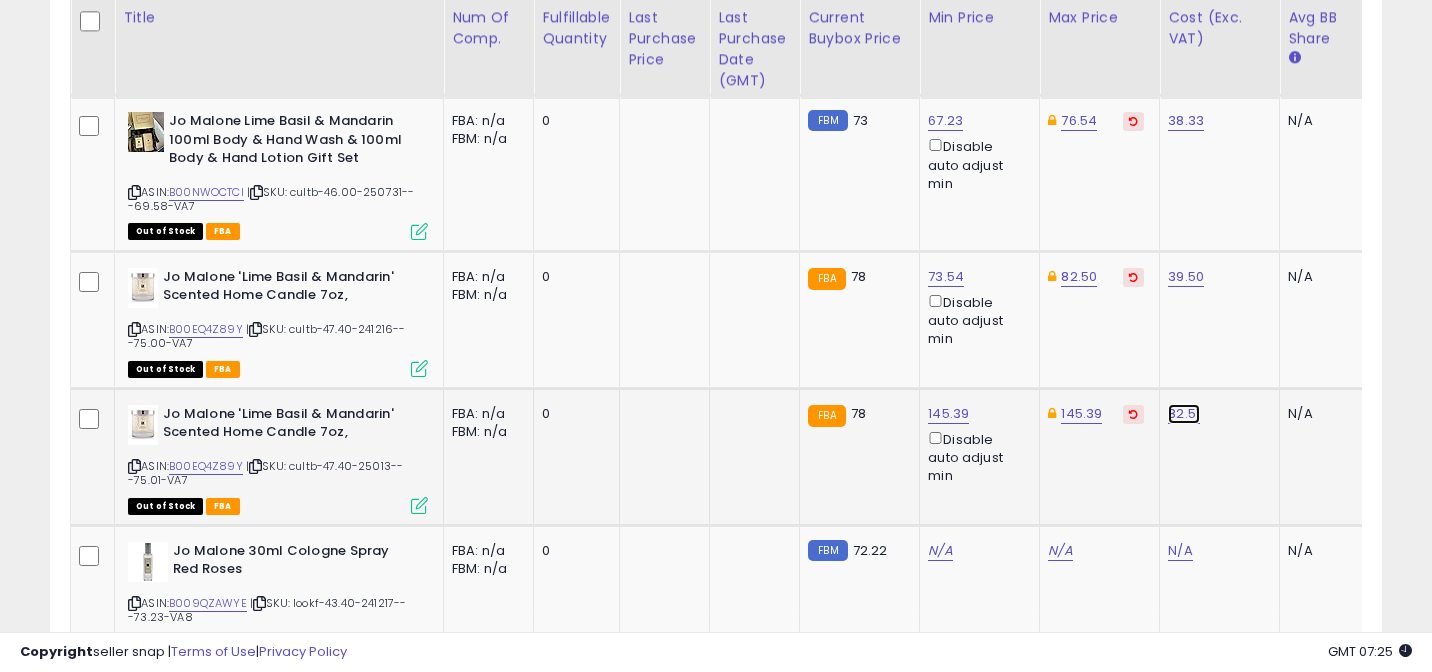 click on "82.51" at bounding box center [1182, -1439] 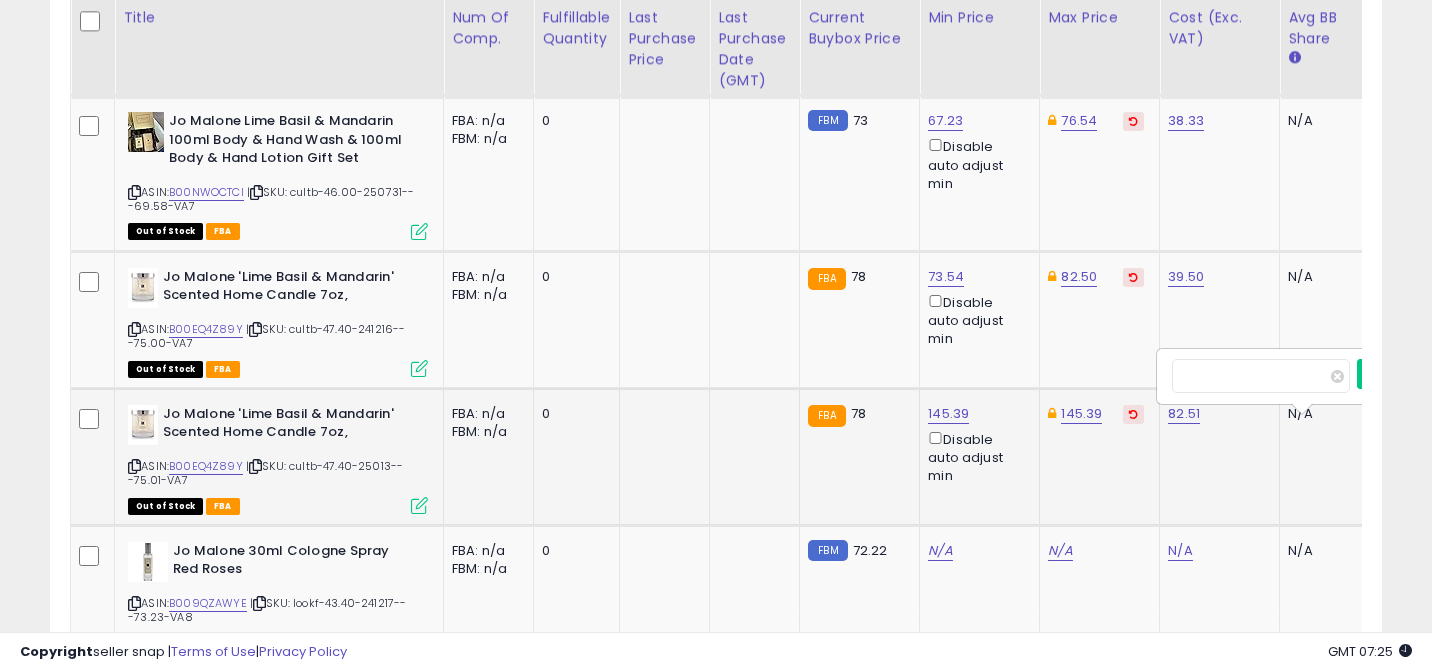scroll, scrollTop: 0, scrollLeft: 3, axis: horizontal 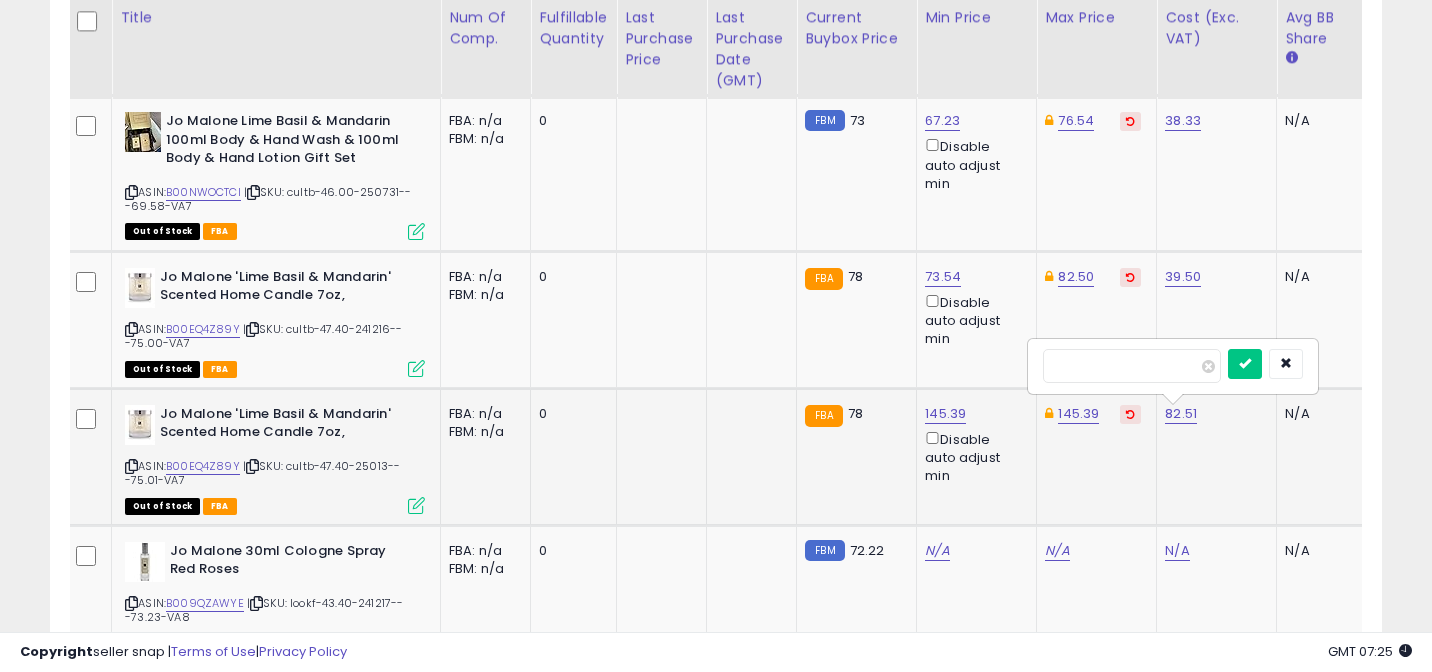 type on "*" 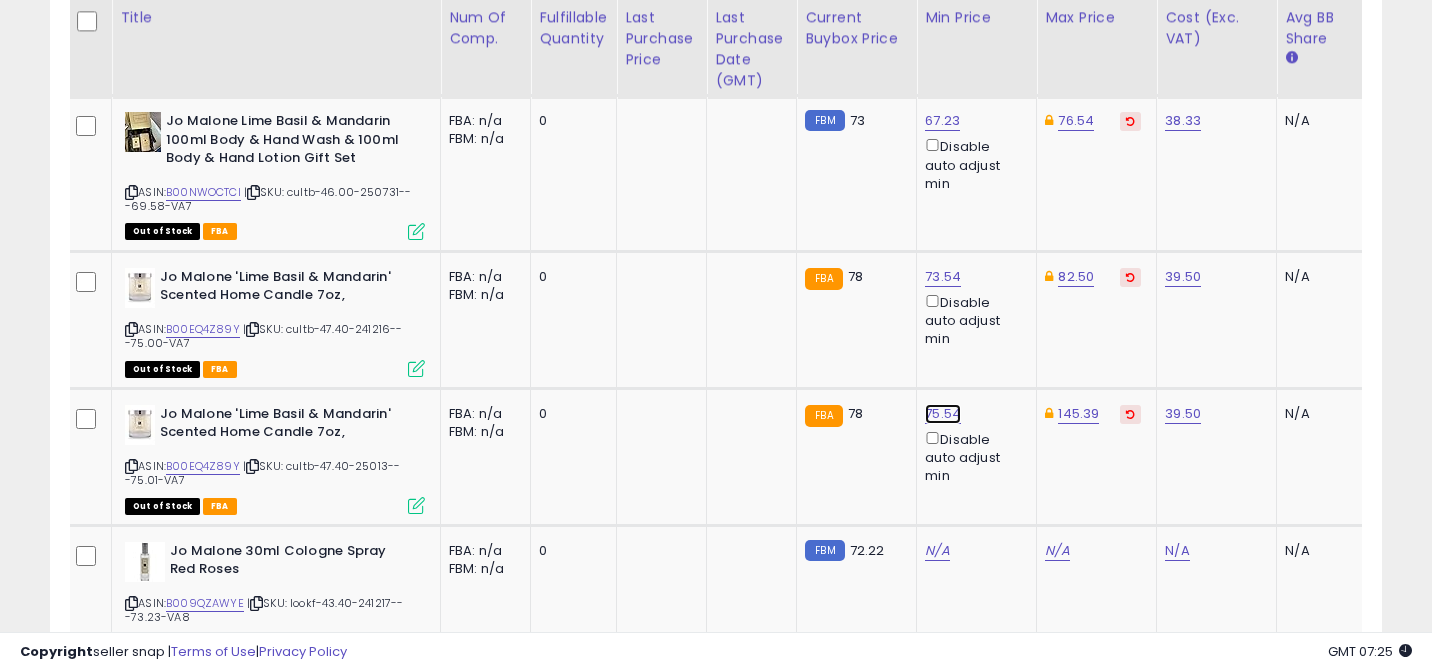 click on "75.54" at bounding box center [937, -1439] 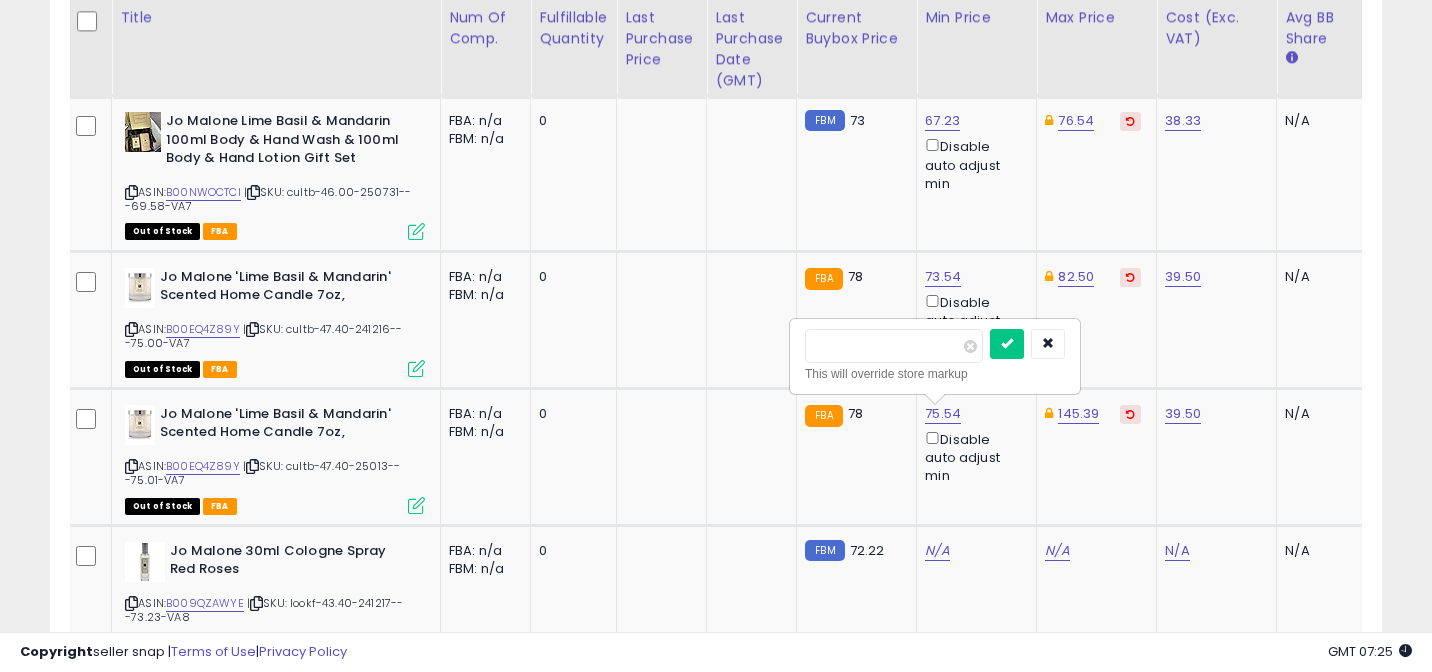 type on "*" 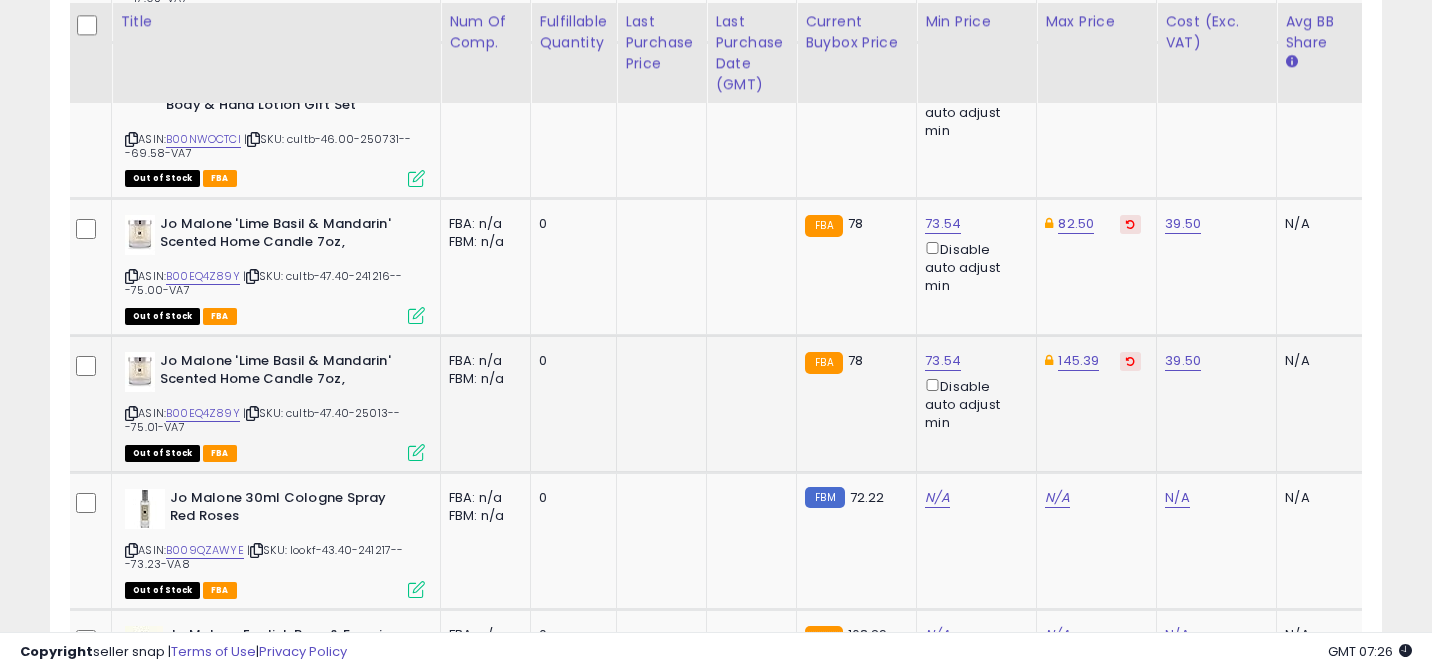 scroll, scrollTop: 2596, scrollLeft: 0, axis: vertical 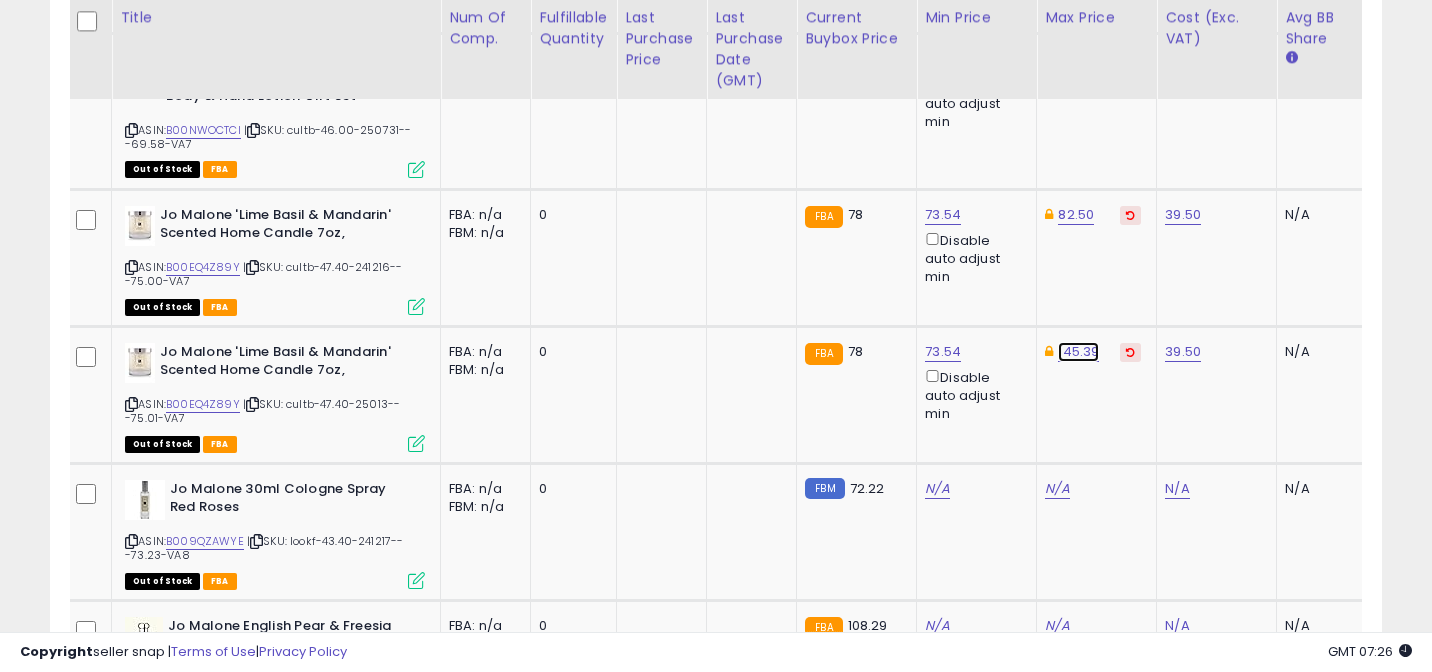 click on "145.39" at bounding box center [1074, -1044] 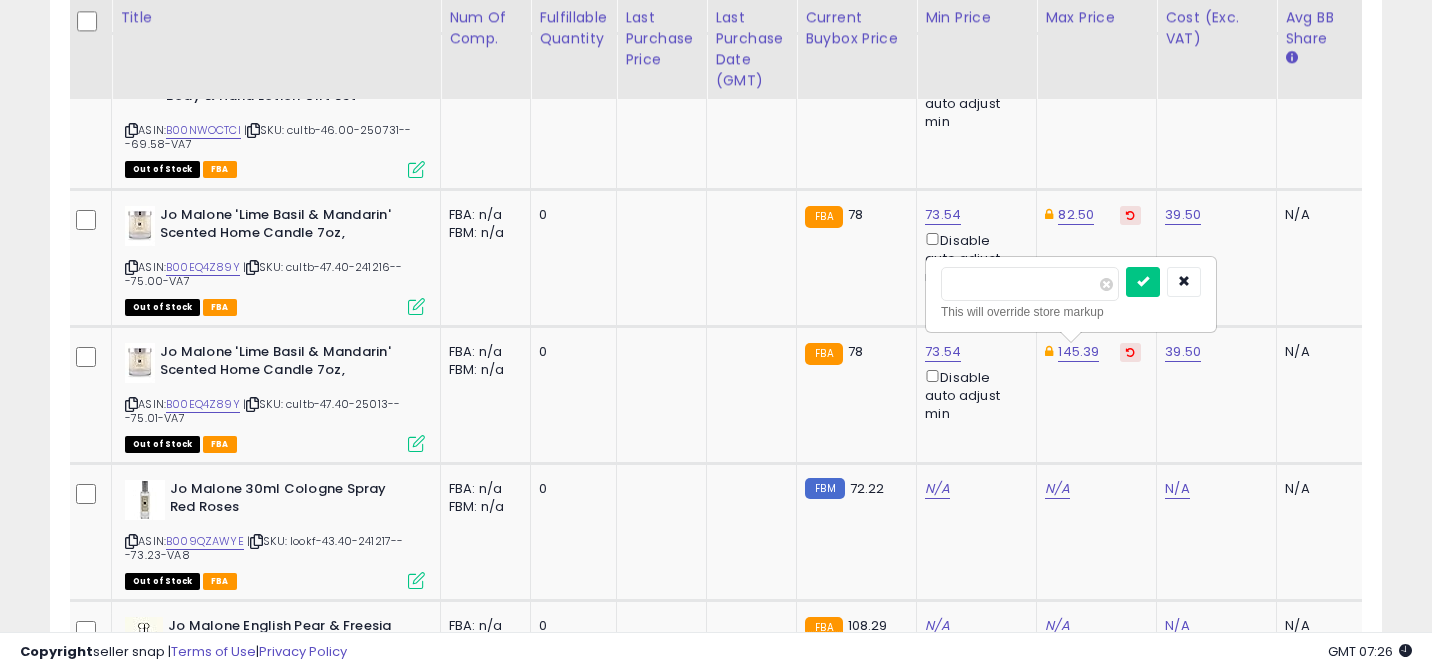 type on "*" 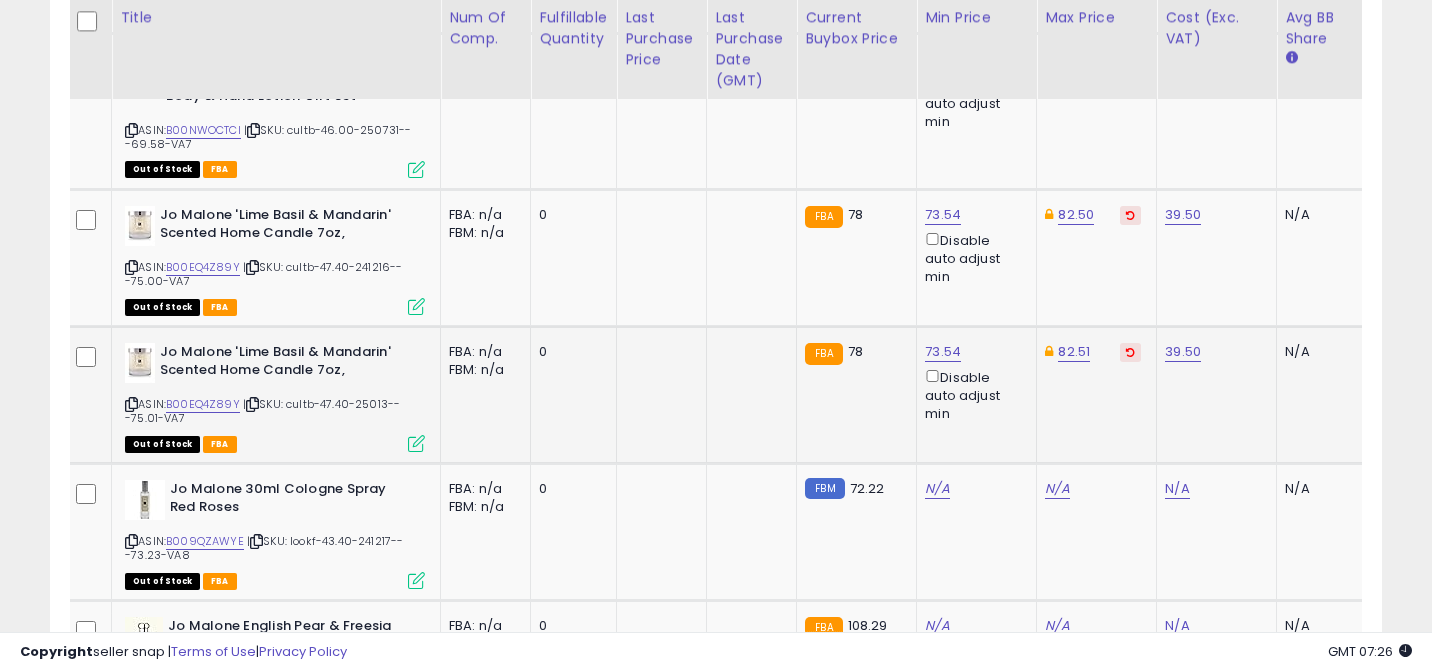 click at bounding box center (131, 404) 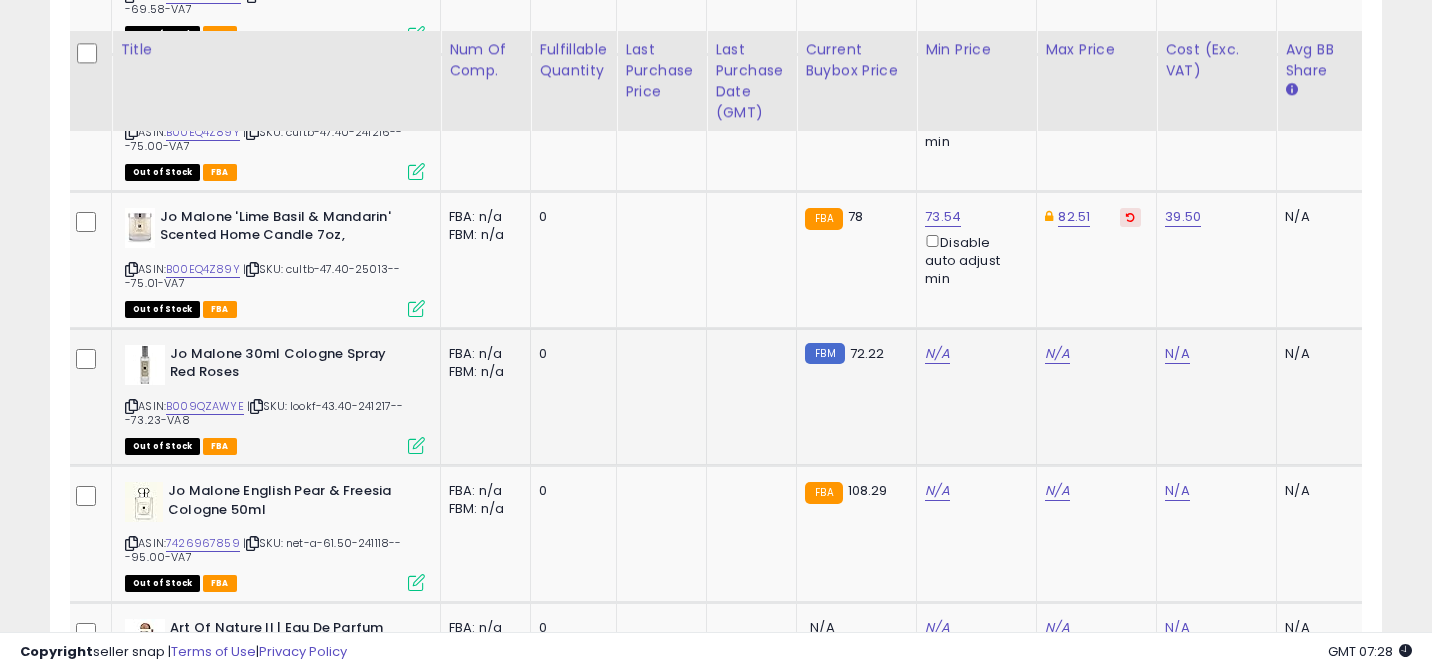 scroll, scrollTop: 2841, scrollLeft: 0, axis: vertical 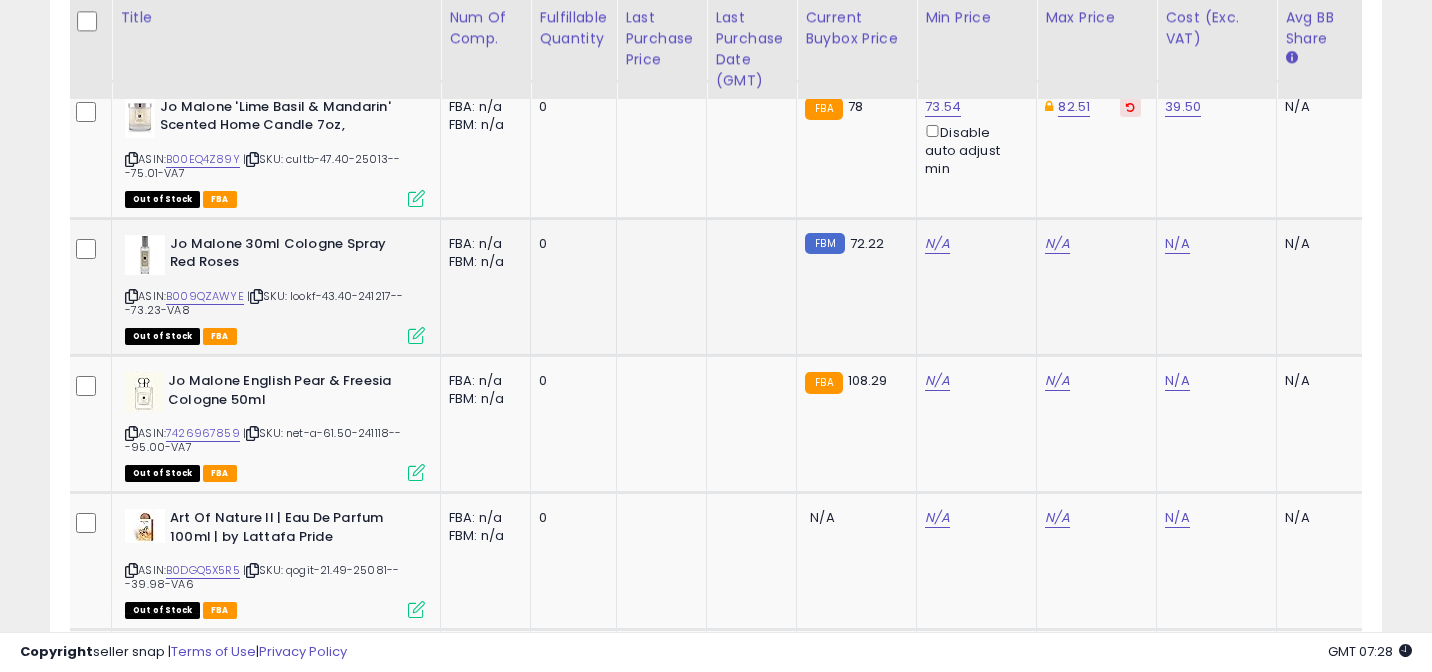 click at bounding box center (131, 296) 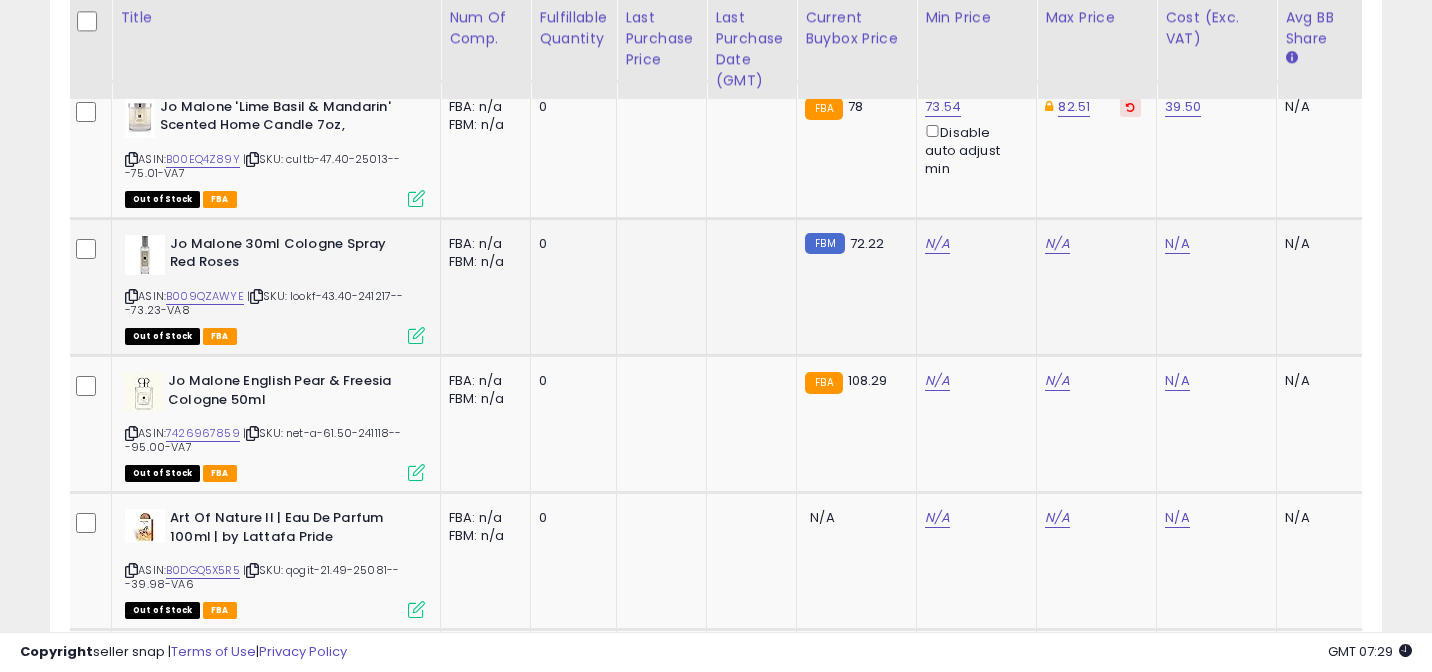 click at bounding box center [256, 296] 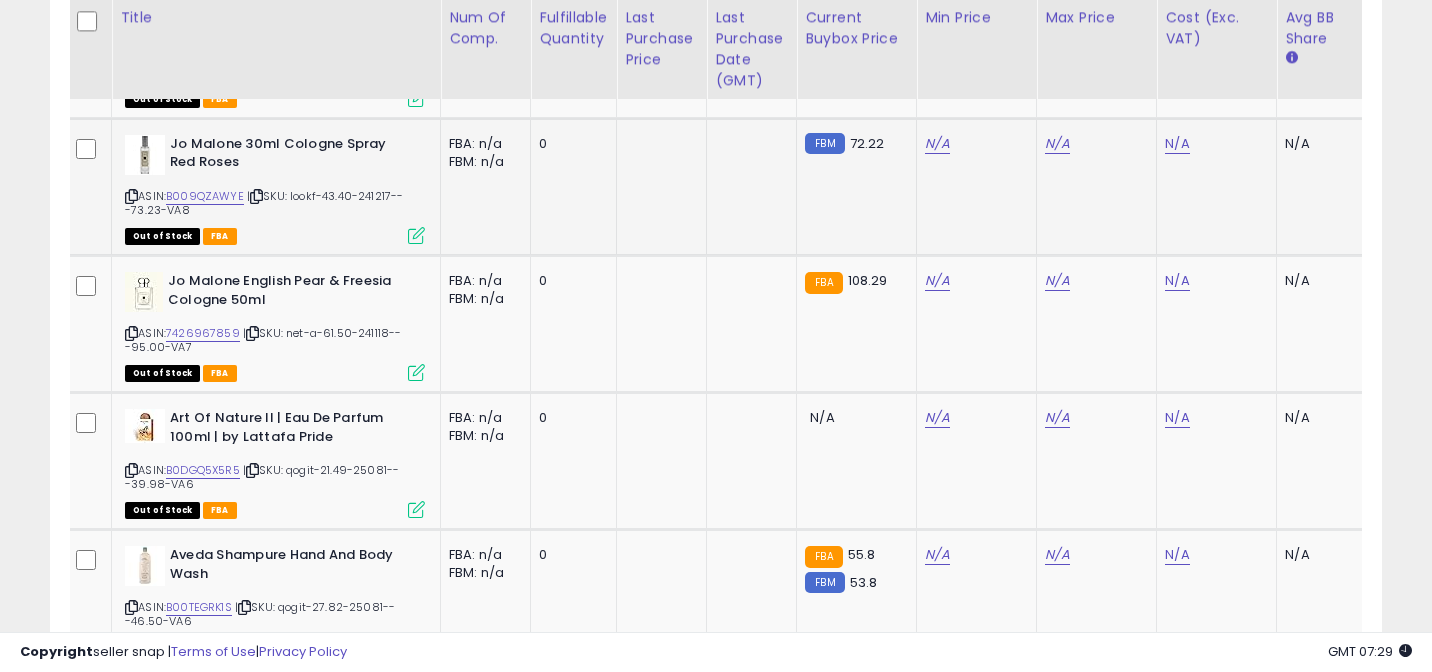 scroll, scrollTop: 2955, scrollLeft: 0, axis: vertical 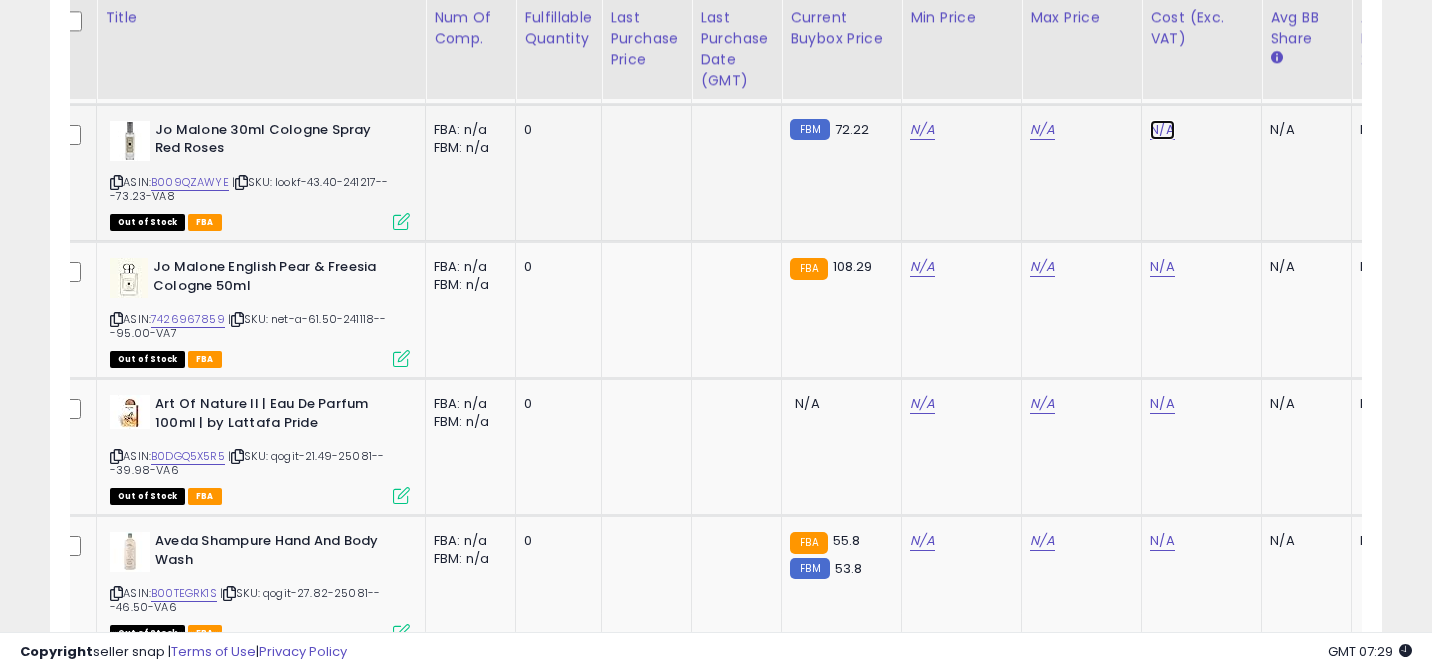 click on "N/A" at bounding box center [1162, -1530] 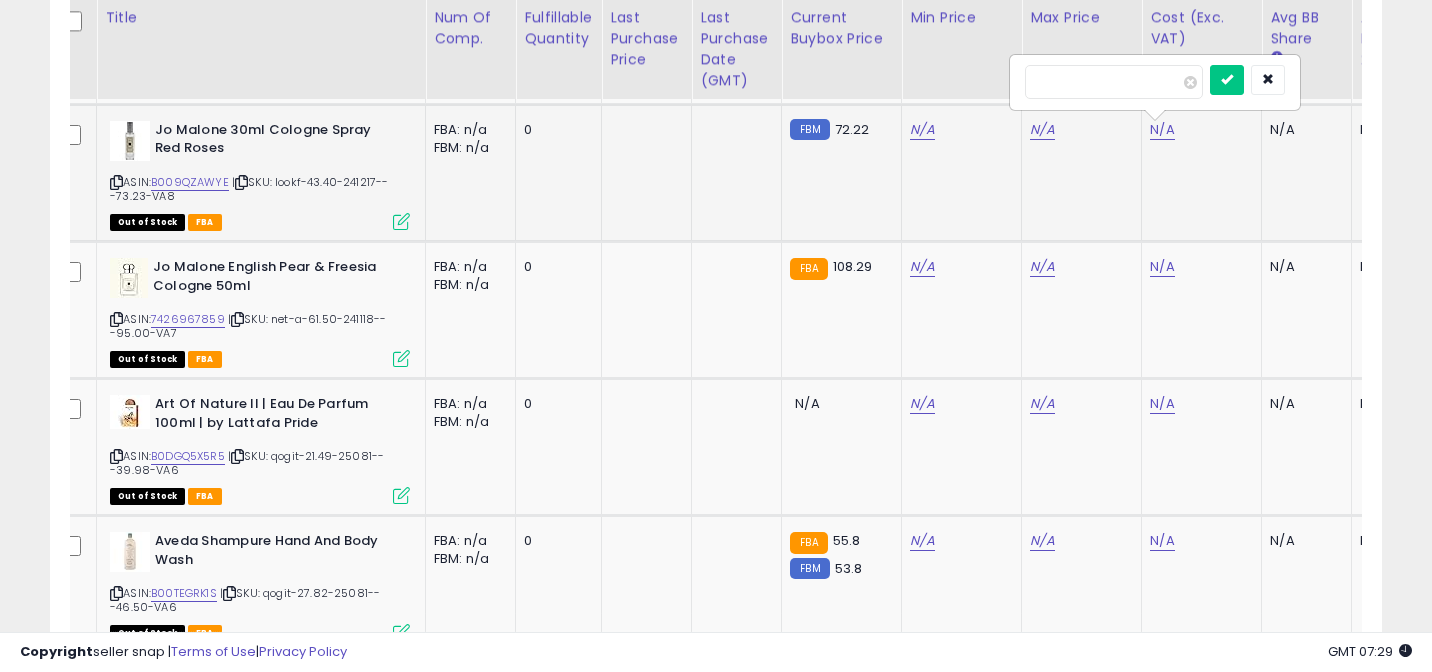type on "*" 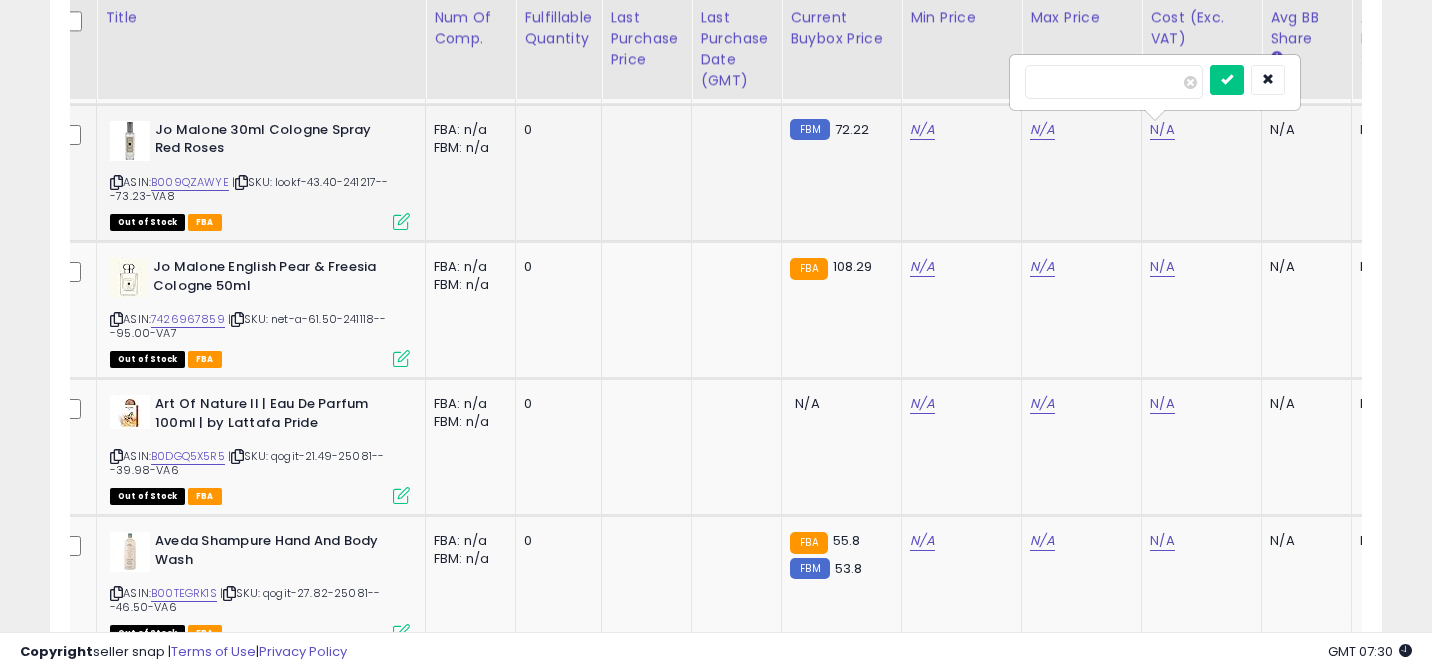 type on "*****" 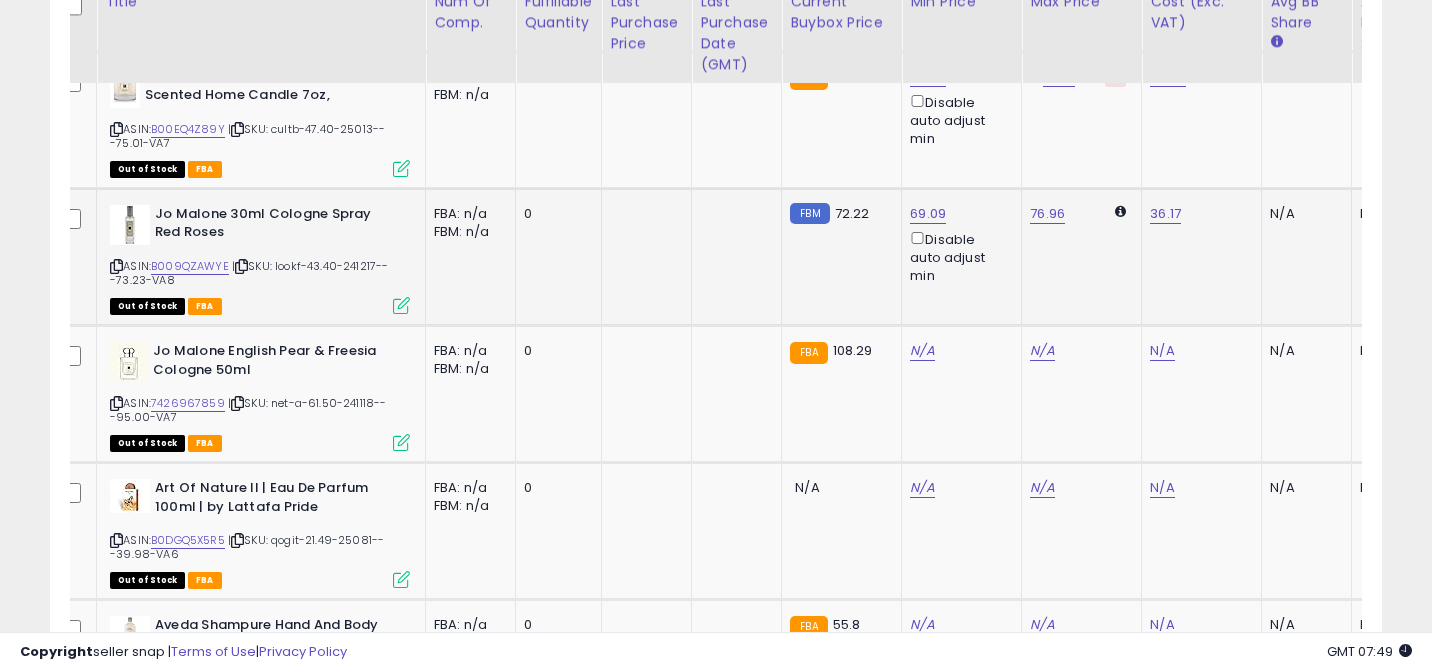scroll, scrollTop: 2855, scrollLeft: 0, axis: vertical 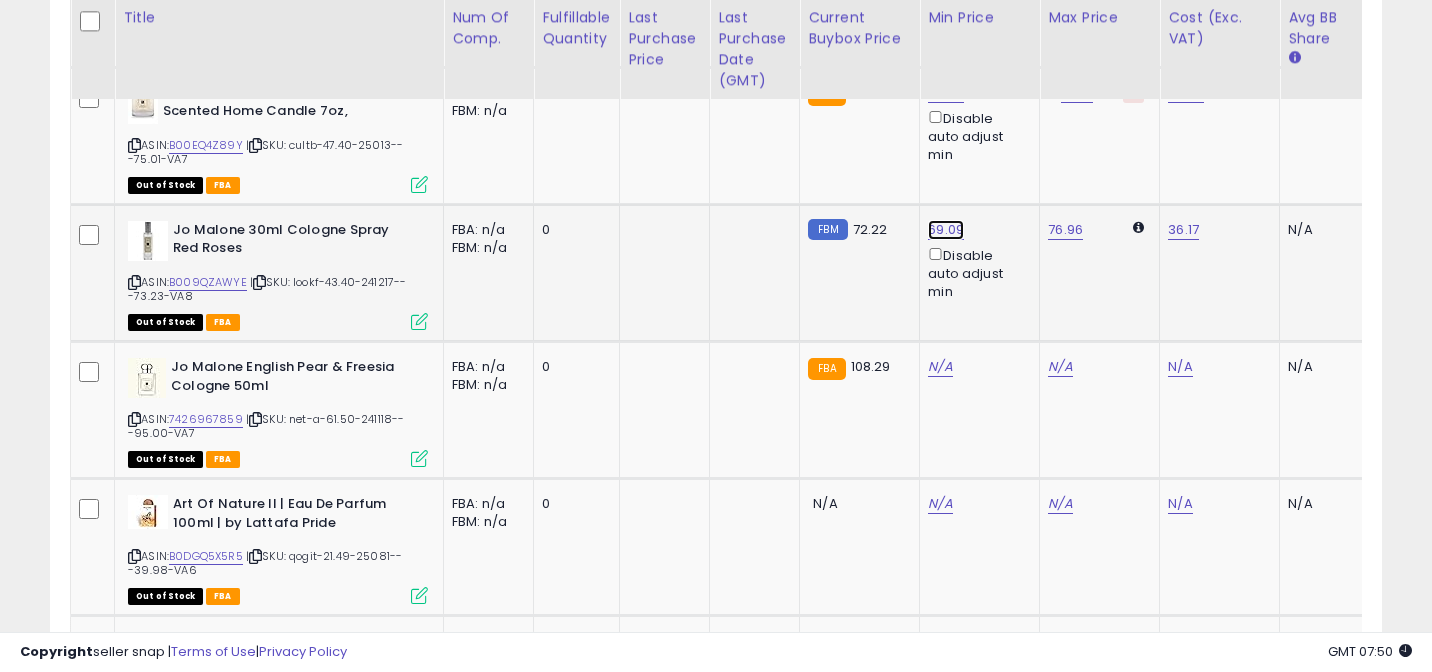 click on "69.09" at bounding box center [940, -1760] 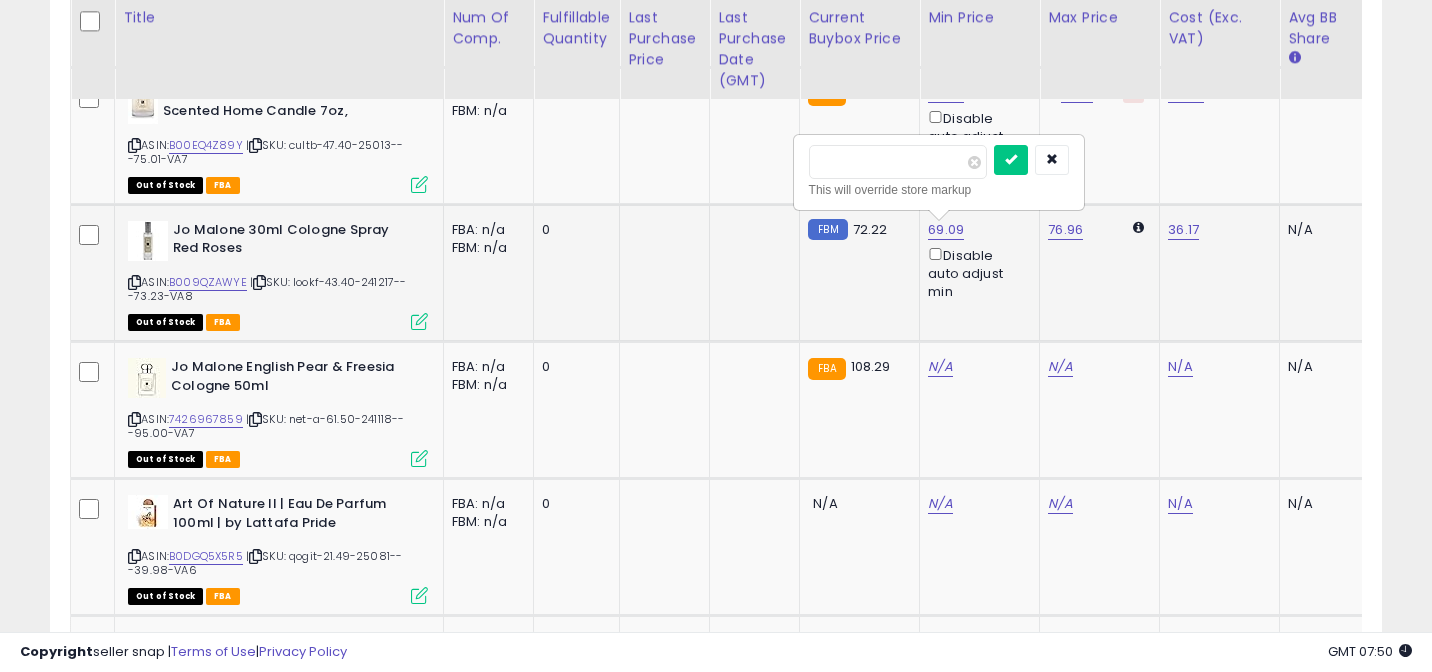 type on "*" 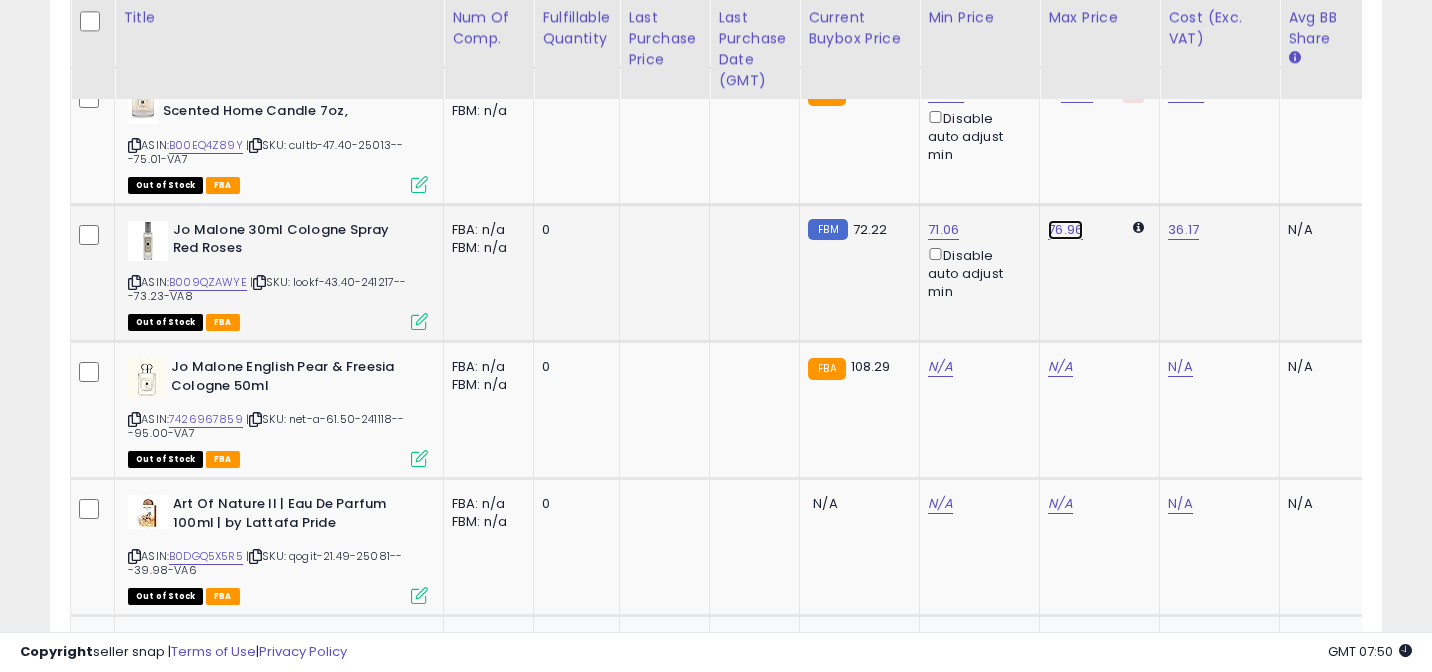 click on "76.96" at bounding box center (1060, -1760) 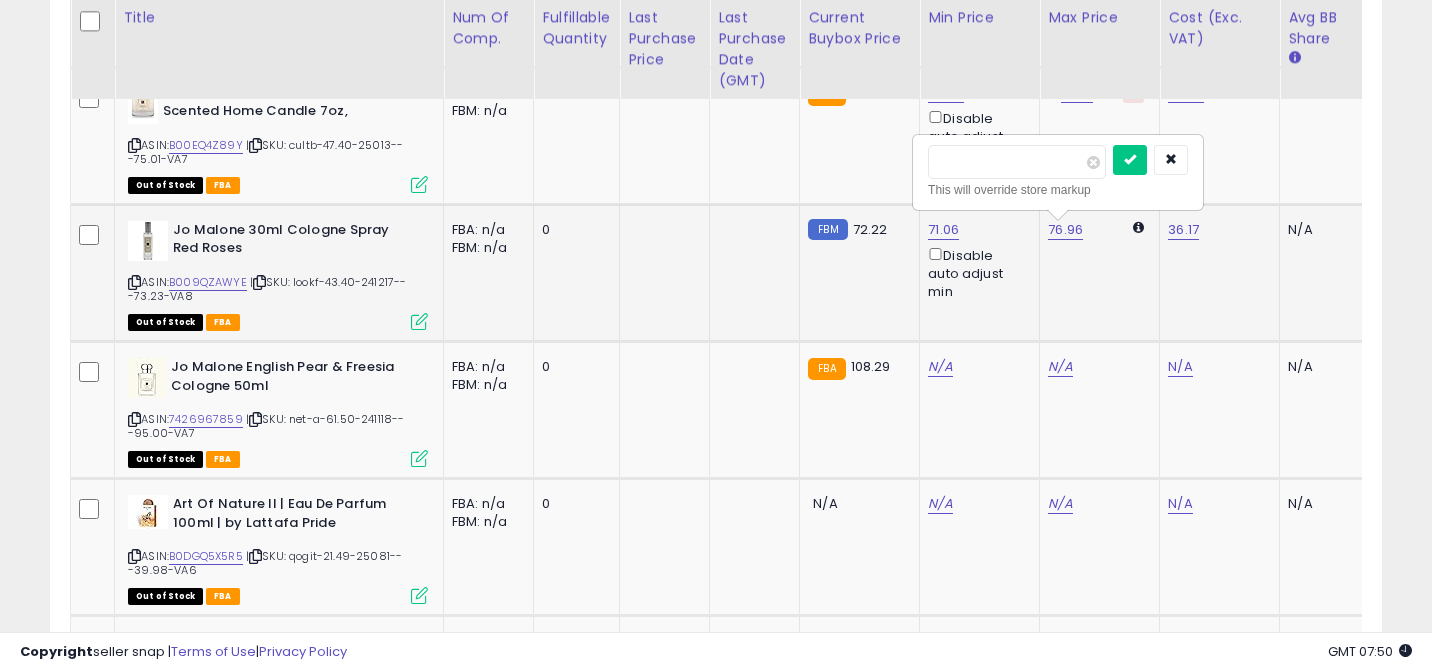 type on "*" 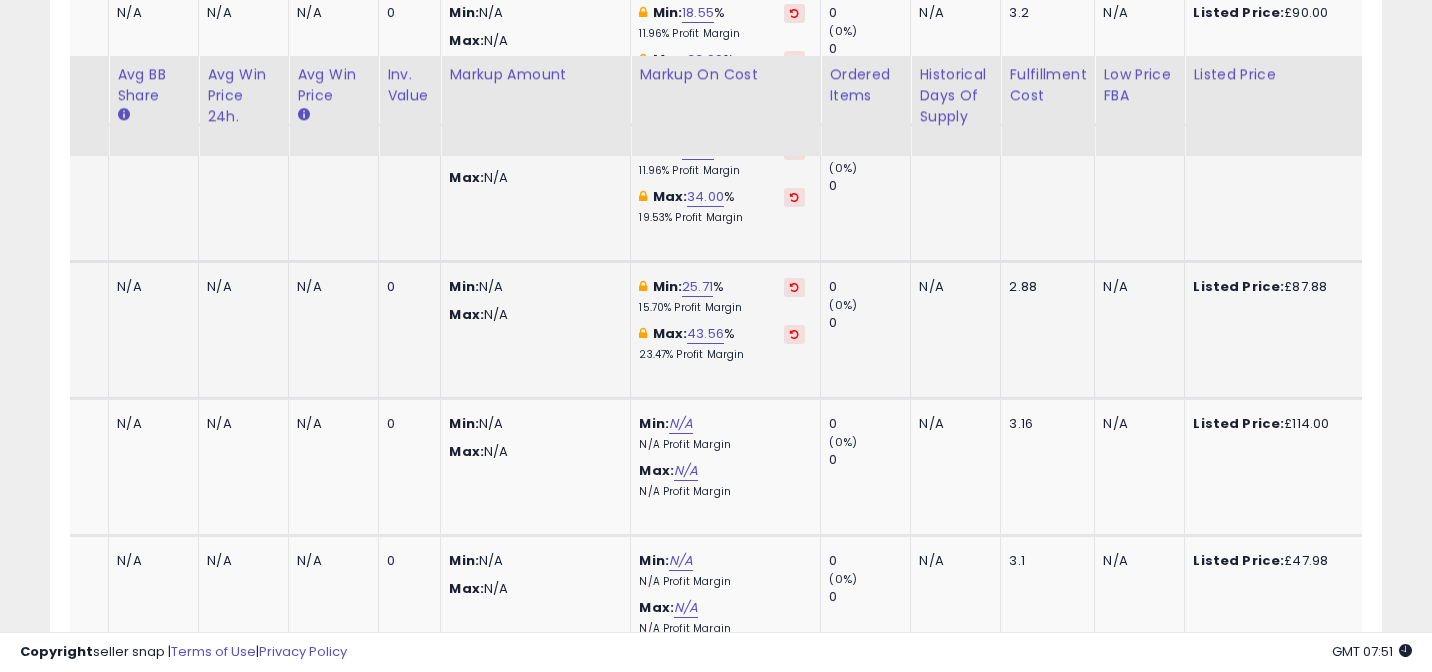 scroll, scrollTop: 2747, scrollLeft: 0, axis: vertical 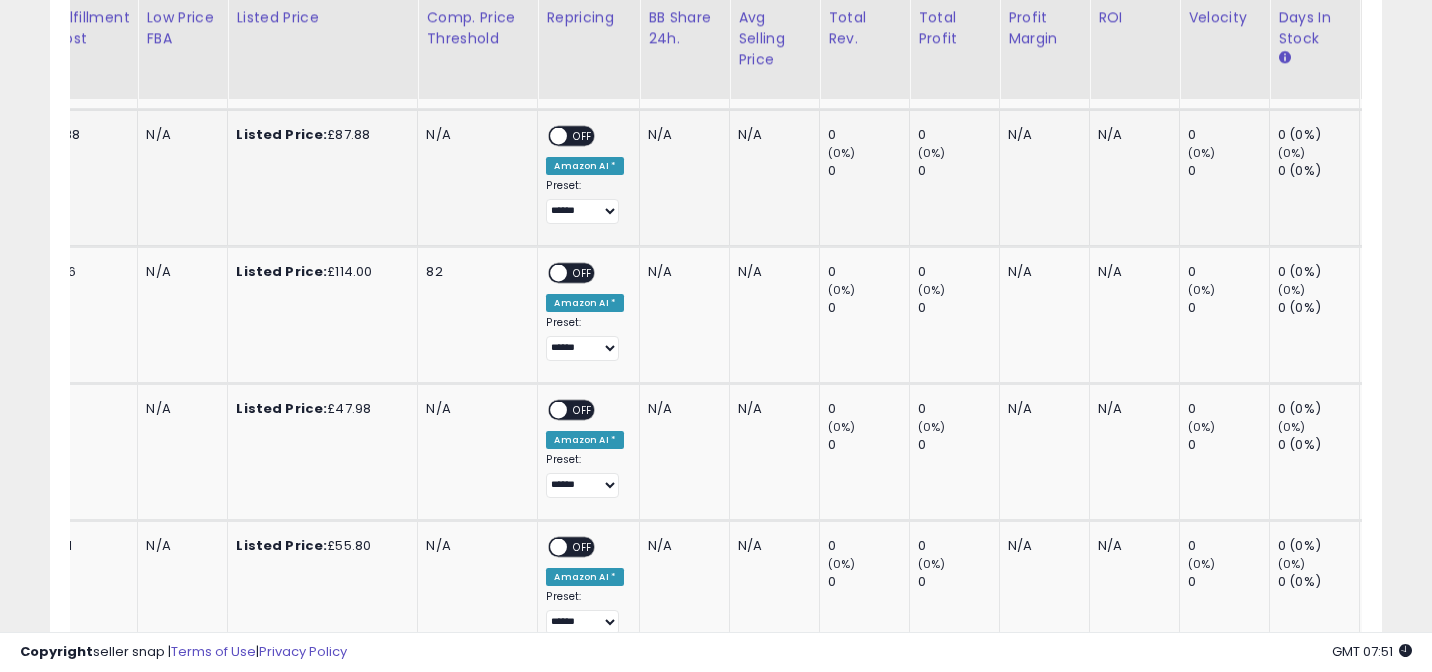click on "OFF" at bounding box center [584, 135] 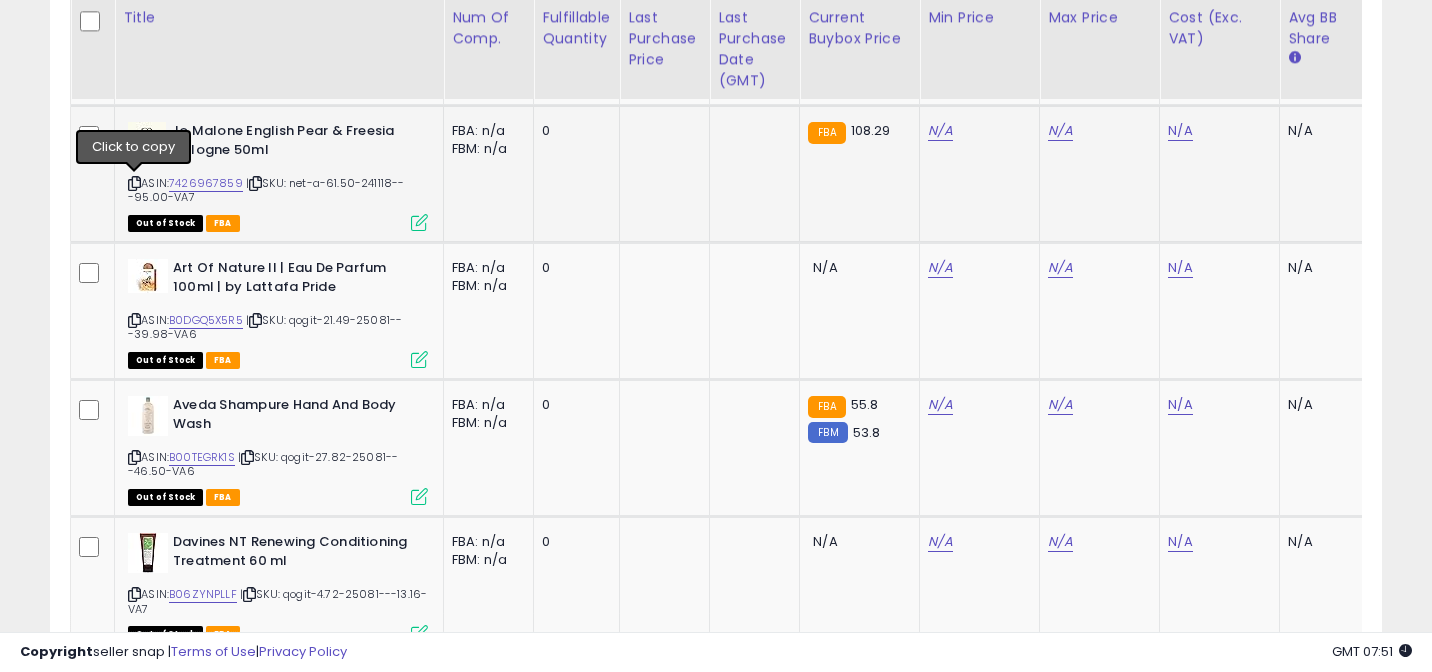 click at bounding box center [134, 183] 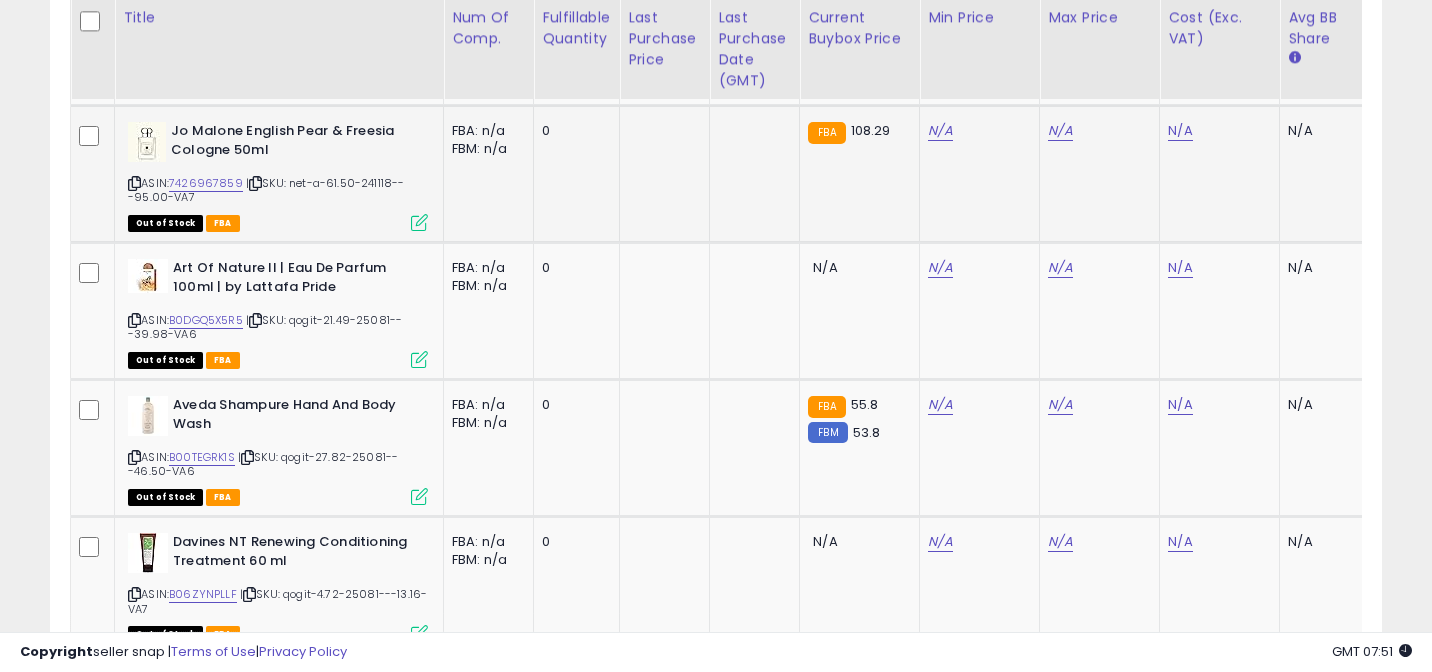 click at bounding box center [255, 183] 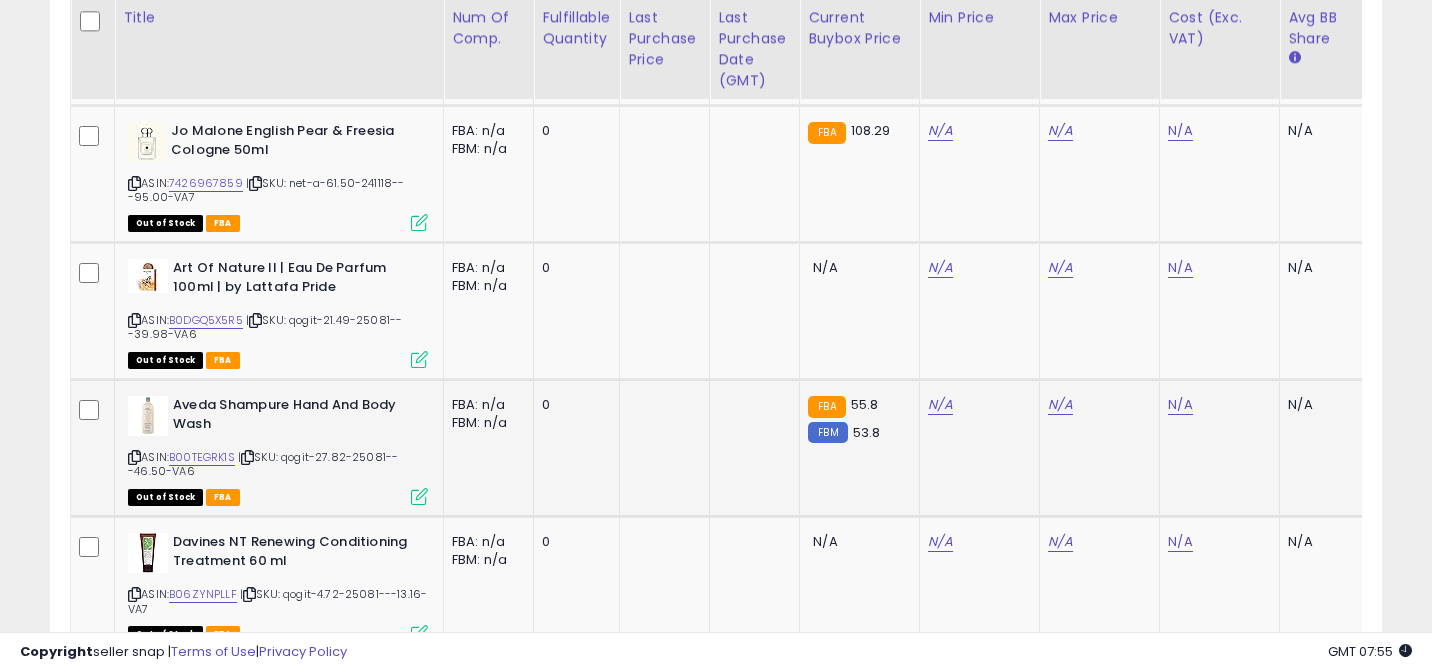 scroll, scrollTop: 0, scrollLeft: 182, axis: horizontal 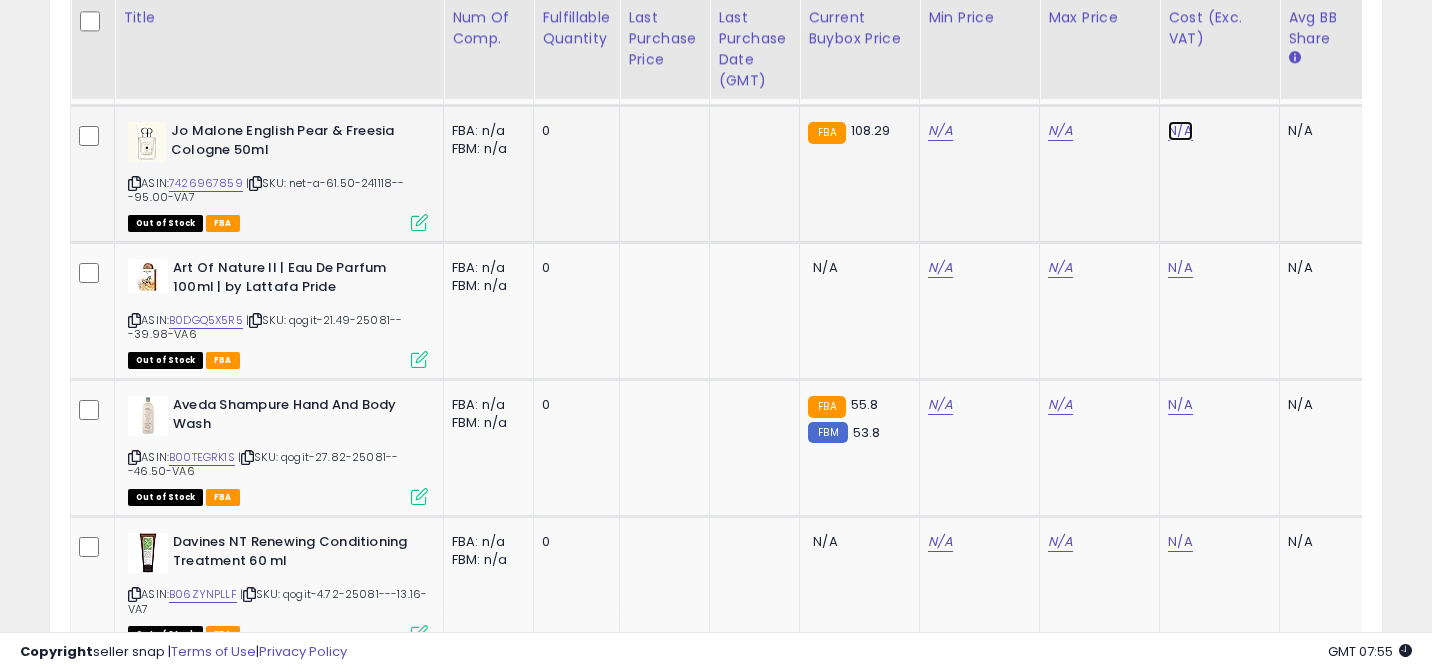 click on "N/A" at bounding box center [1180, -1666] 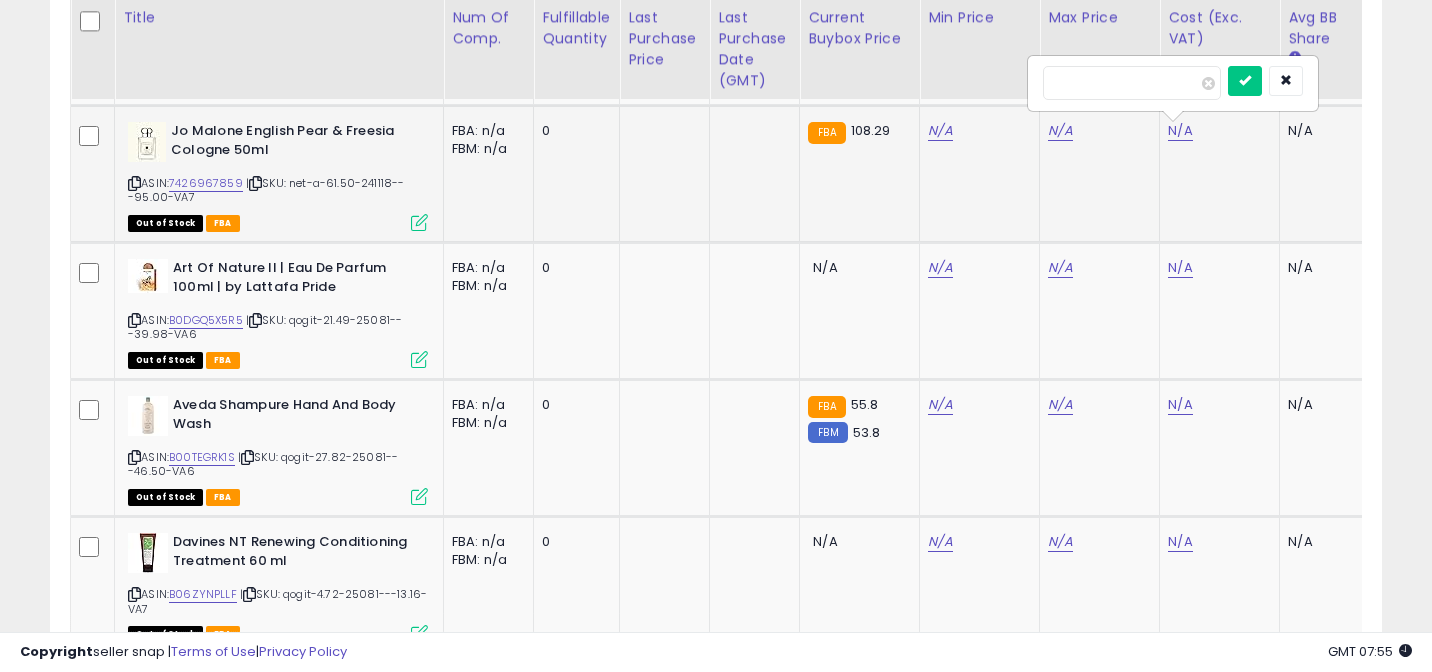 type on "*****" 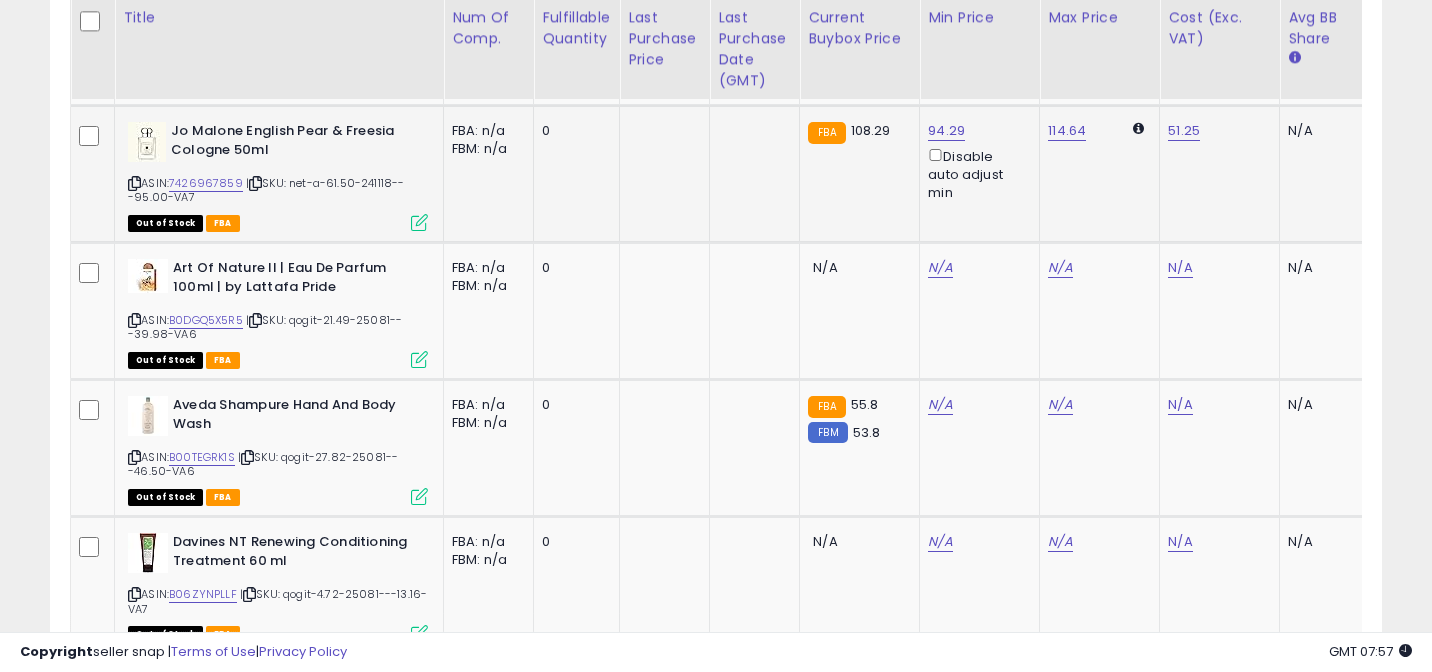 scroll, scrollTop: 0, scrollLeft: 148, axis: horizontal 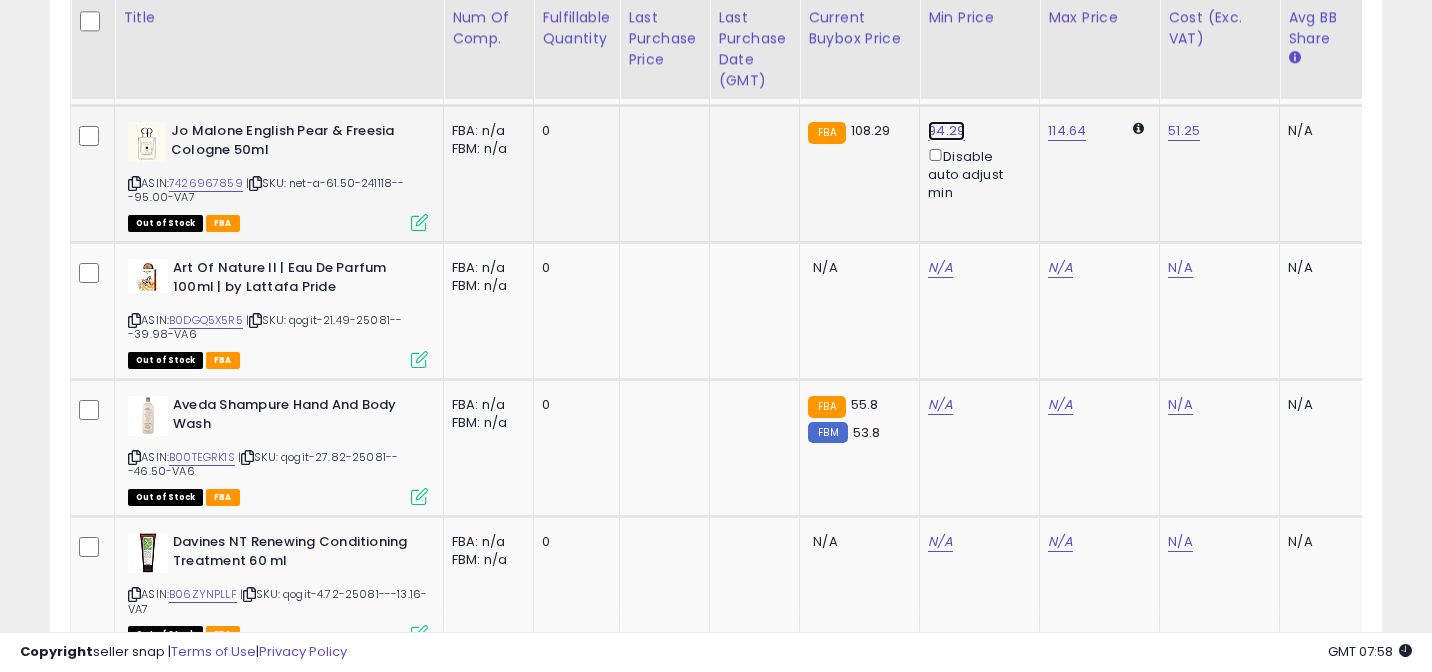 click on "94.29" at bounding box center [940, -1996] 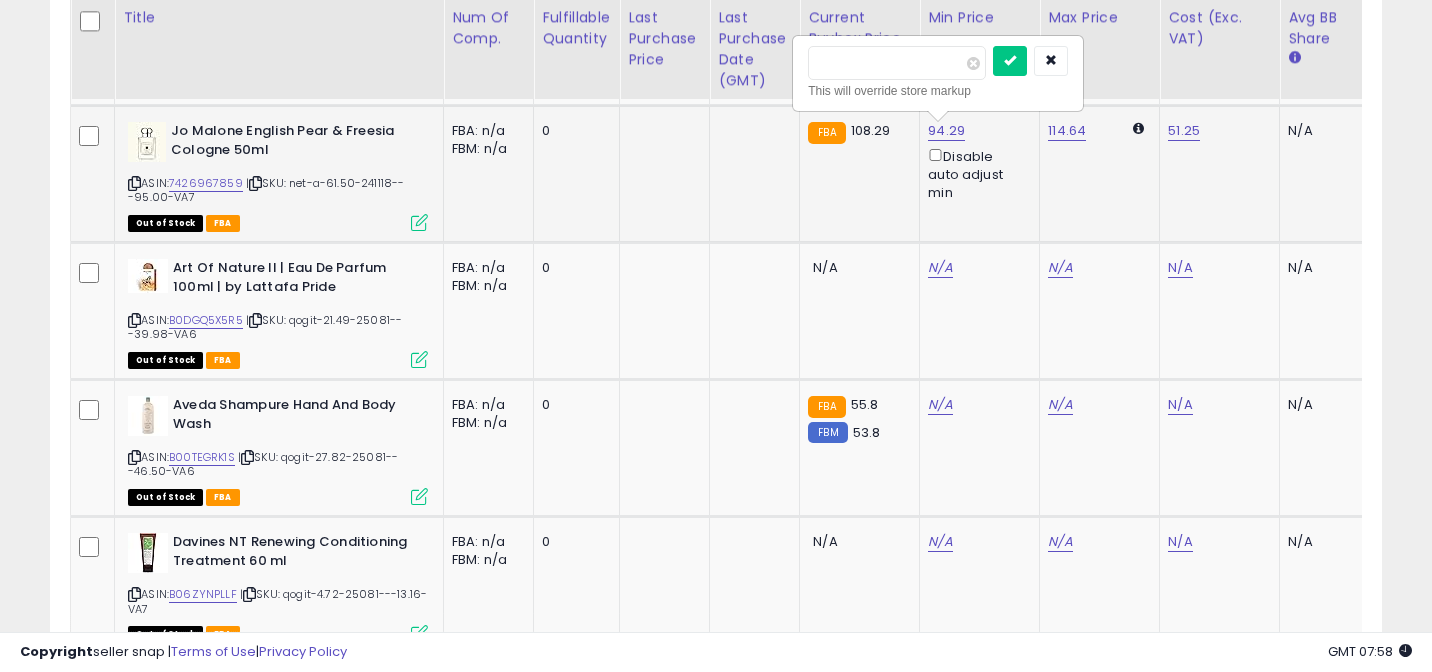 click on "*****" at bounding box center (897, 63) 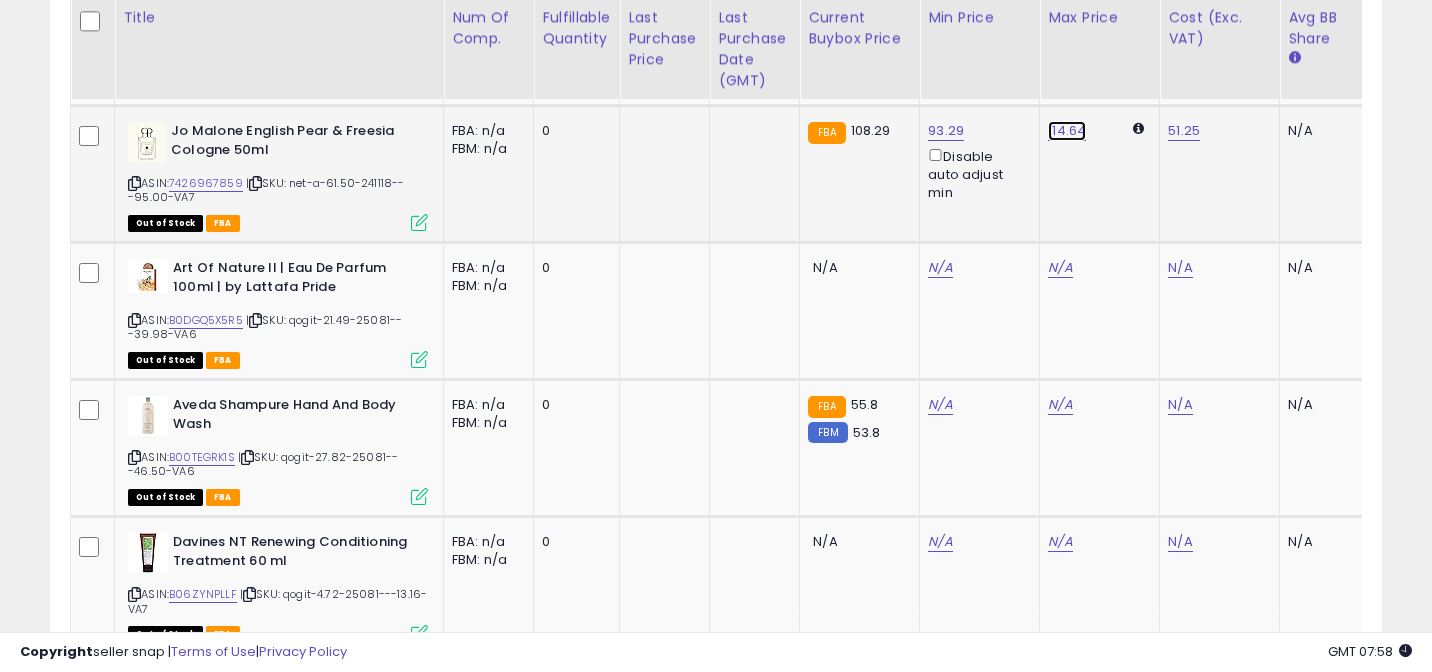 click on "114.64" at bounding box center [1060, -1996] 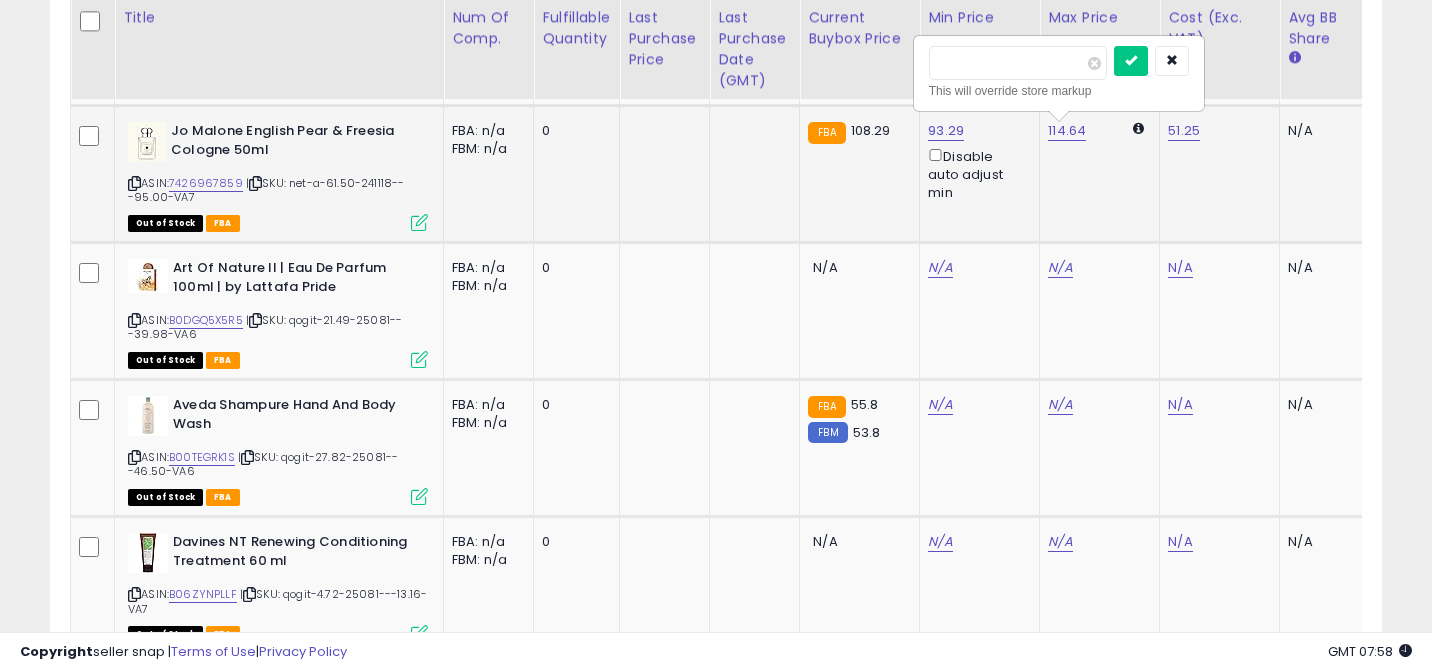 type on "*****" 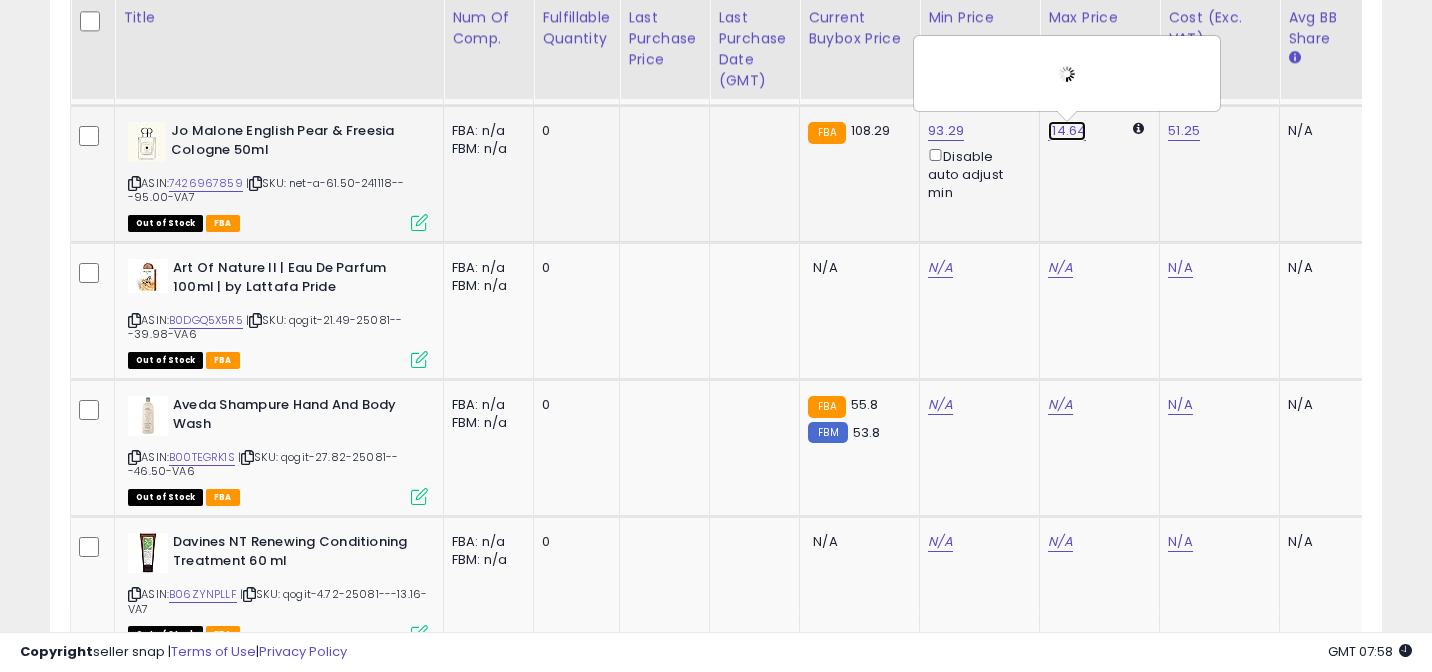 click on "114.64" at bounding box center [1067, 131] 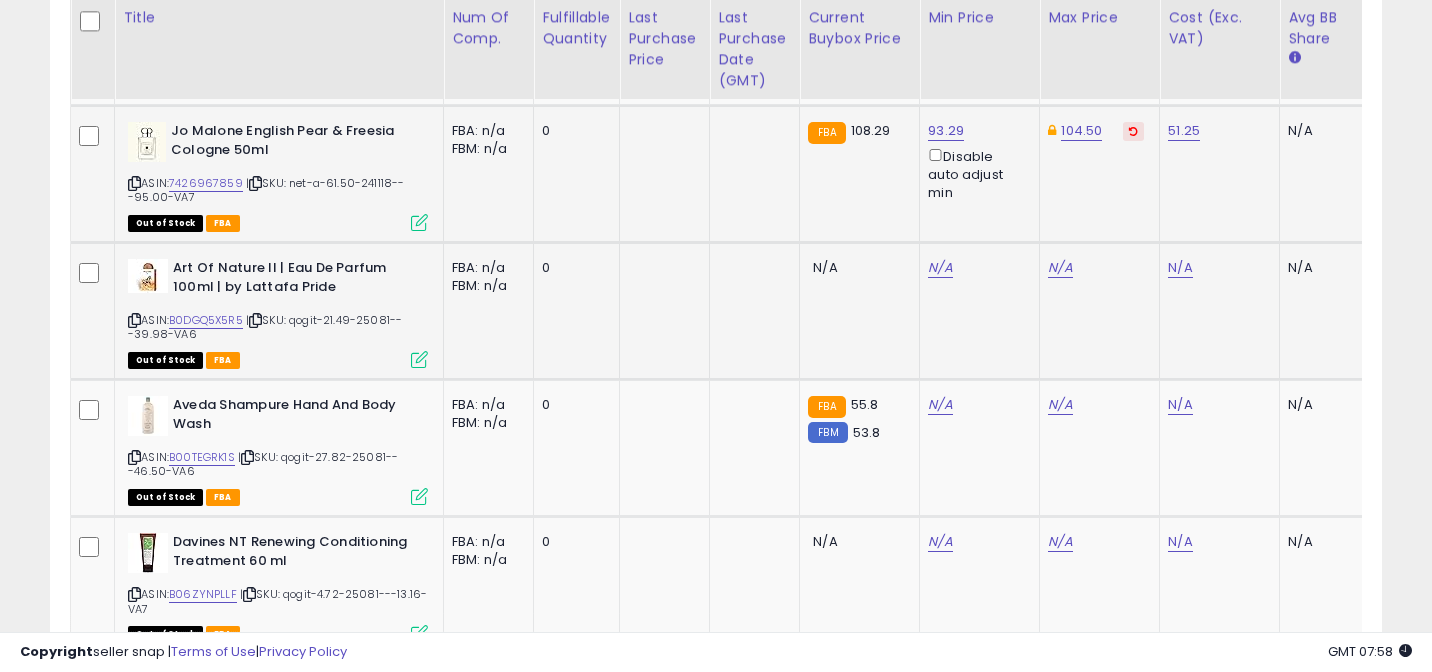 scroll, scrollTop: 3097, scrollLeft: 0, axis: vertical 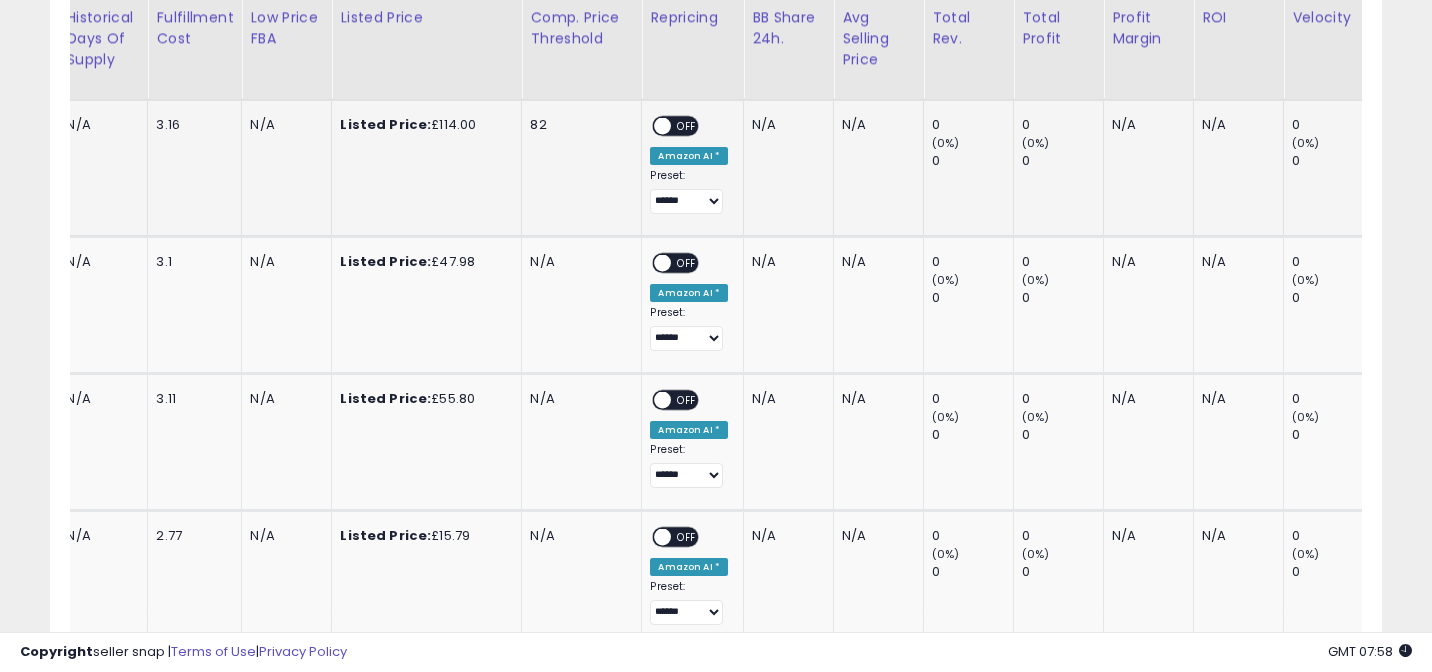 click on "OFF" at bounding box center (688, 126) 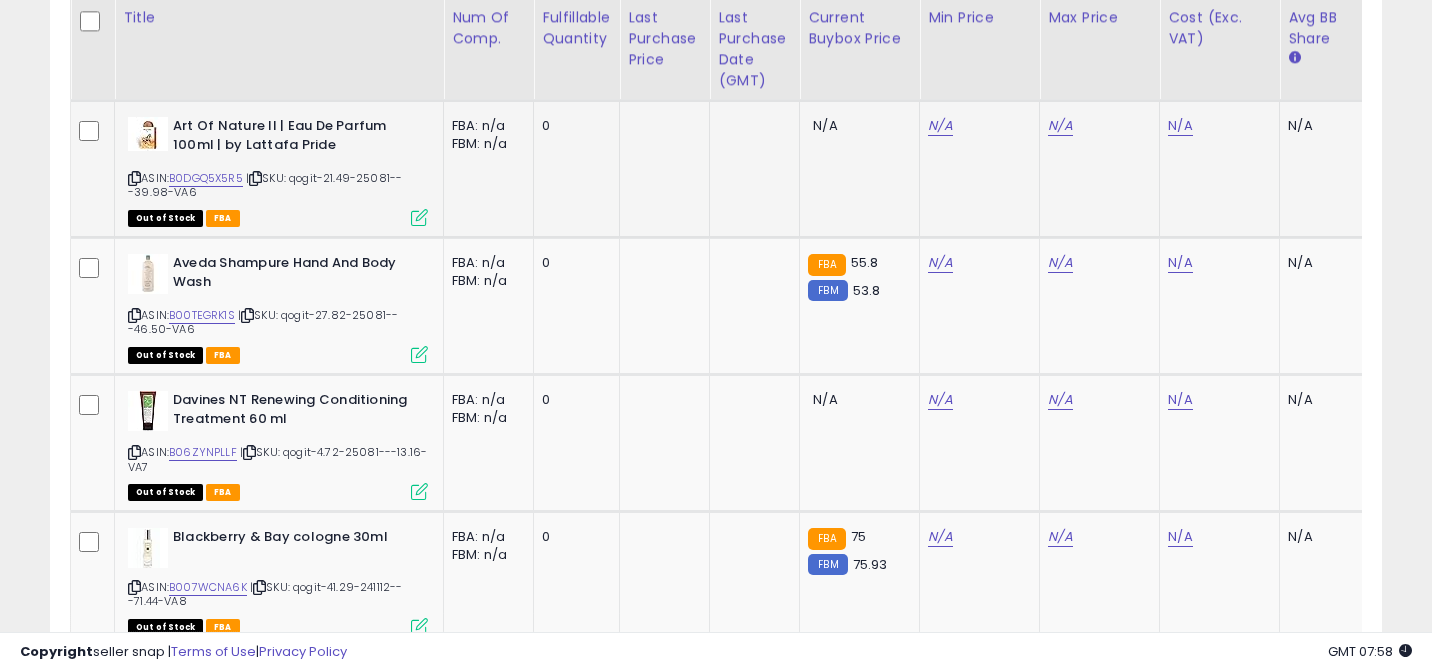 click at bounding box center (134, 178) 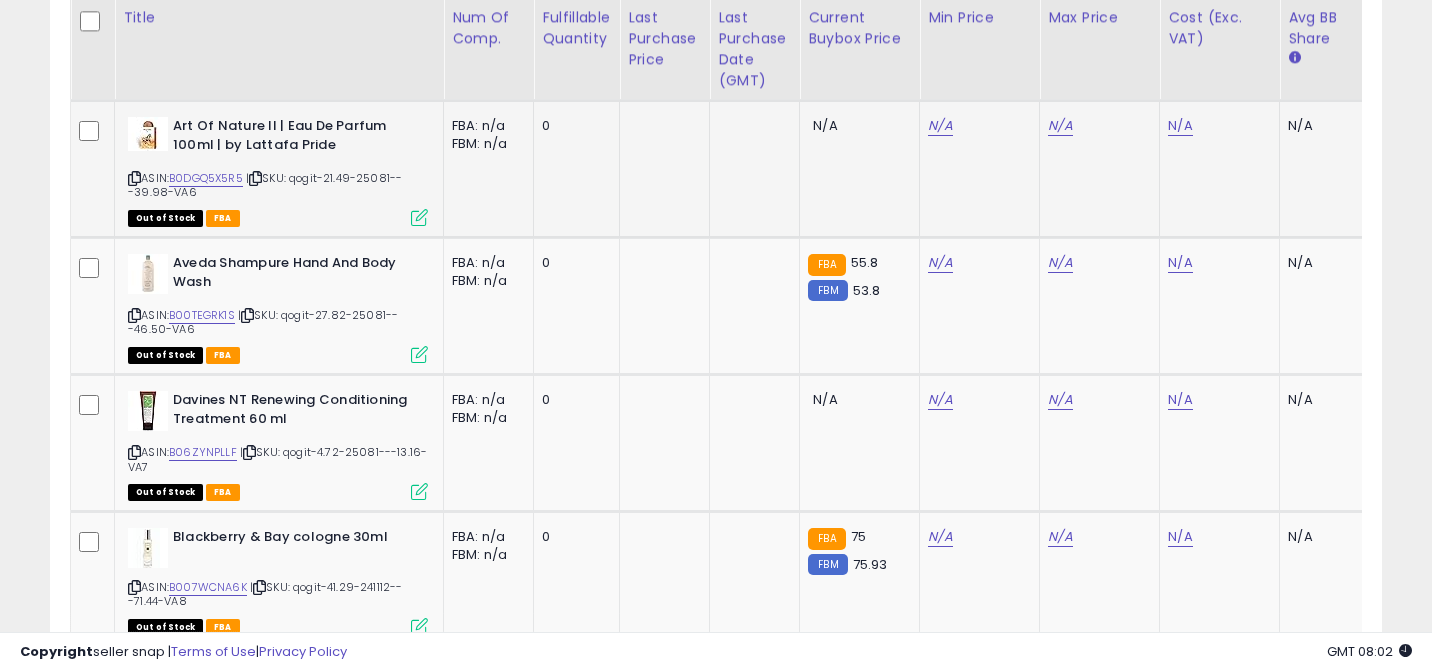 click on "|   SKU: qogit-21.49-25081---39.98-VA6" at bounding box center (265, 185) 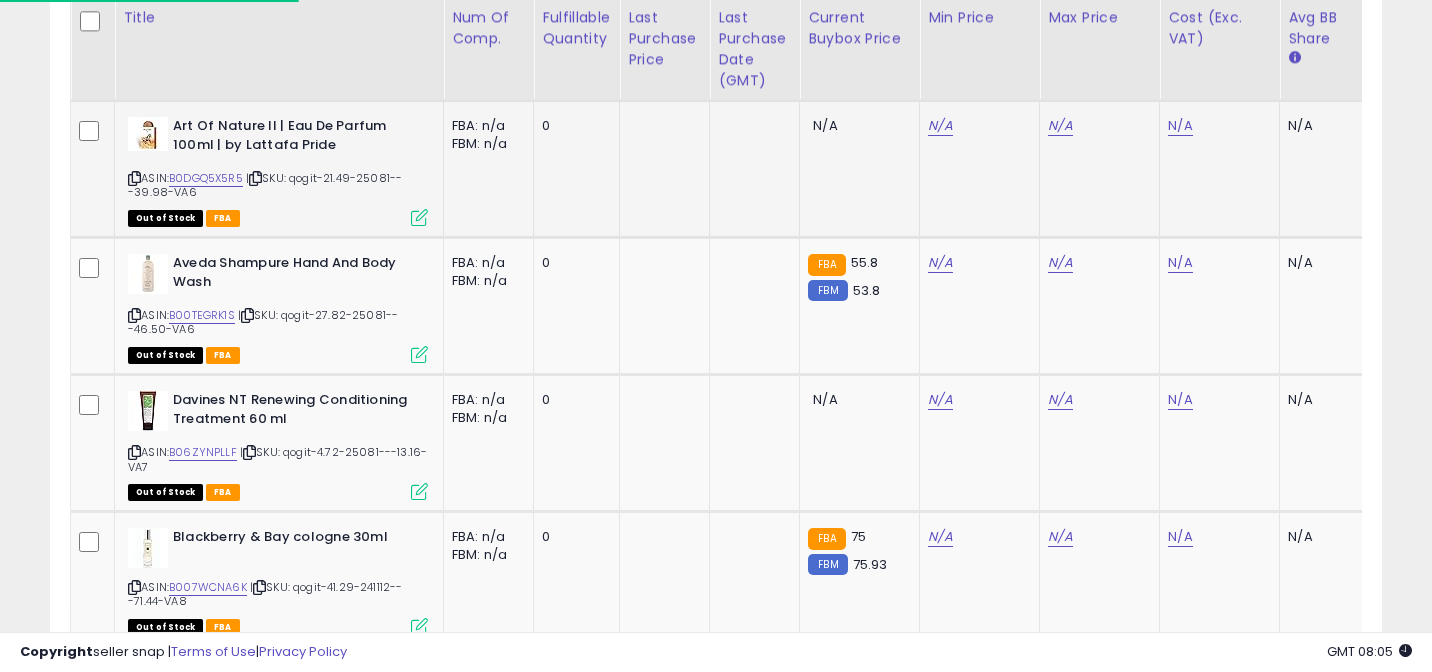 scroll, scrollTop: 0, scrollLeft: 429, axis: horizontal 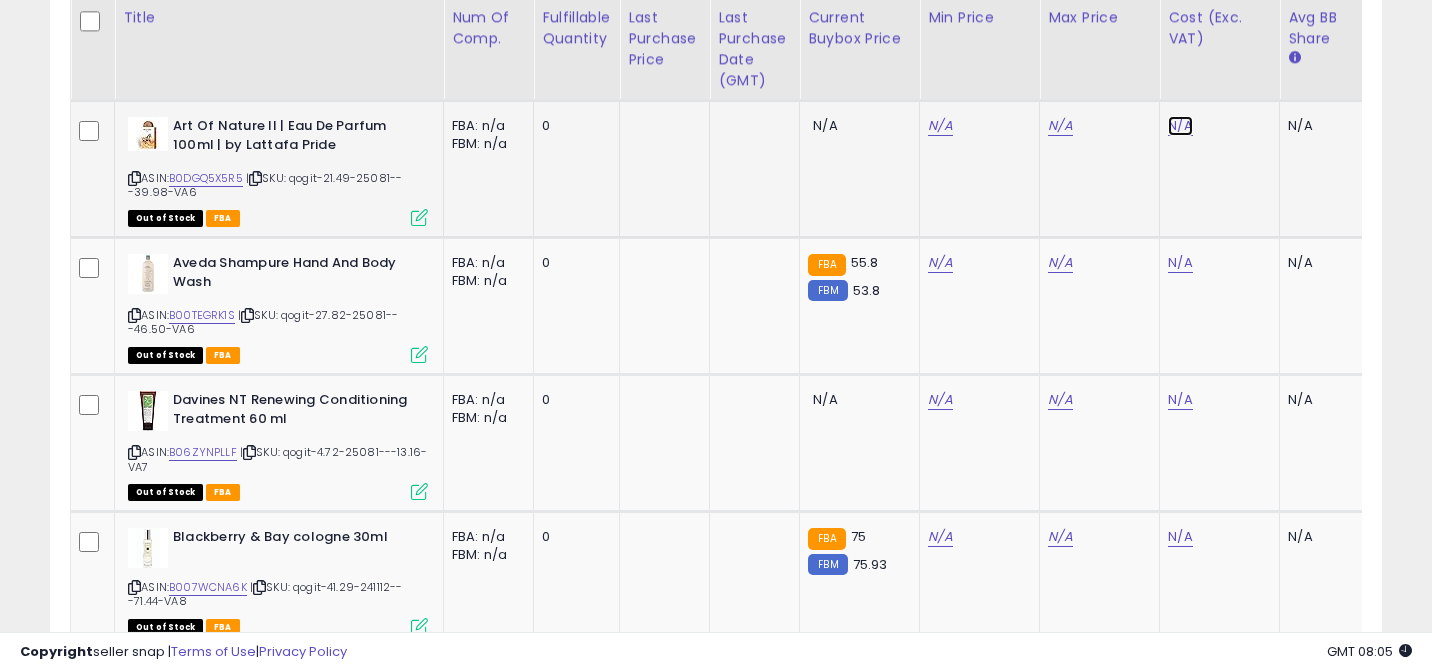 click on "N/A" at bounding box center (1180, -1808) 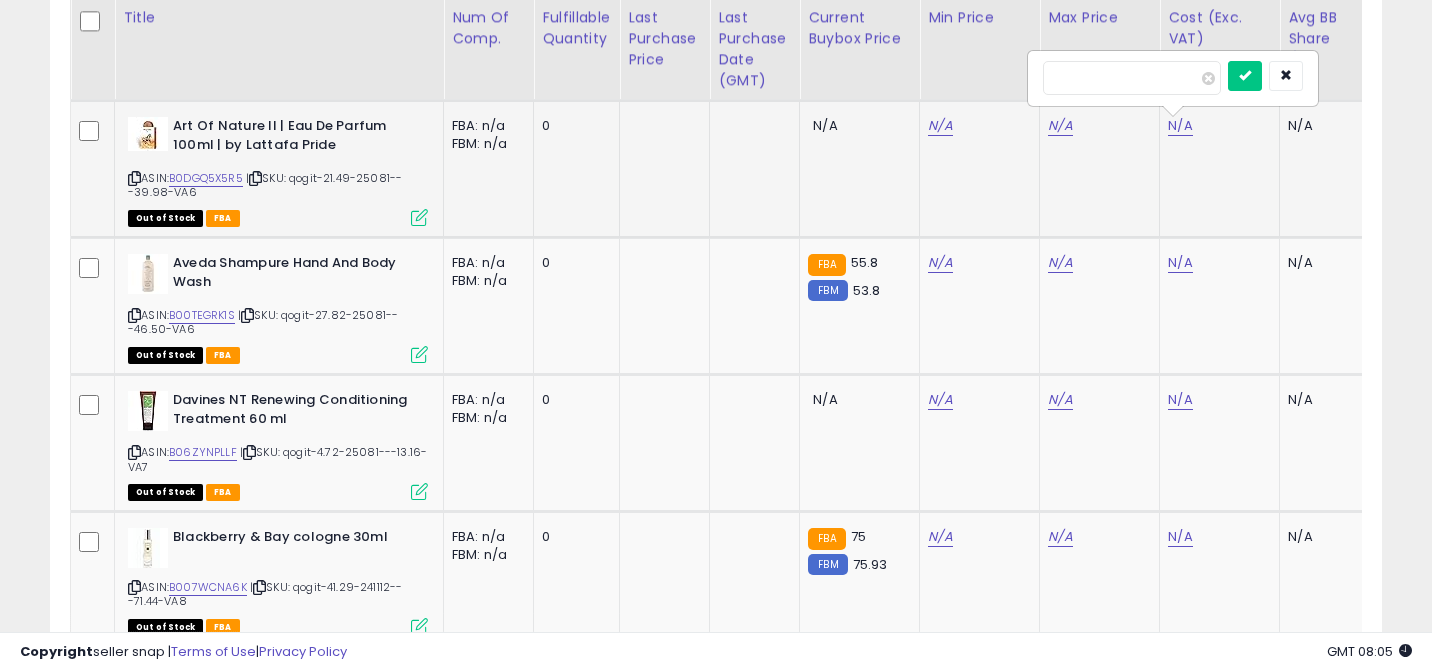 type on "*****" 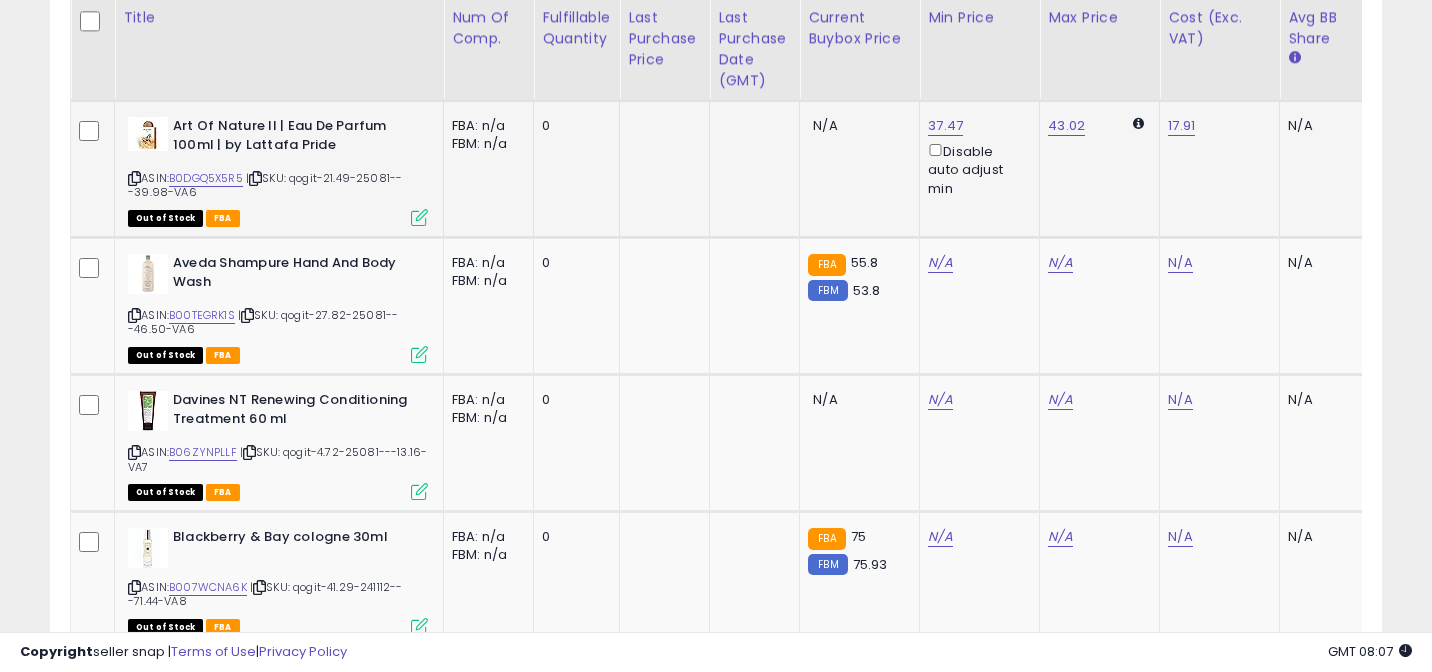 scroll, scrollTop: 0, scrollLeft: 69, axis: horizontal 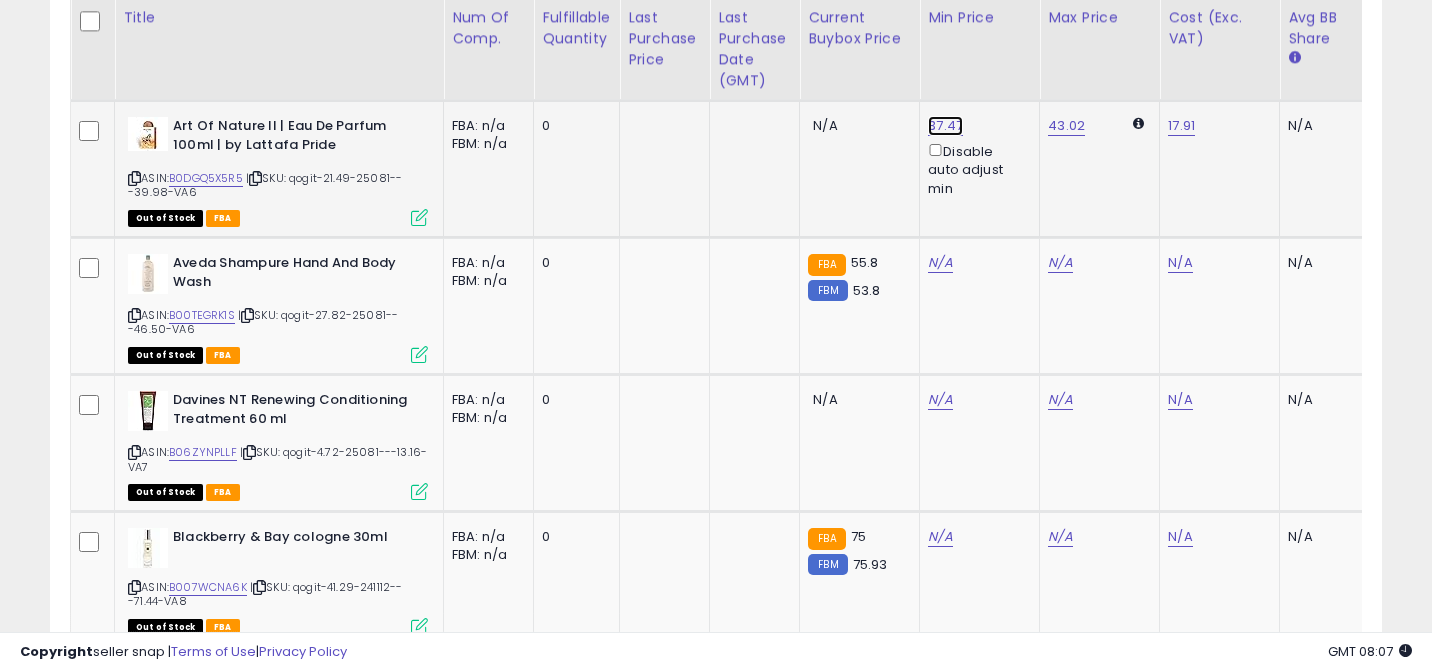 click on "37.47" at bounding box center [940, -2138] 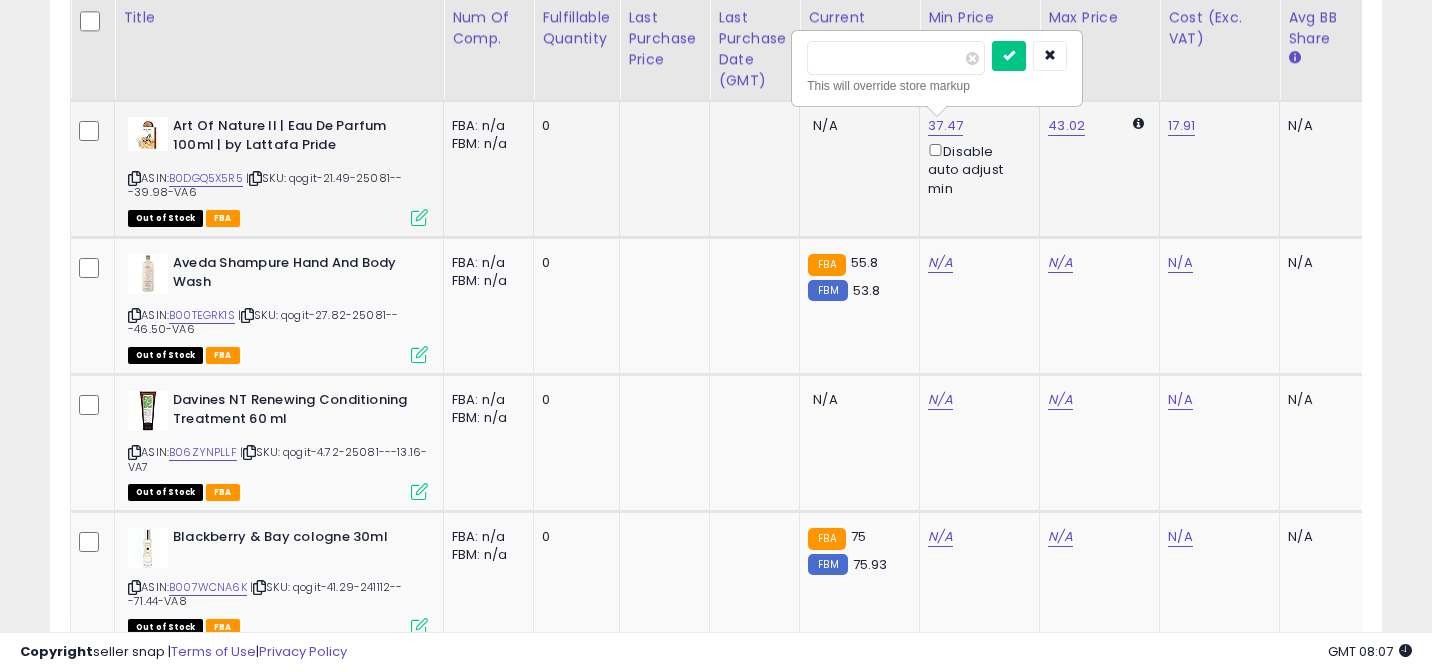 type on "*****" 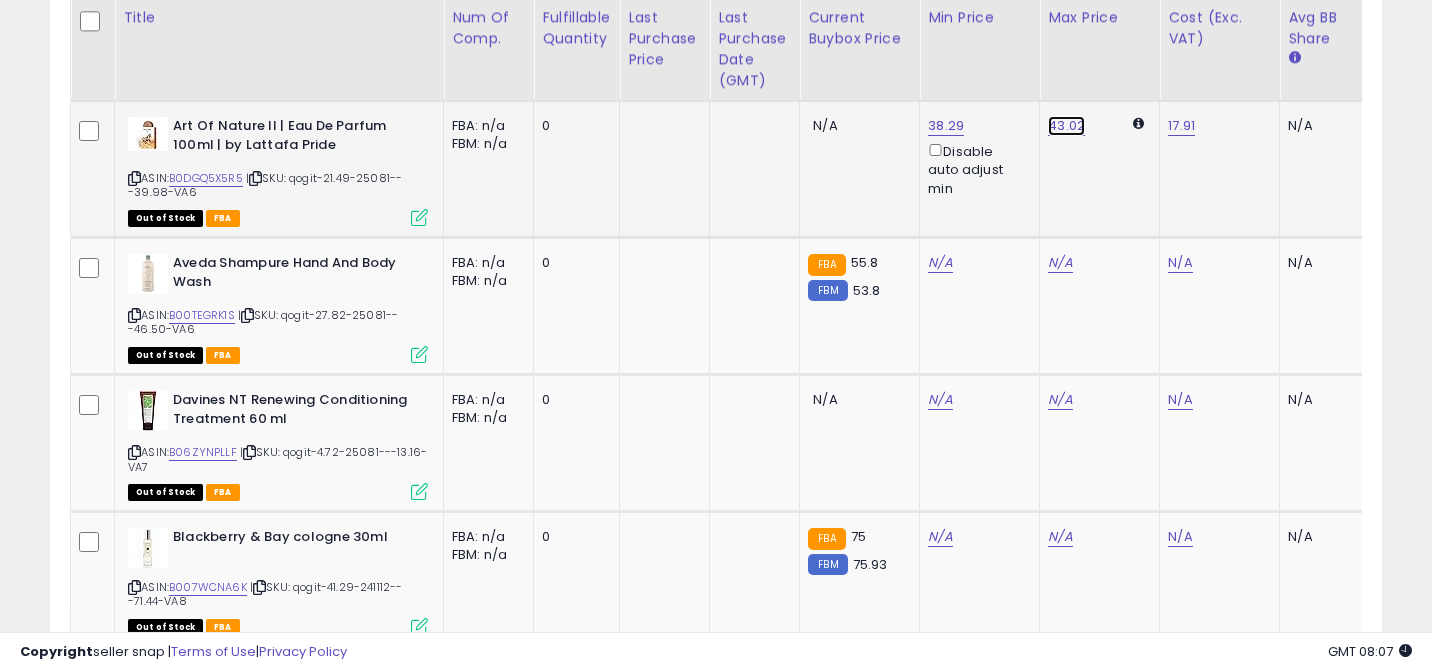 click on "43.02" at bounding box center [1060, -2138] 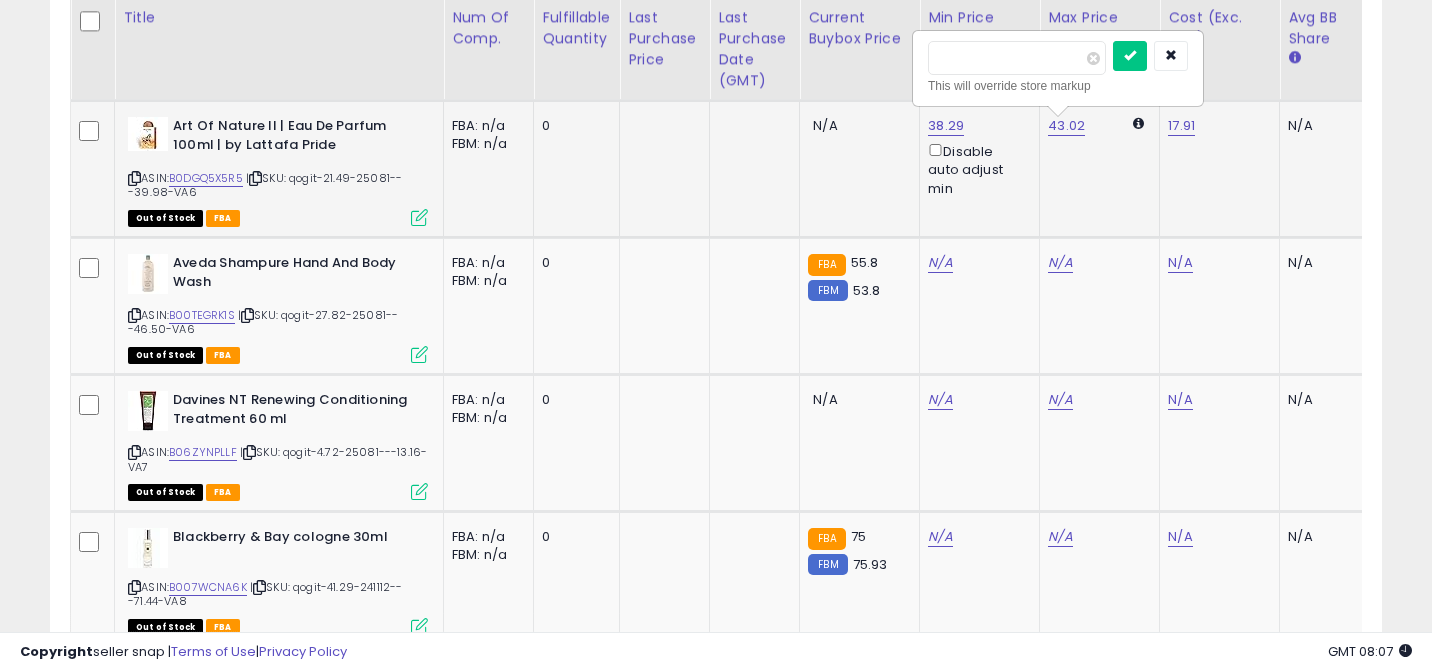 type on "*****" 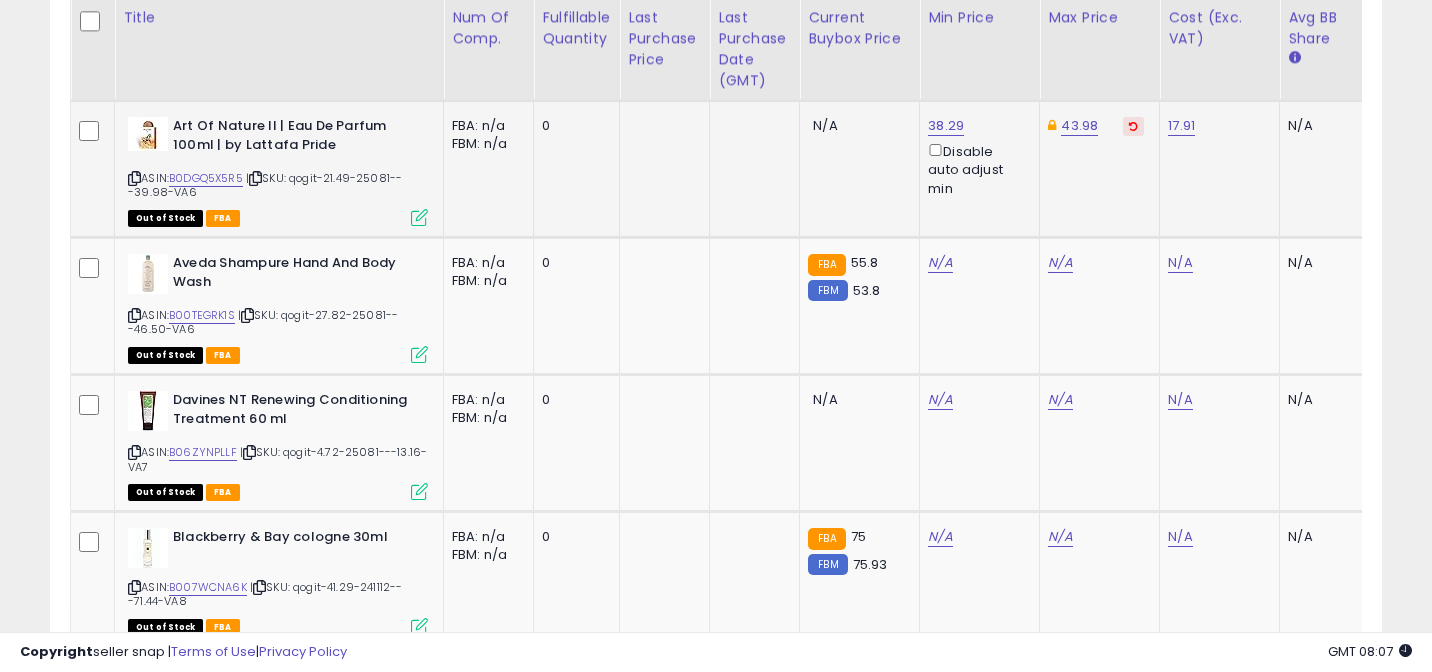 scroll, scrollTop: 0, scrollLeft: 291, axis: horizontal 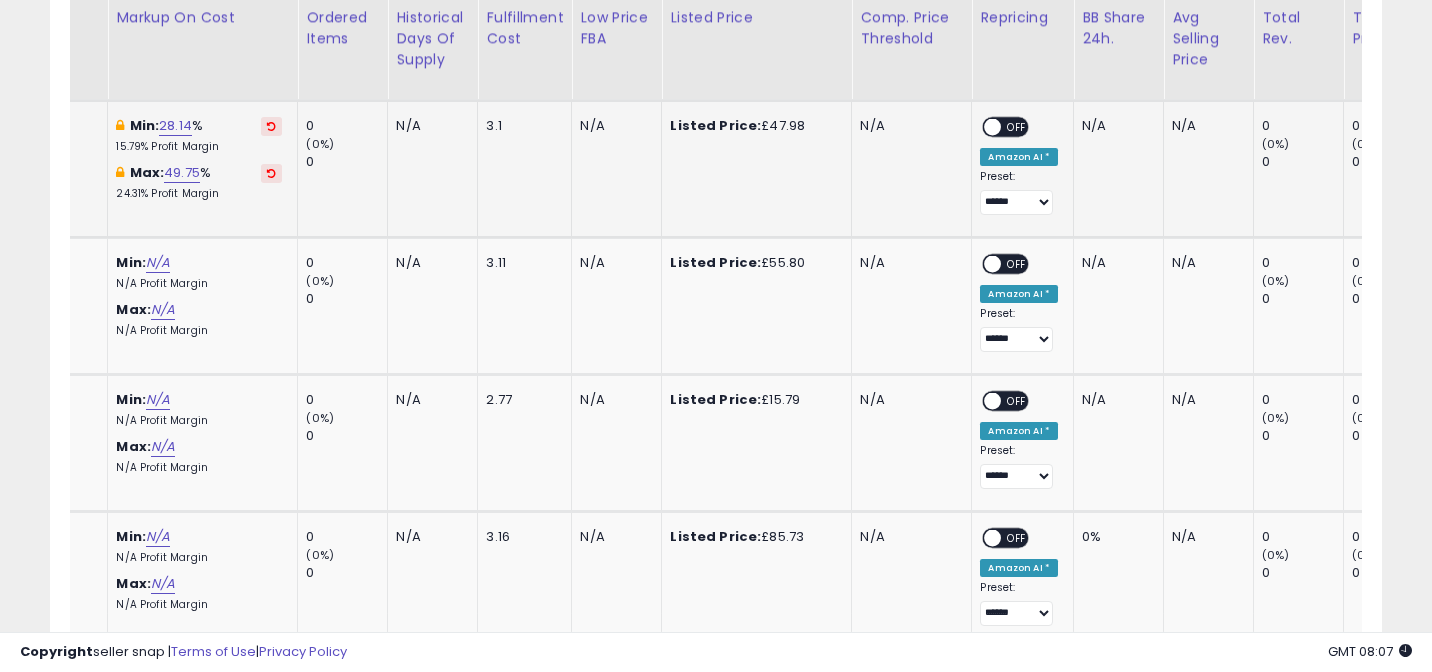 click on "OFF" at bounding box center (1018, 127) 